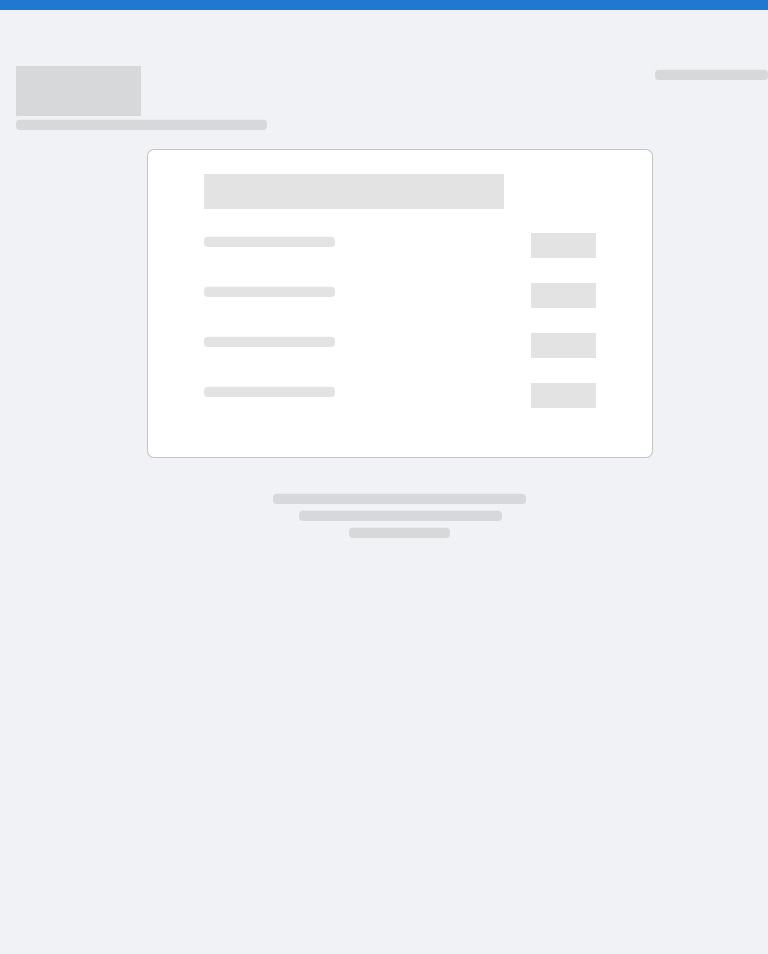 scroll, scrollTop: 0, scrollLeft: 0, axis: both 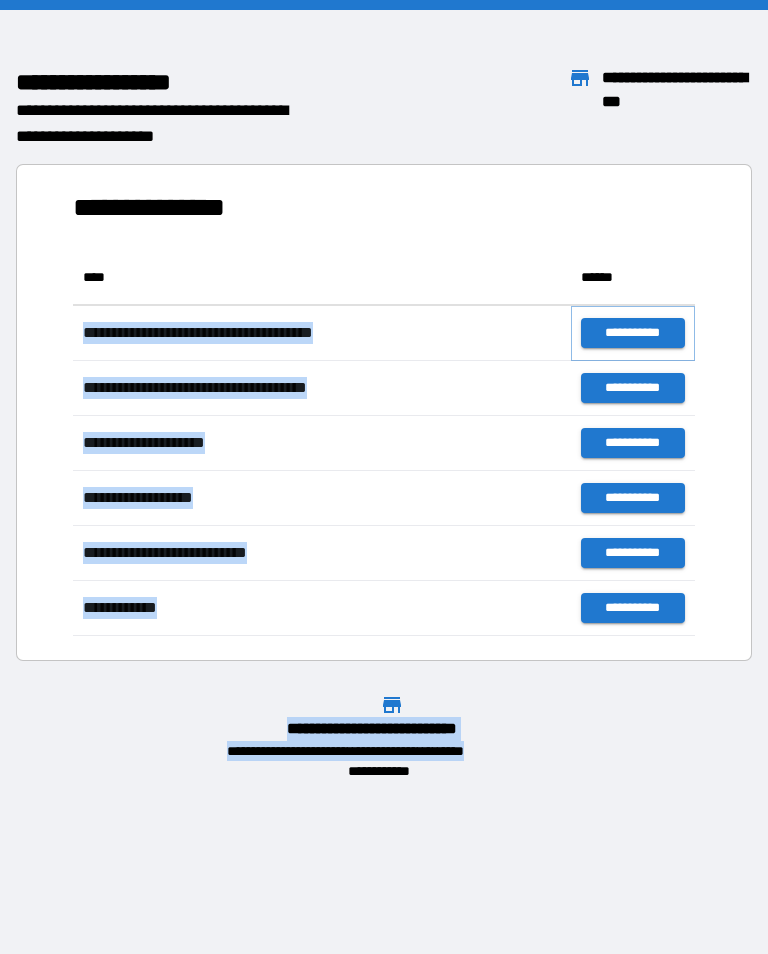 click on "**********" at bounding box center [633, 333] 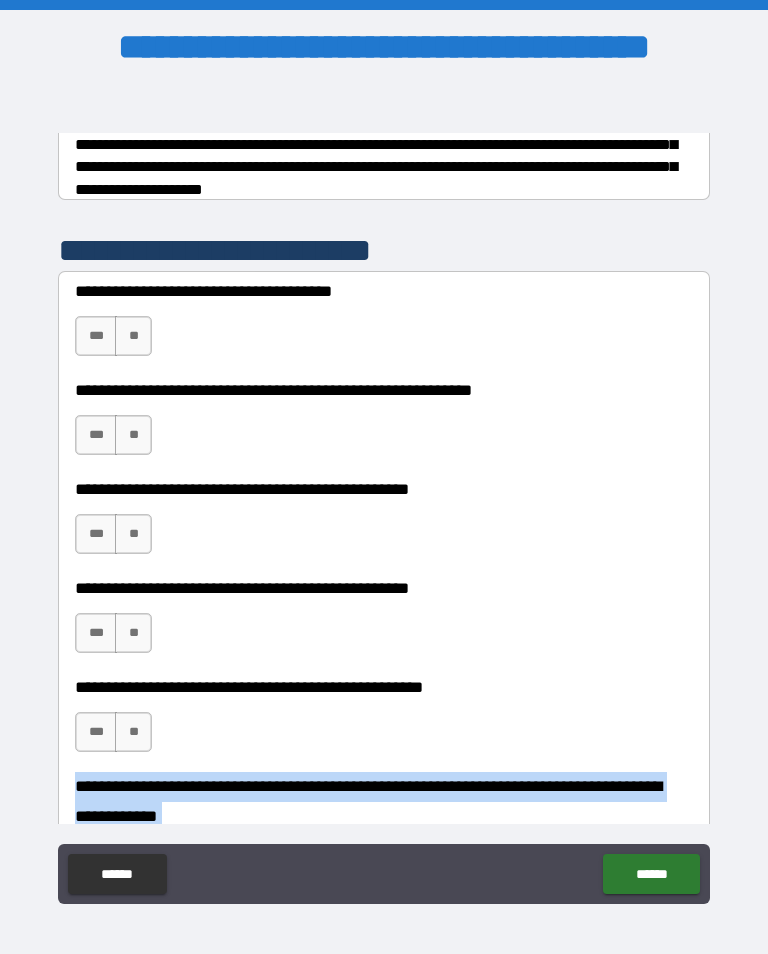 scroll, scrollTop: 354, scrollLeft: 0, axis: vertical 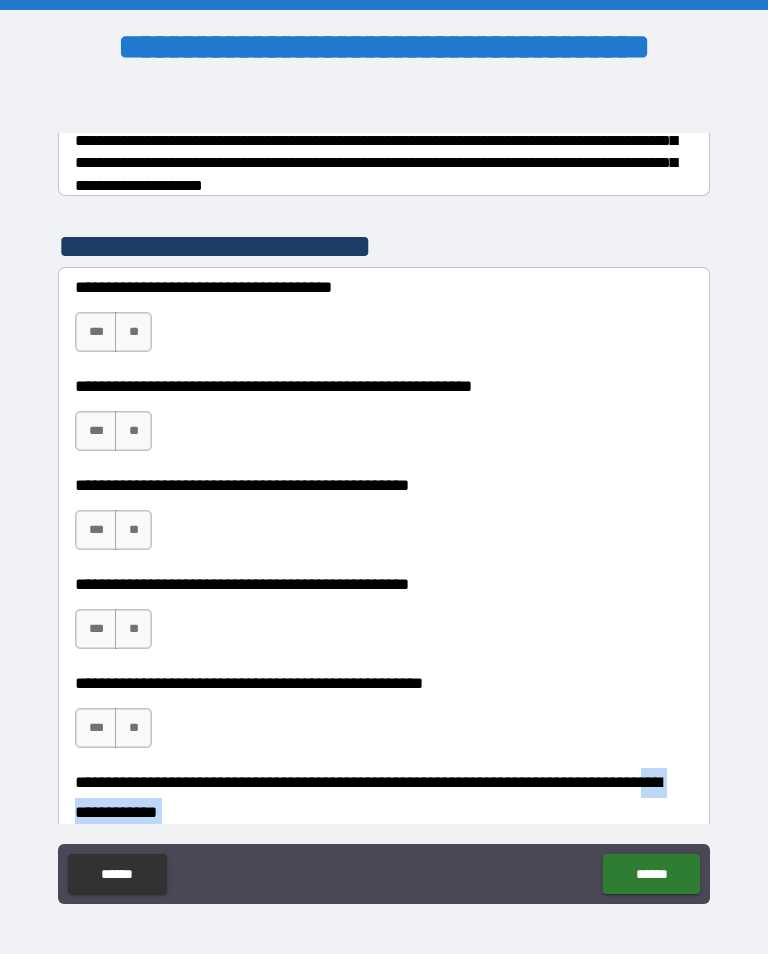 click on "**" at bounding box center [133, 332] 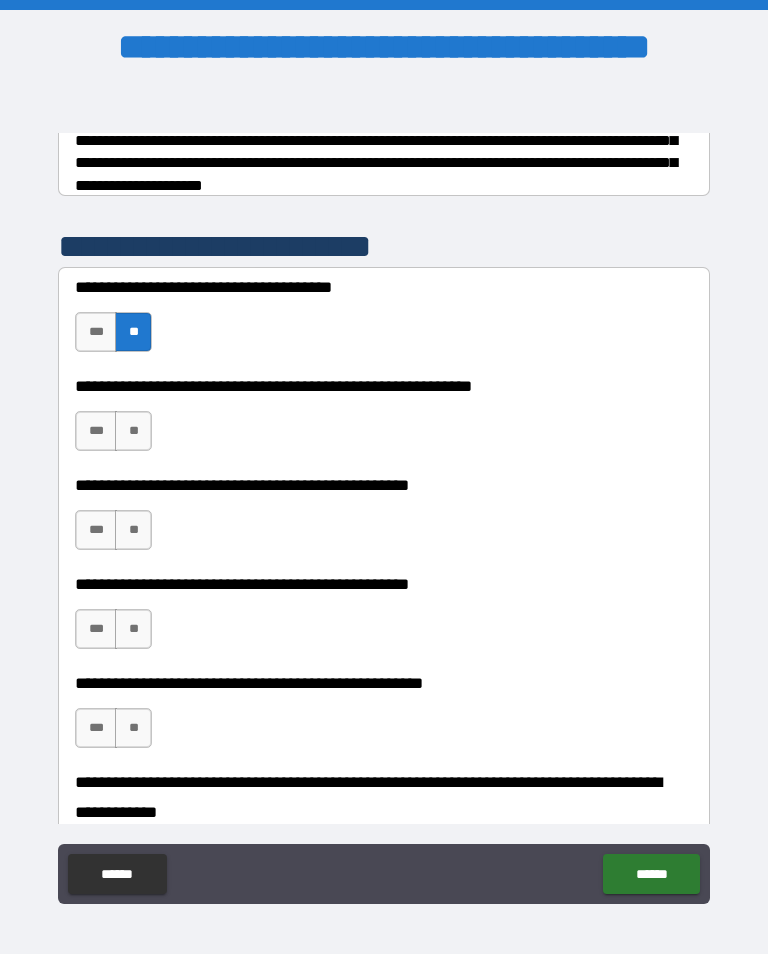 click on "**" at bounding box center (133, 431) 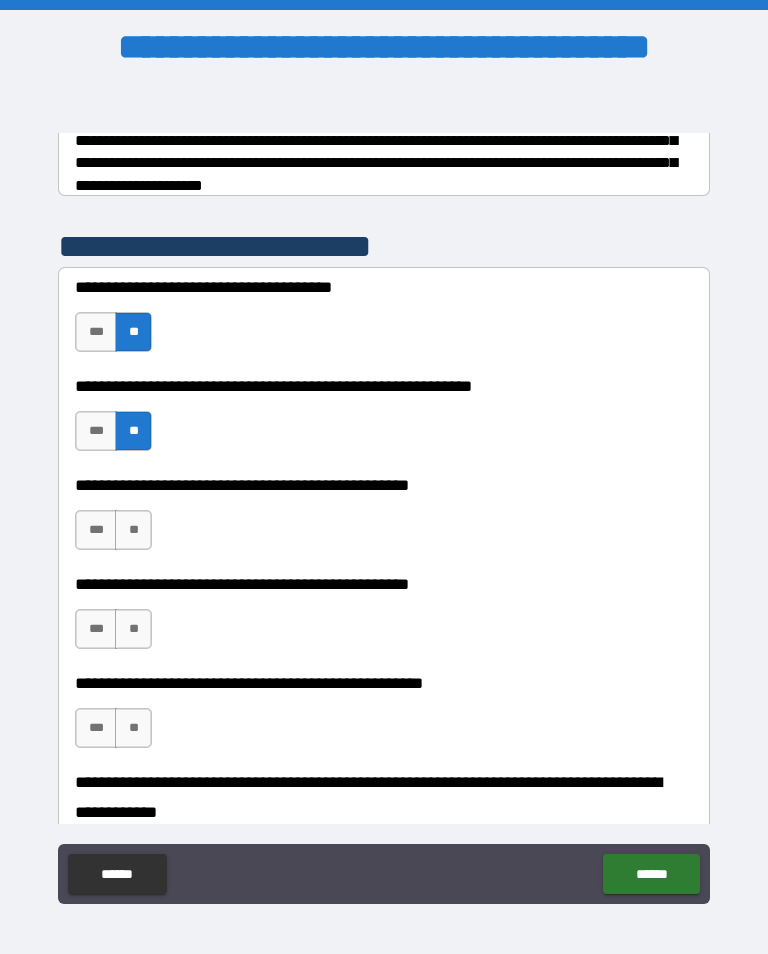 click on "**" at bounding box center (133, 530) 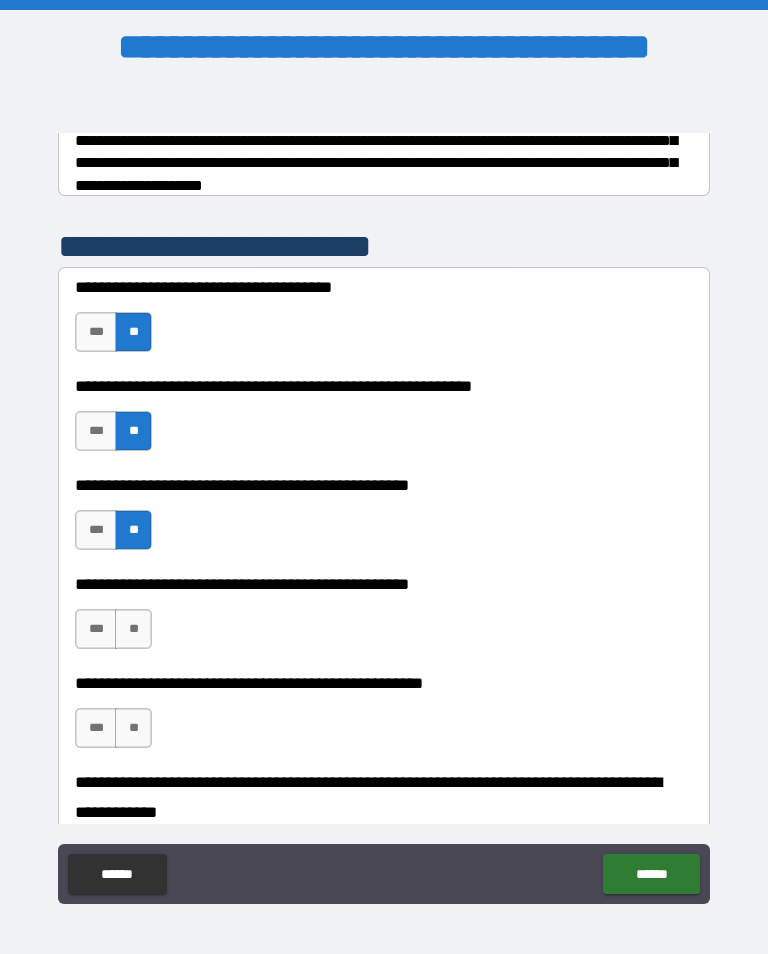 click on "**" at bounding box center [133, 629] 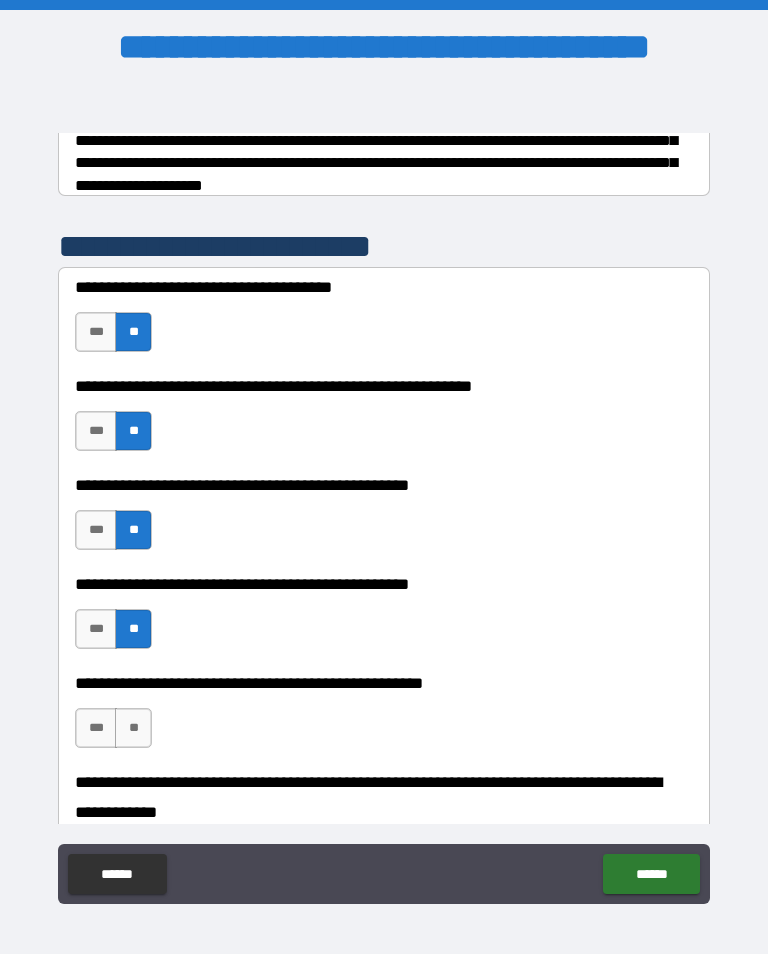 click on "**" at bounding box center [133, 728] 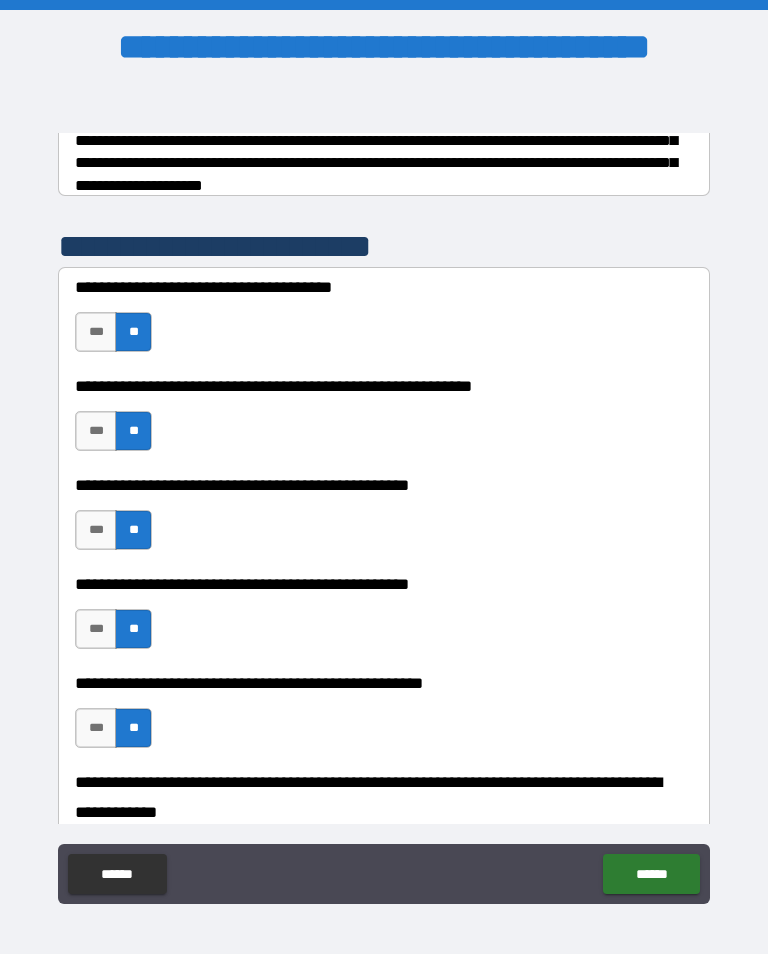 click on "******" at bounding box center (651, 874) 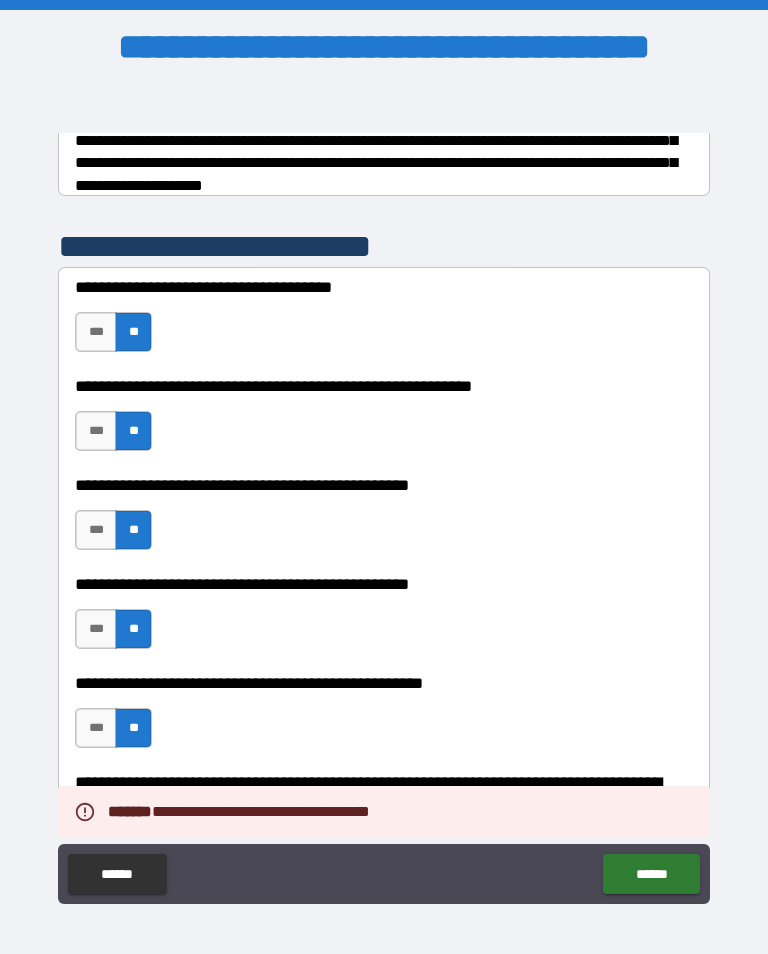 click on "******" at bounding box center (651, 874) 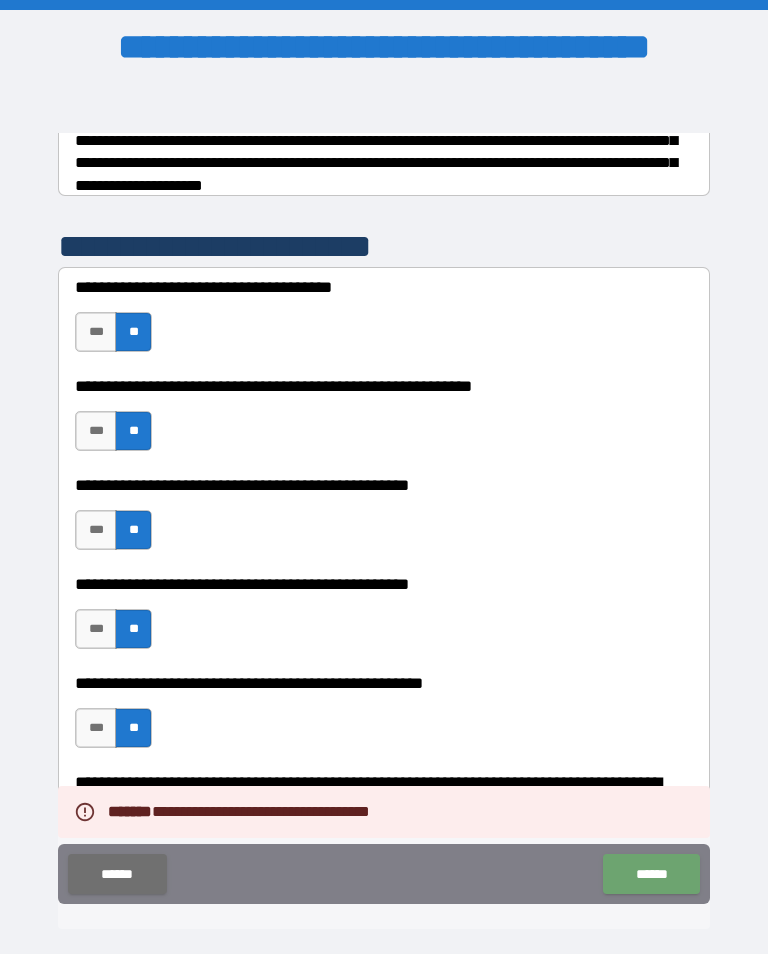 click on "******" at bounding box center [651, 874] 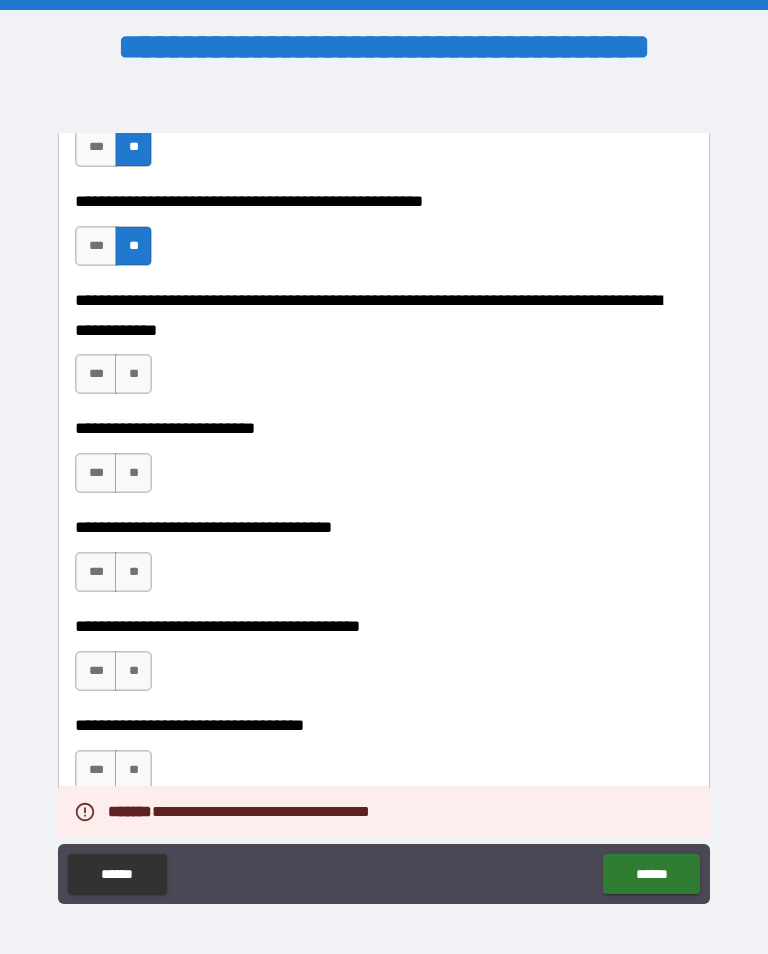 scroll, scrollTop: 833, scrollLeft: 0, axis: vertical 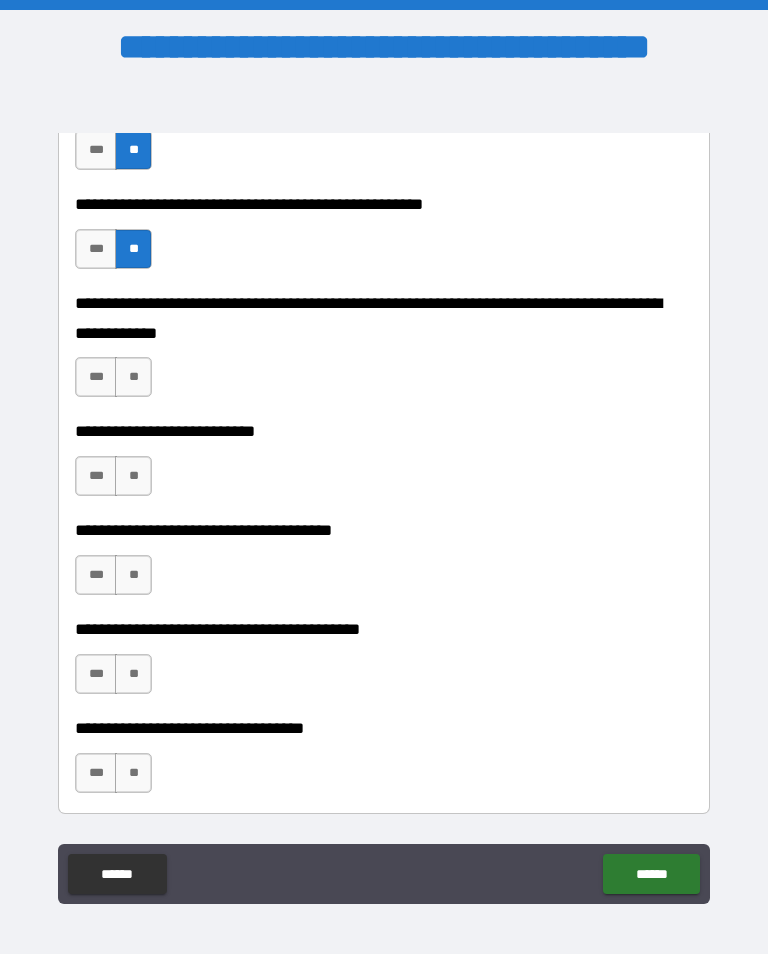 click on "**" at bounding box center (133, 377) 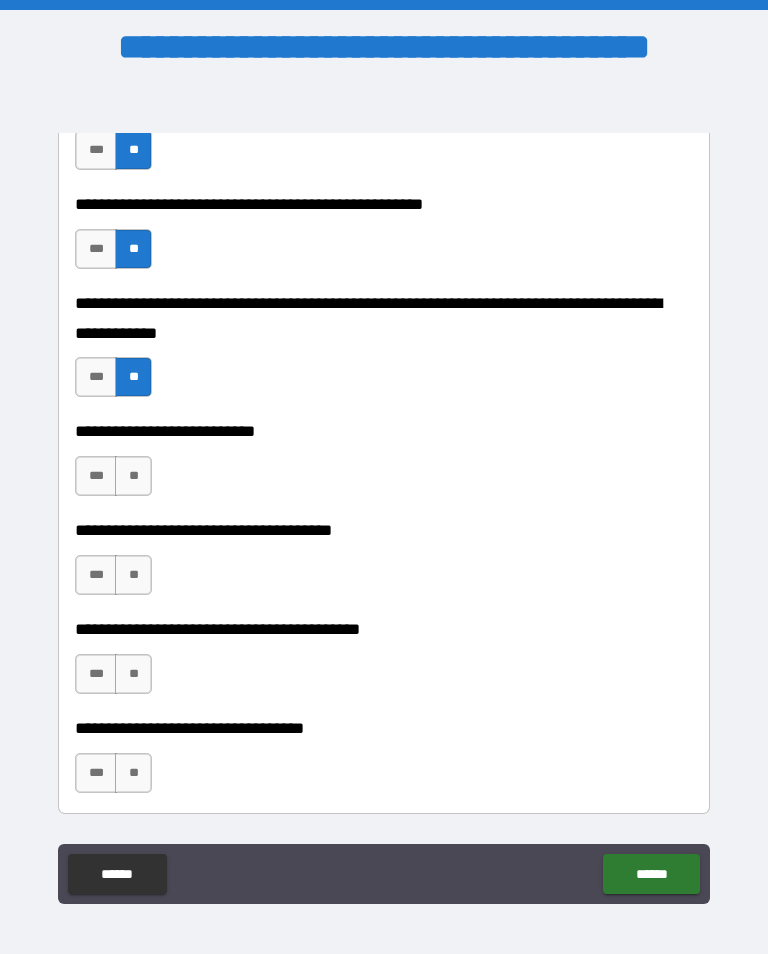 click on "**" at bounding box center (133, 476) 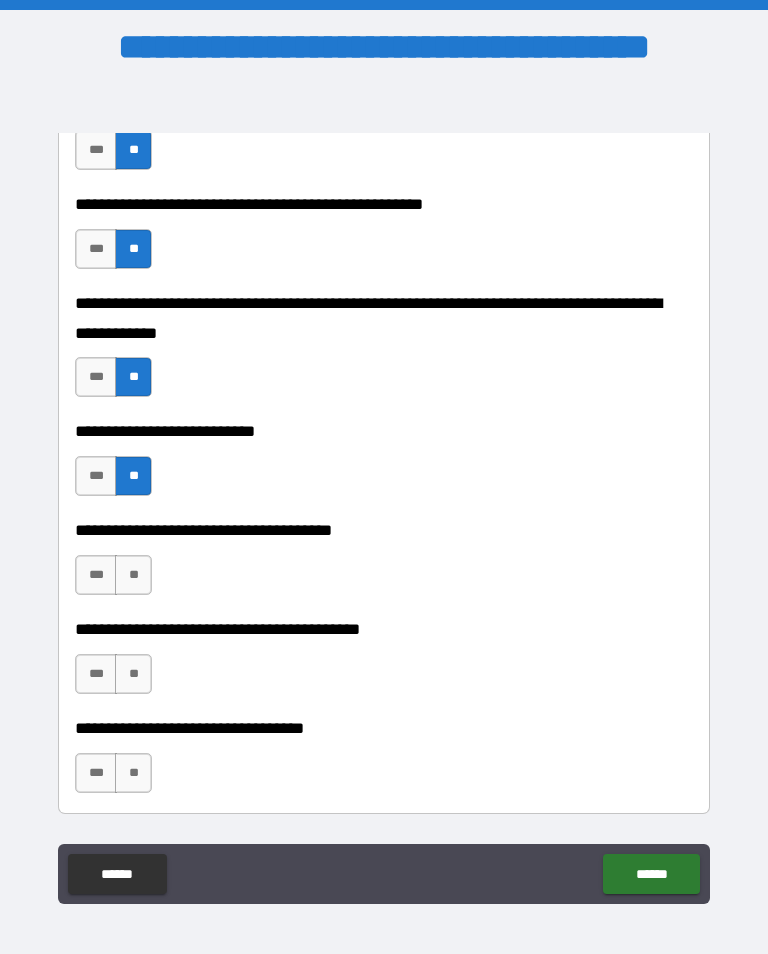 click on "**" at bounding box center (133, 575) 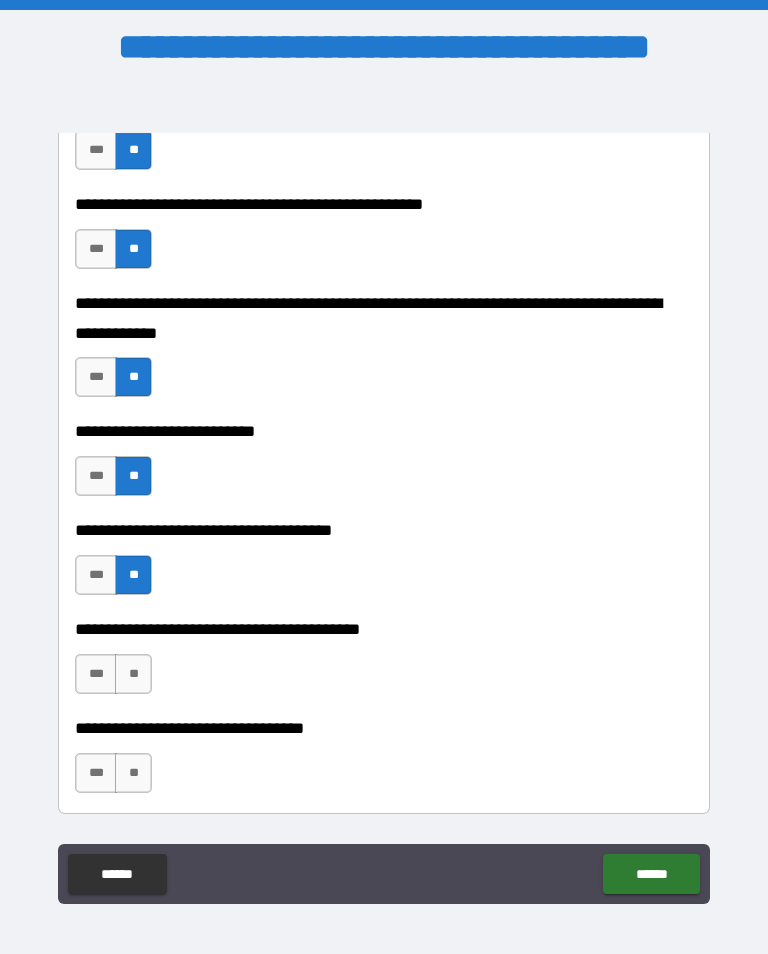click on "**" at bounding box center [133, 674] 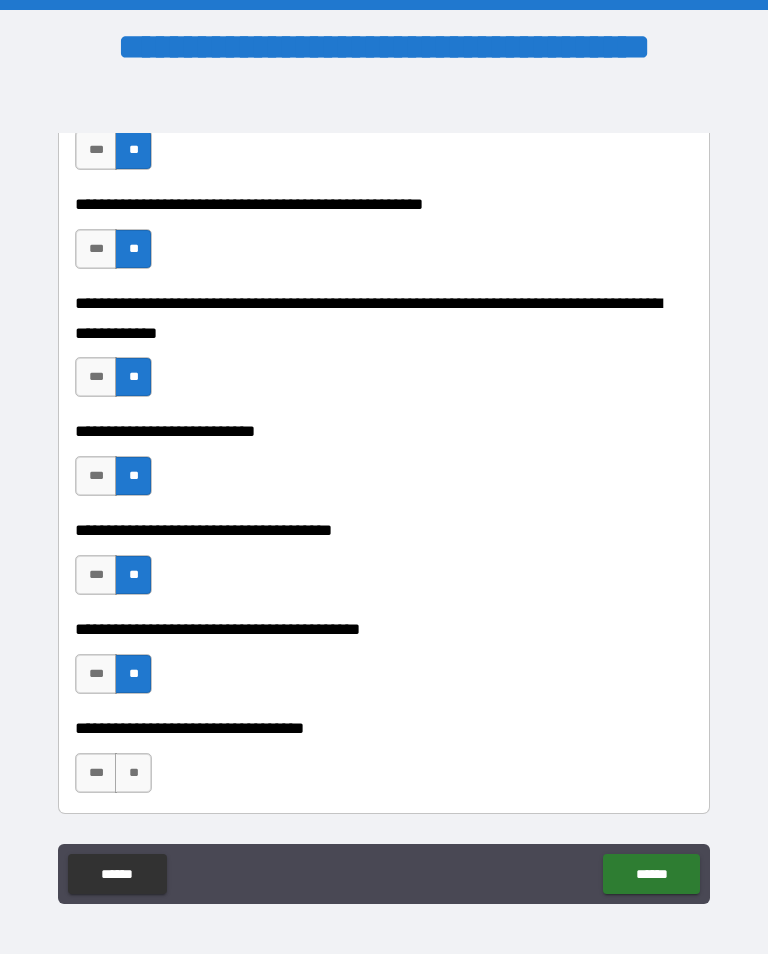 click on "**" at bounding box center [133, 773] 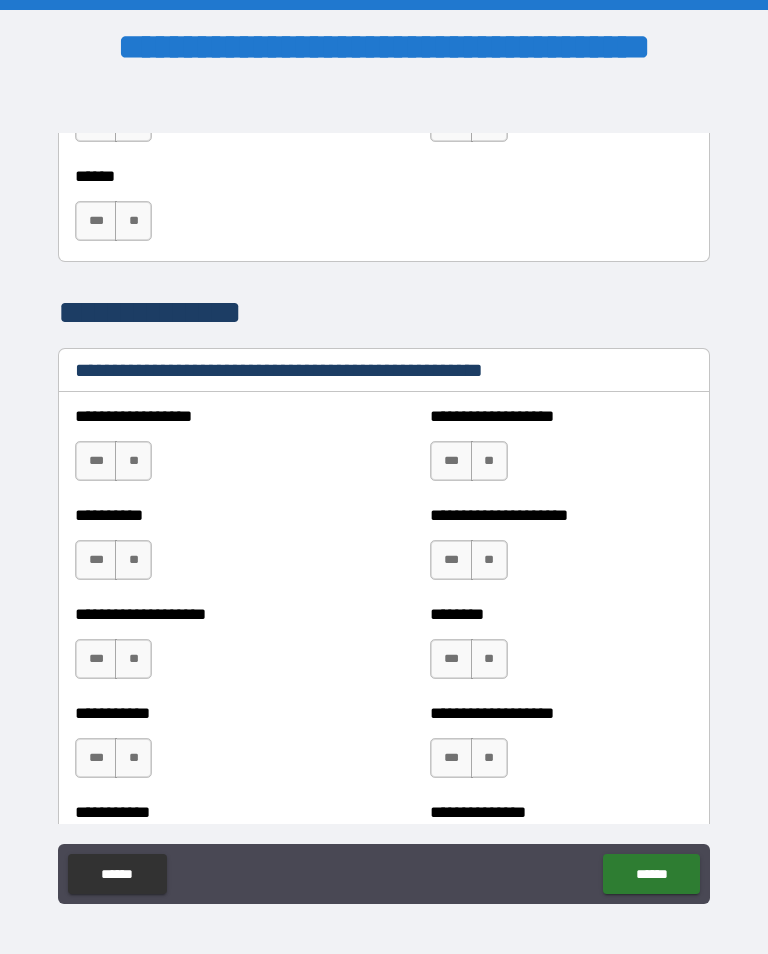 scroll, scrollTop: 2290, scrollLeft: 0, axis: vertical 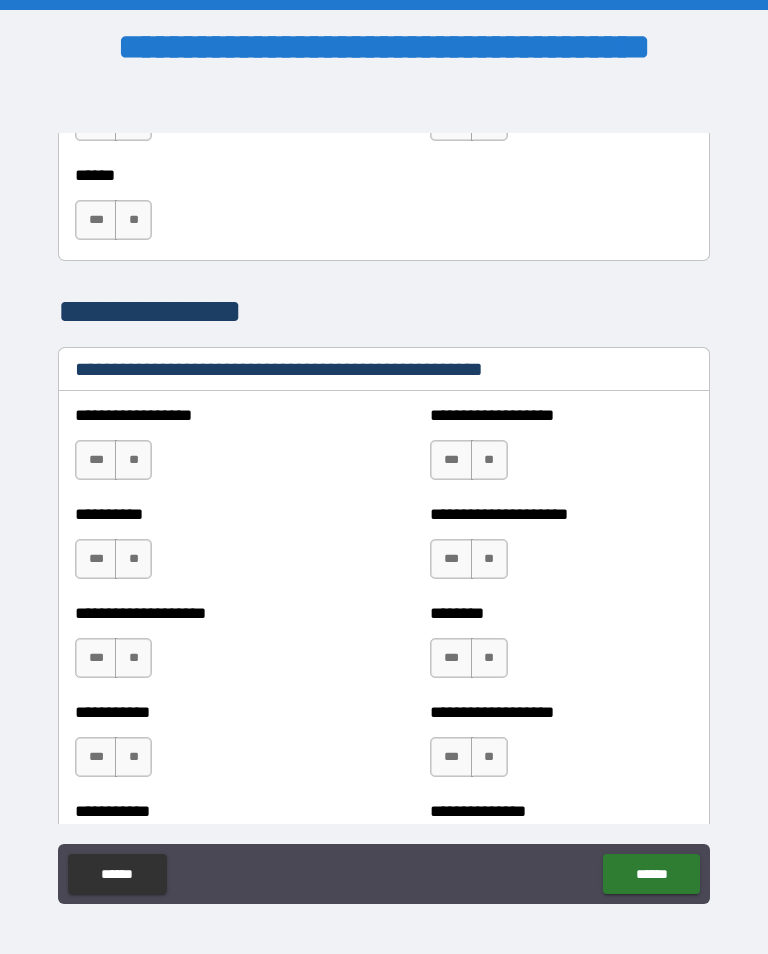 click on "**" at bounding box center [489, 460] 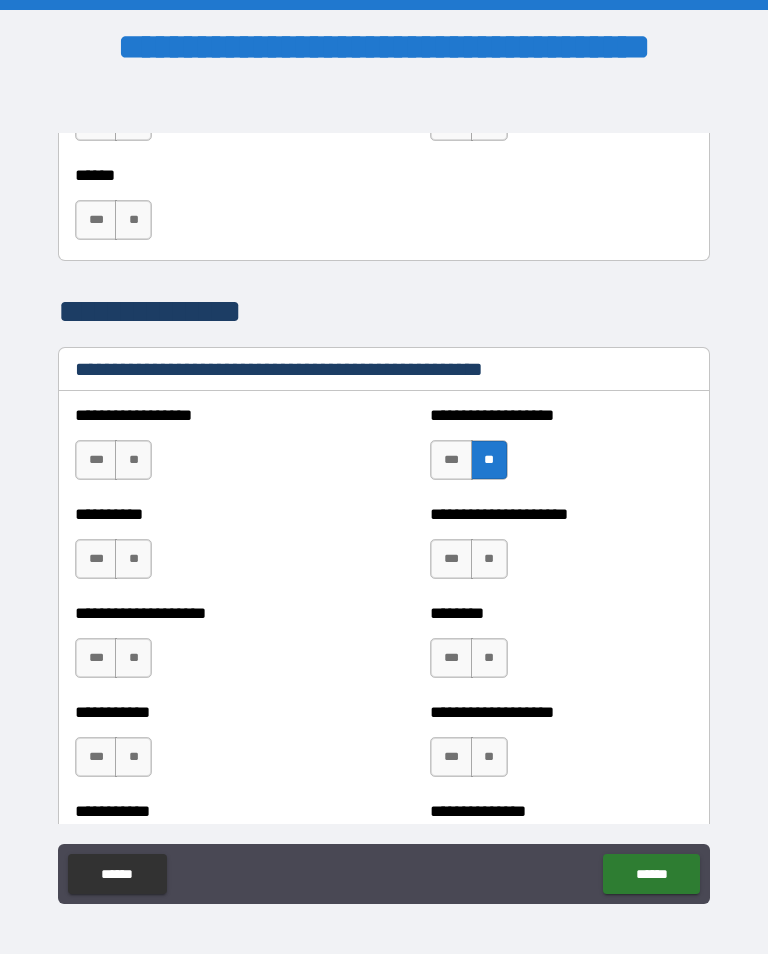 click on "**" at bounding box center (489, 559) 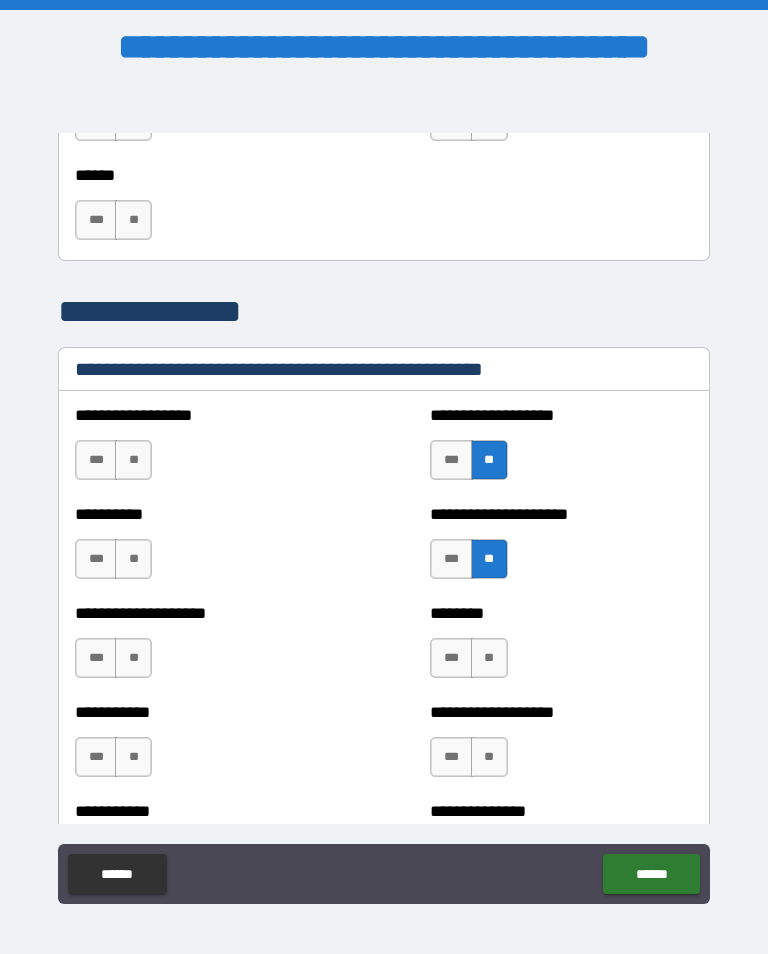 click on "**" at bounding box center [133, 460] 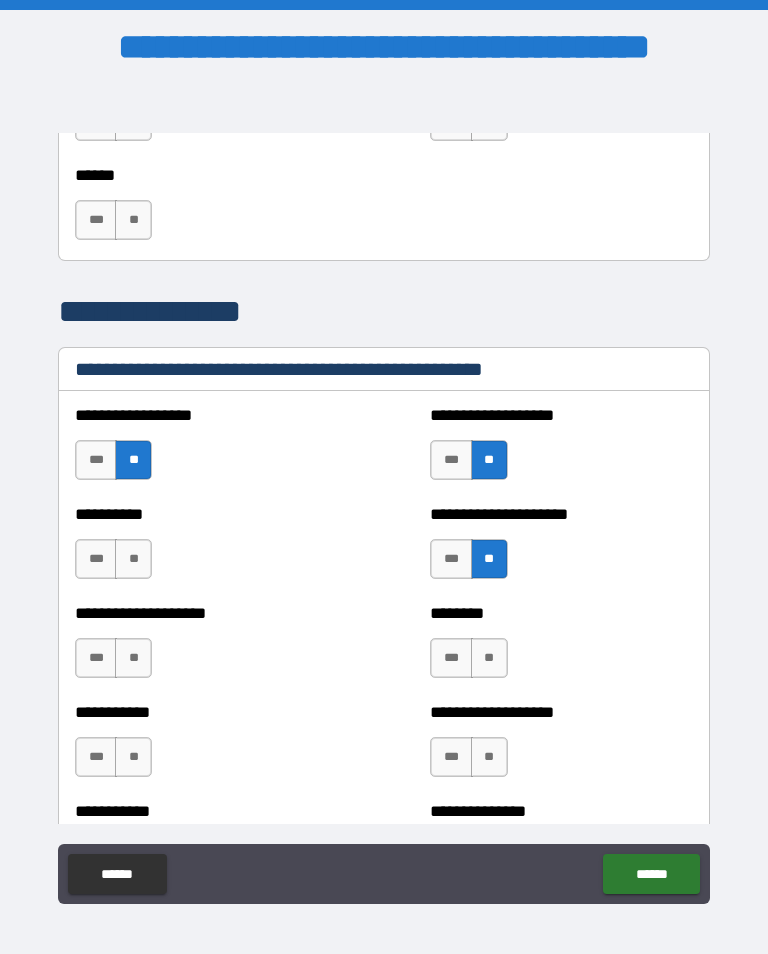 click on "**" at bounding box center [133, 559] 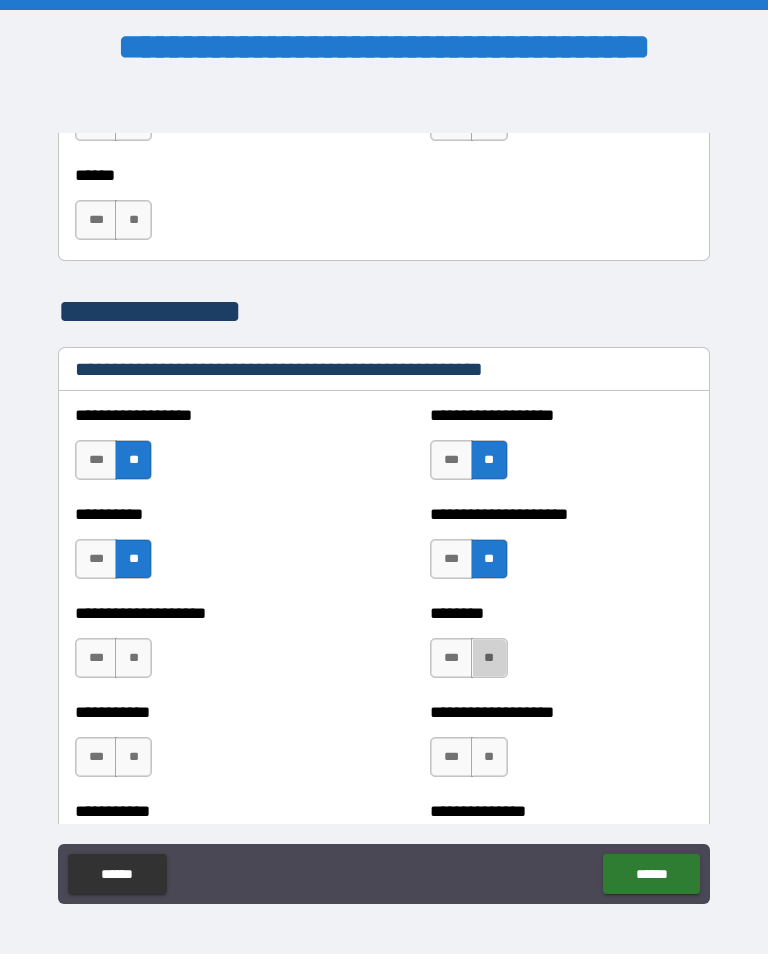 click on "**" at bounding box center (489, 658) 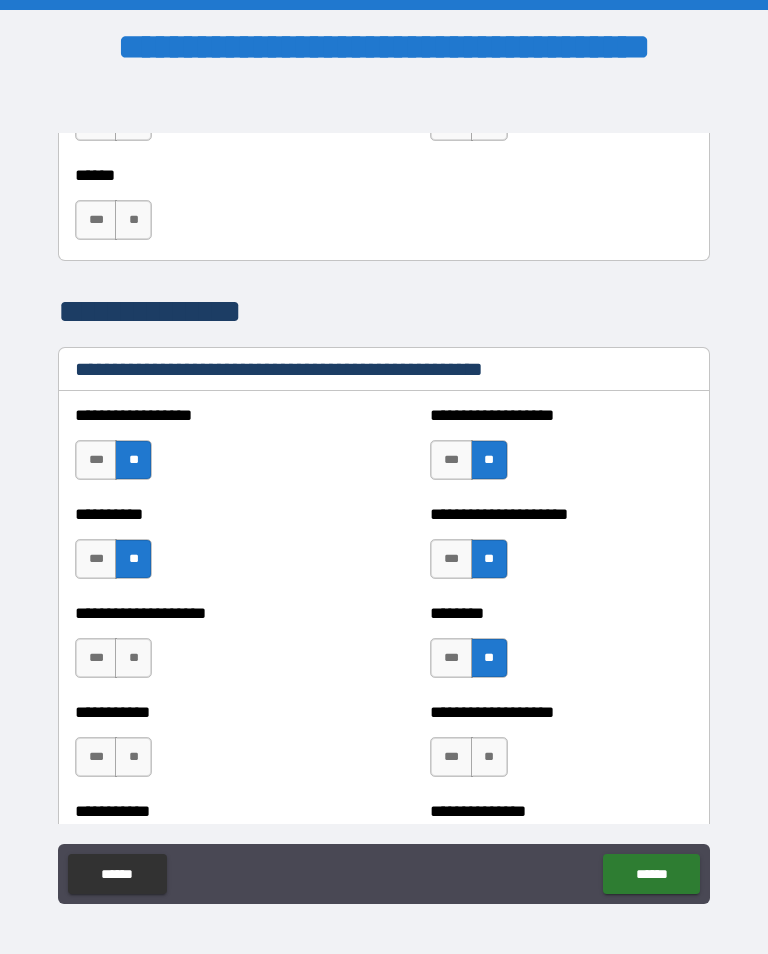 click on "**" at bounding box center [133, 658] 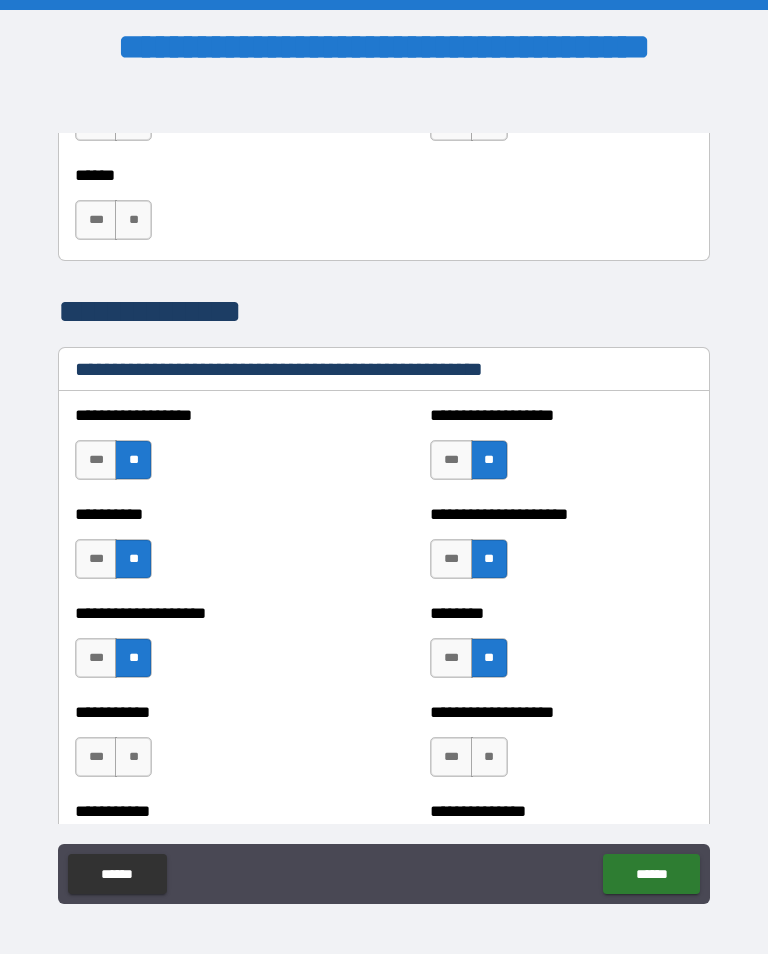 click on "**" at bounding box center [489, 757] 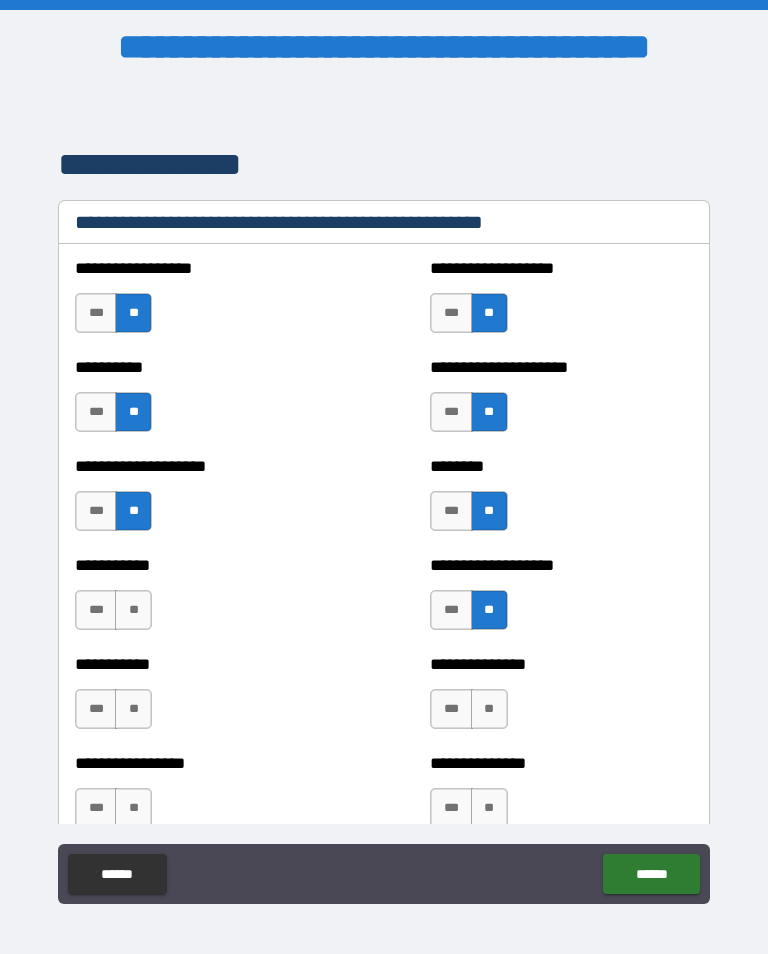 scroll, scrollTop: 2437, scrollLeft: 0, axis: vertical 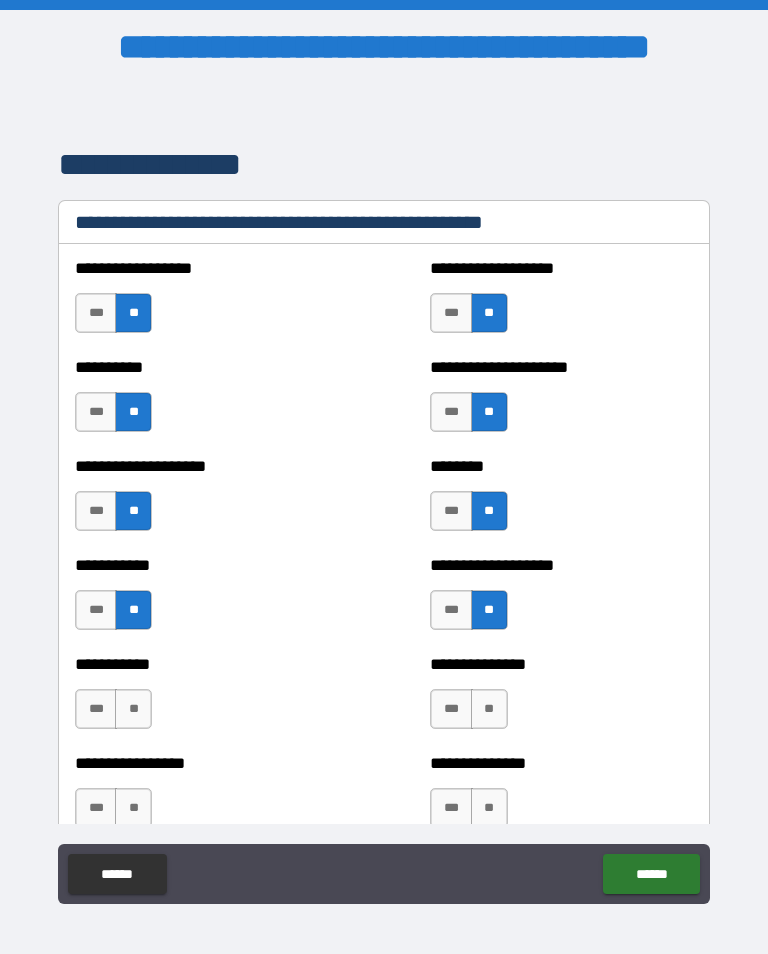 click on "**" at bounding box center (489, 709) 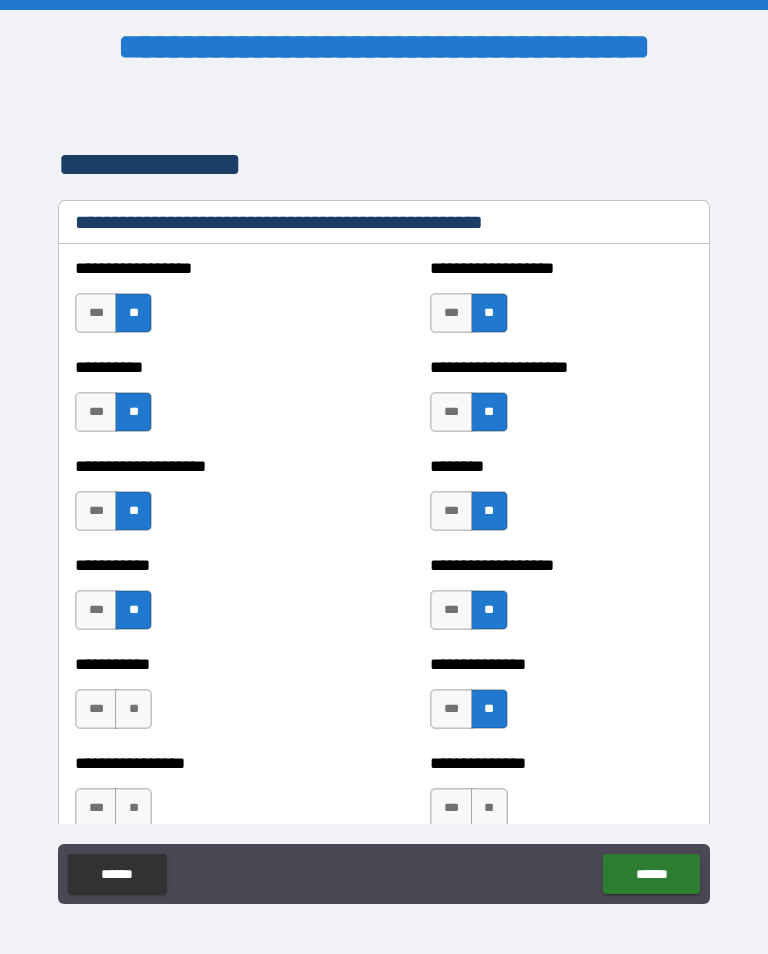 click on "**" at bounding box center [133, 709] 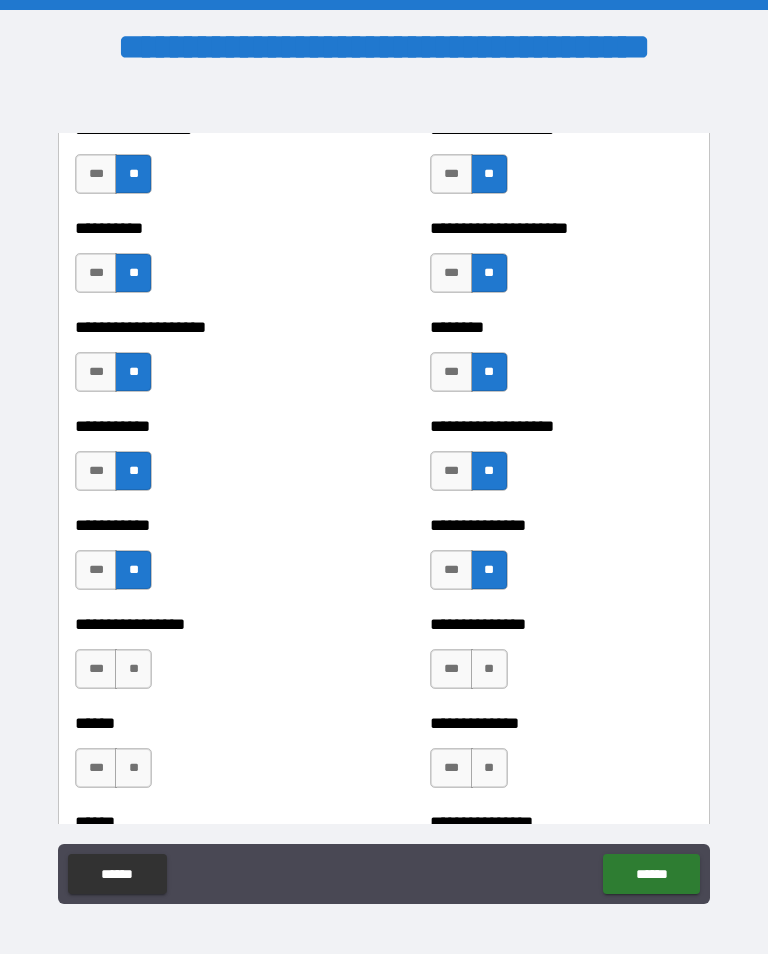 scroll, scrollTop: 2586, scrollLeft: 0, axis: vertical 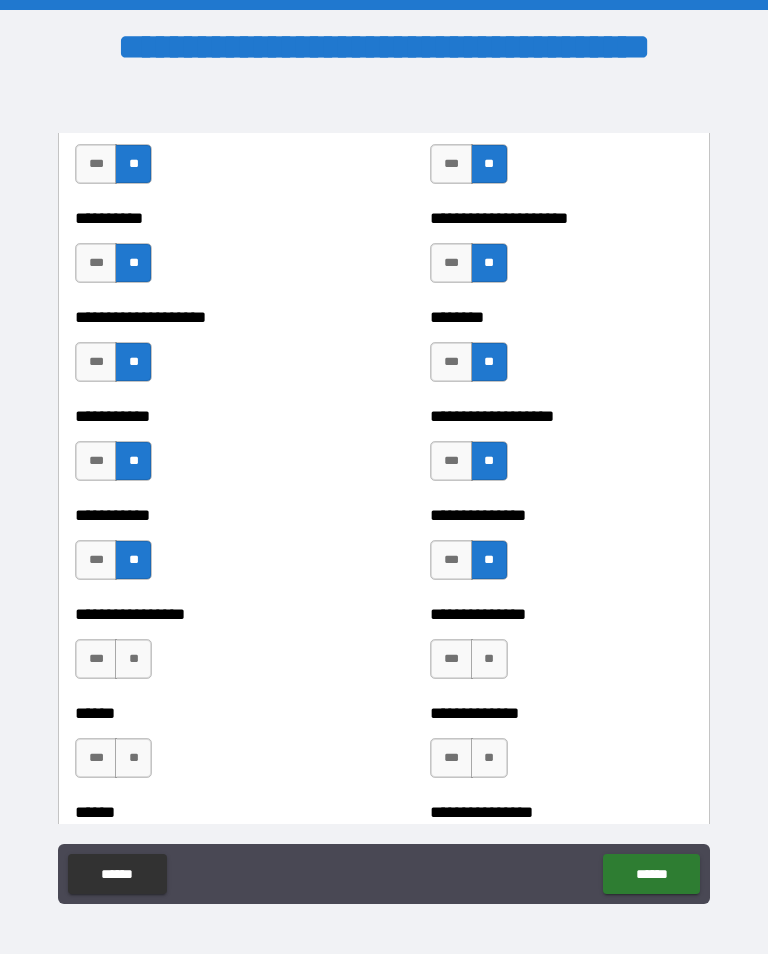 click on "**" at bounding box center (489, 659) 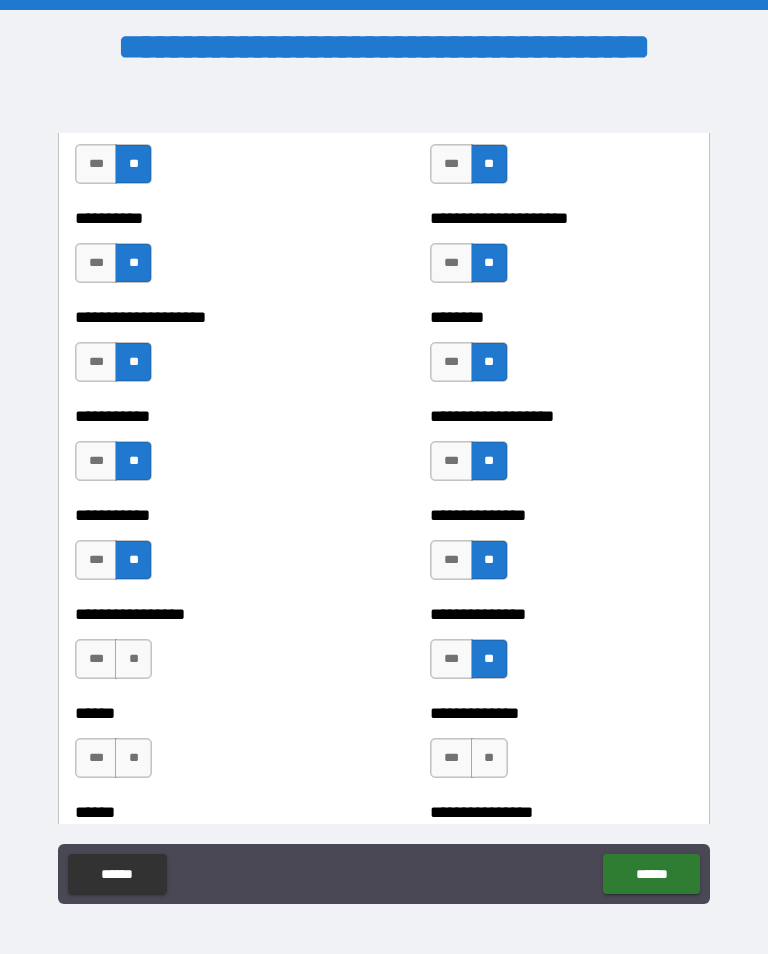 click on "**" at bounding box center (133, 659) 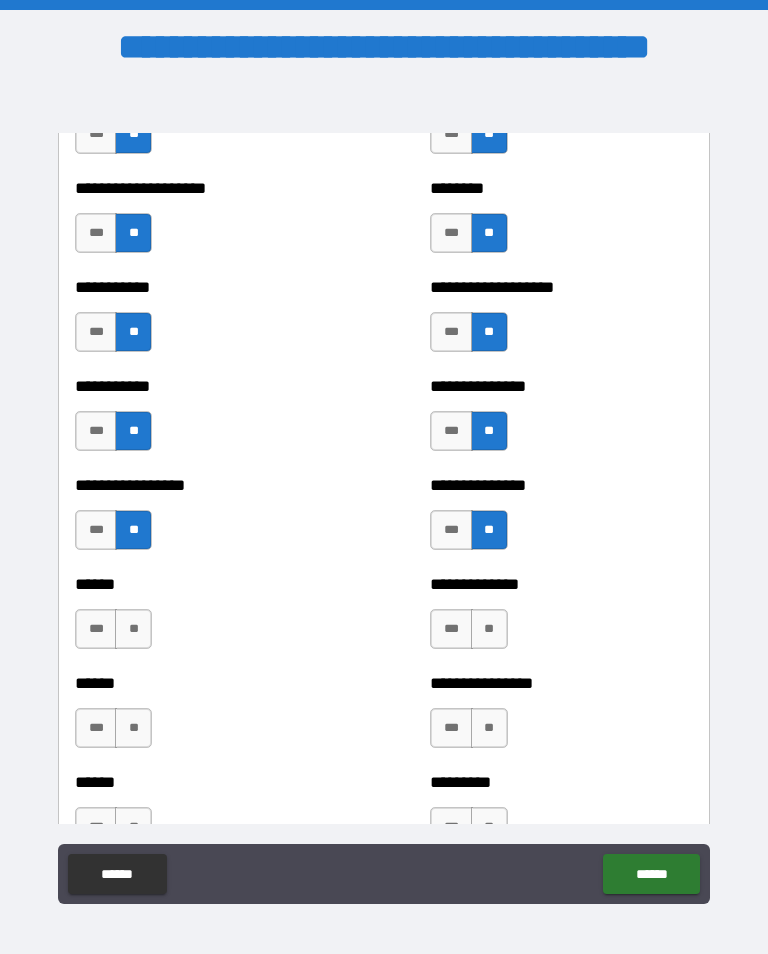 scroll, scrollTop: 2723, scrollLeft: 0, axis: vertical 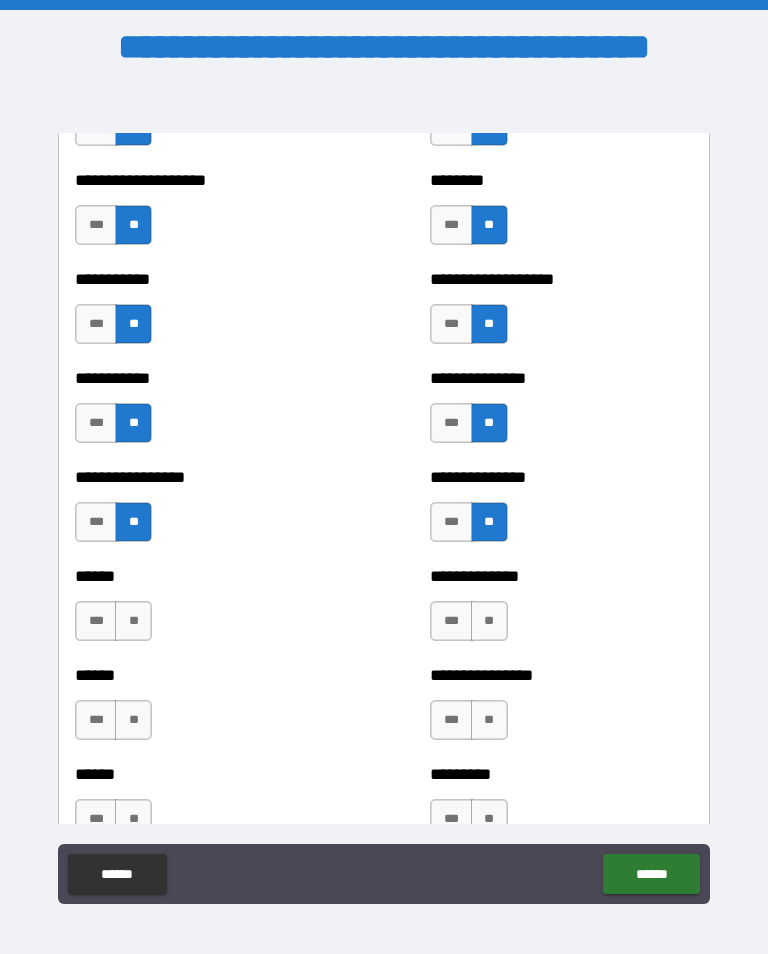 click on "**" at bounding box center (489, 621) 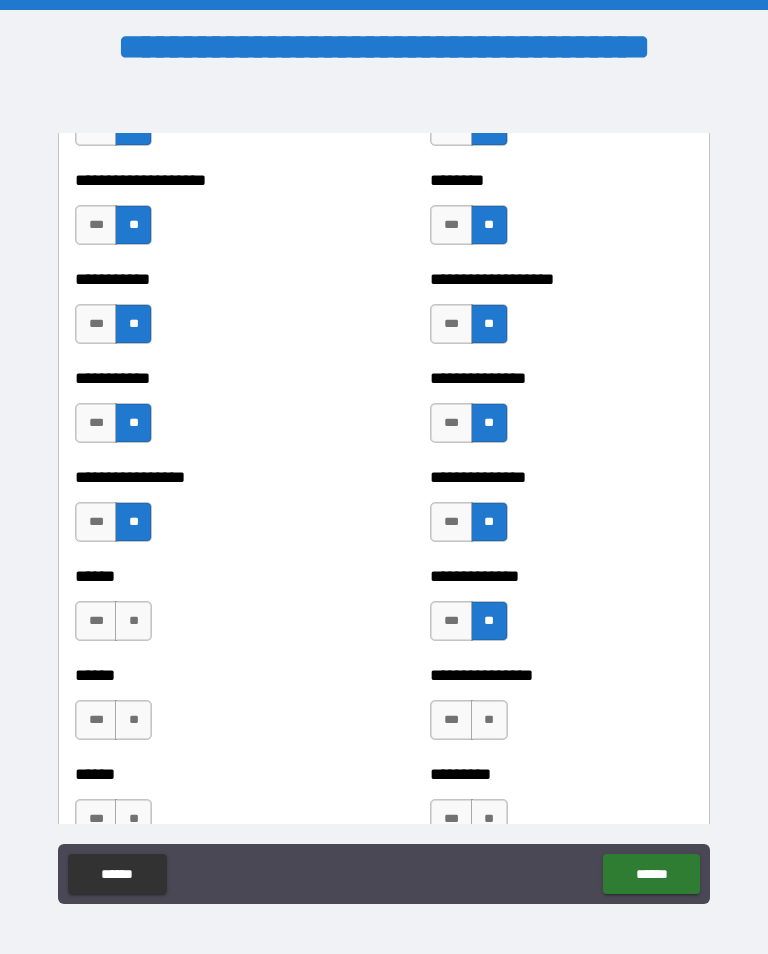 click on "**" at bounding box center [133, 621] 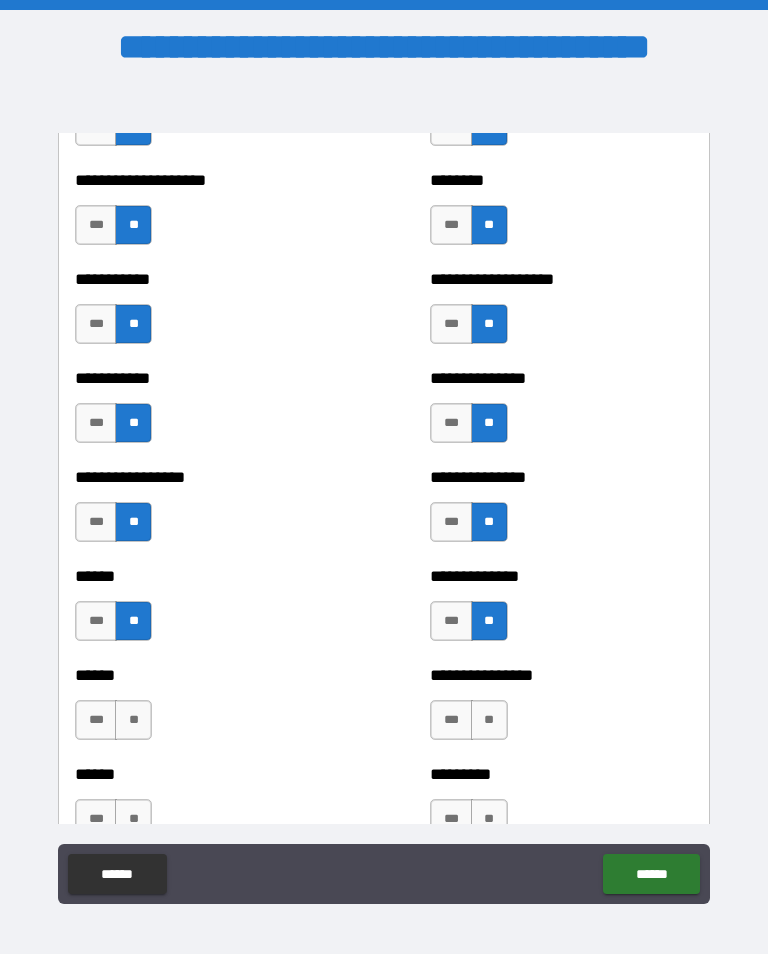 click on "**" at bounding box center (489, 720) 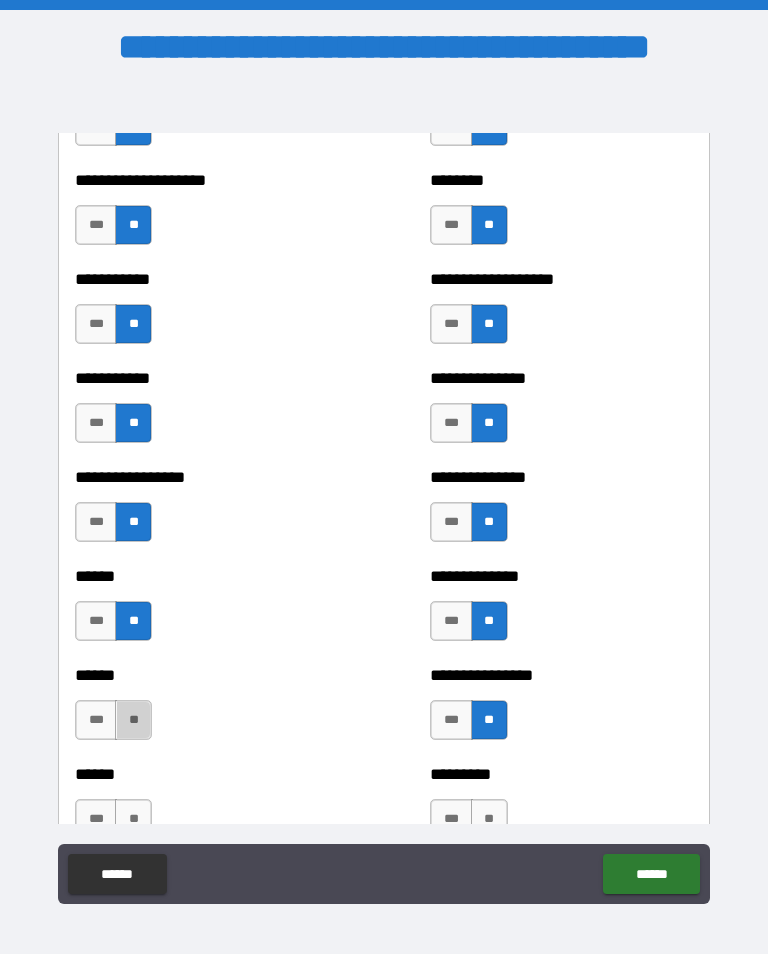 click on "**" at bounding box center [133, 720] 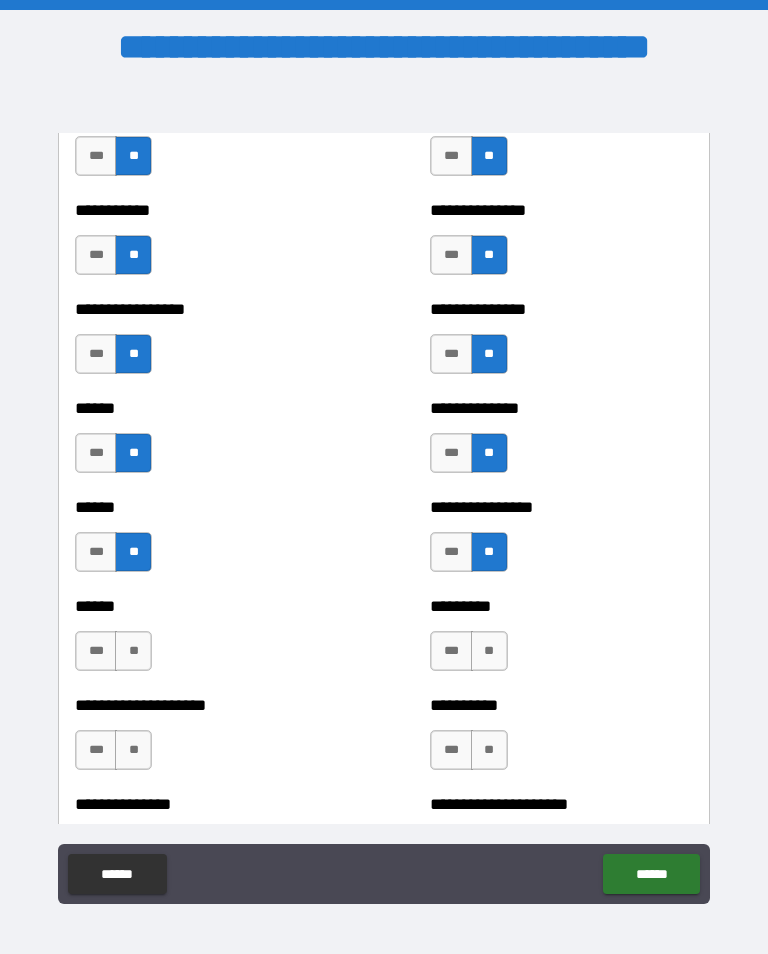 scroll, scrollTop: 2902, scrollLeft: 0, axis: vertical 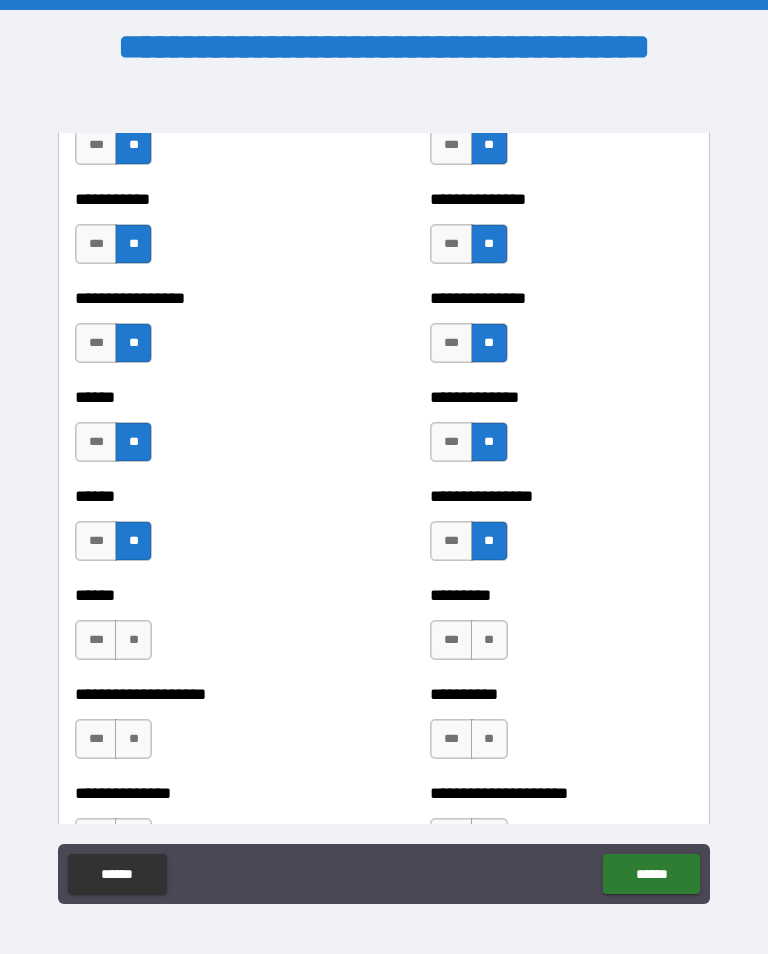 click on "**" at bounding box center (133, 640) 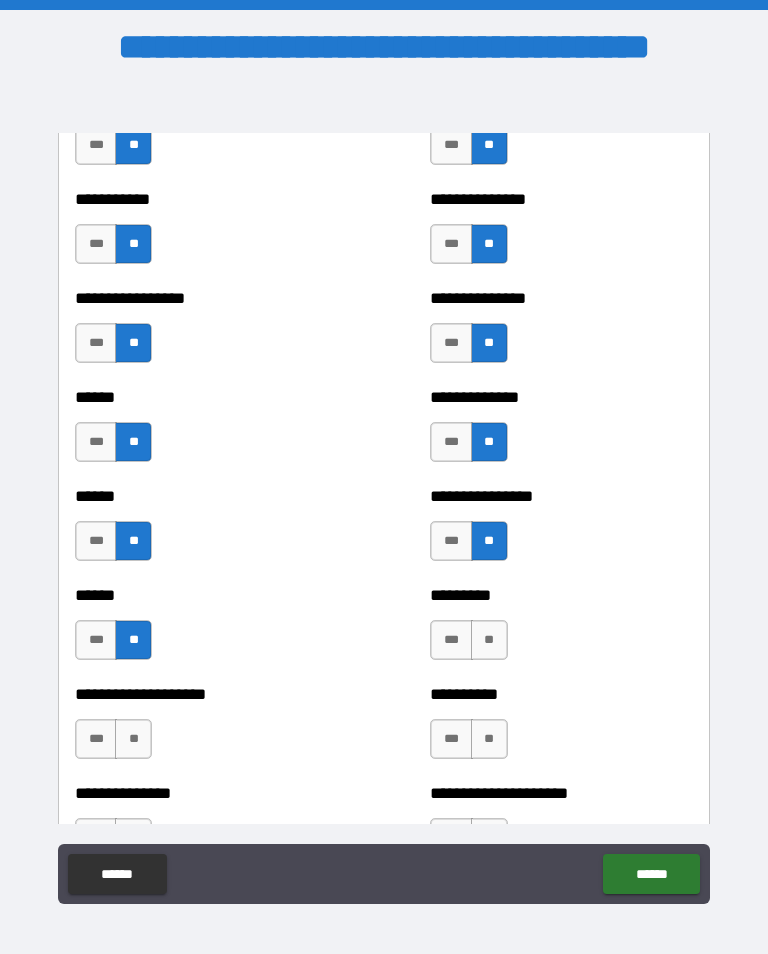 click on "**" at bounding box center (489, 640) 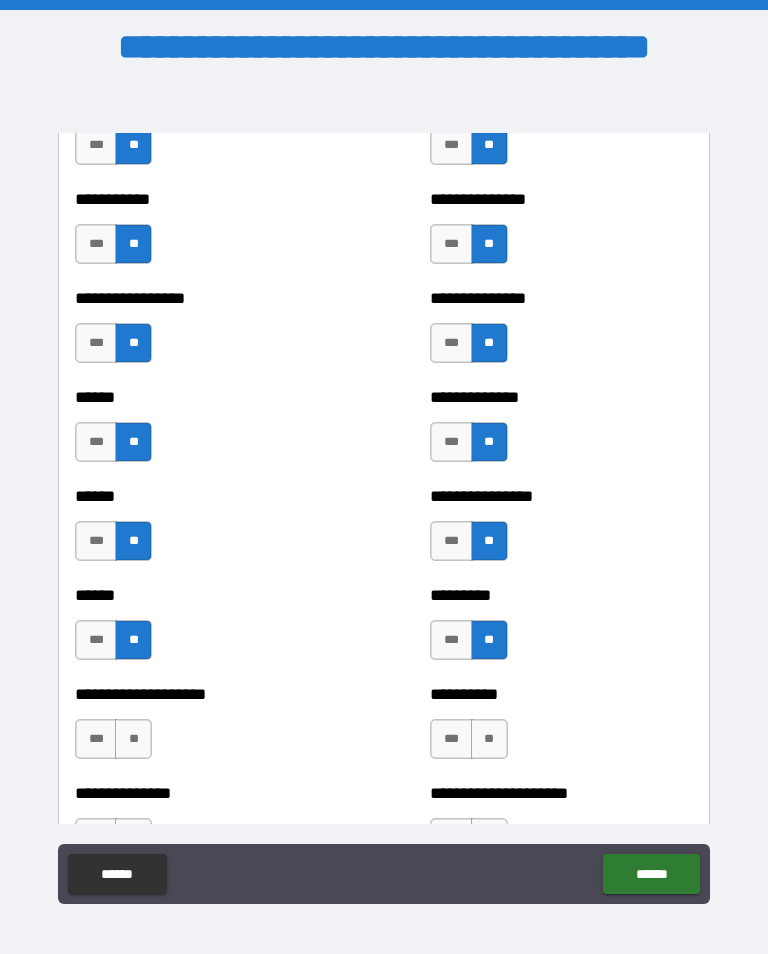 click on "**" at bounding box center (133, 739) 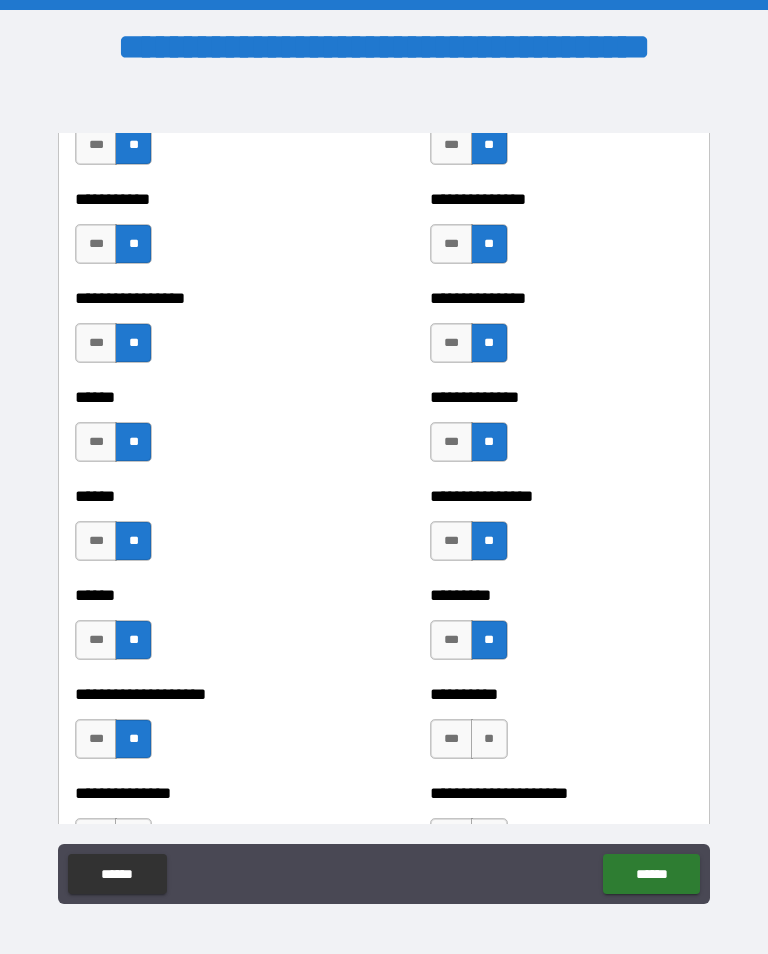 click on "**" at bounding box center [489, 739] 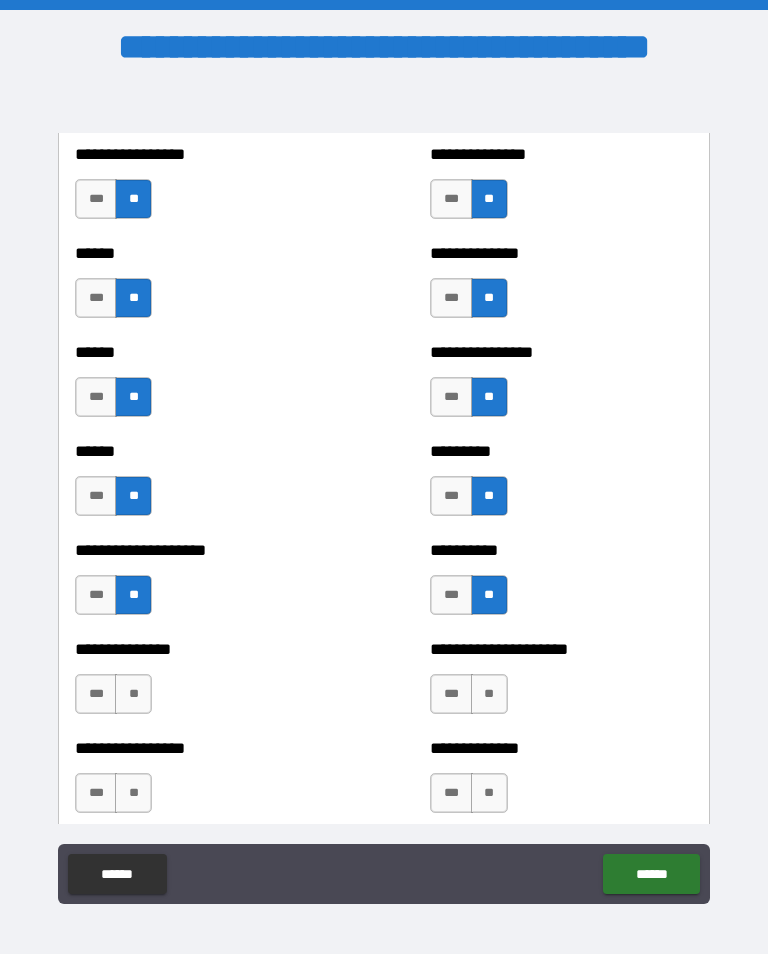scroll, scrollTop: 3053, scrollLeft: 0, axis: vertical 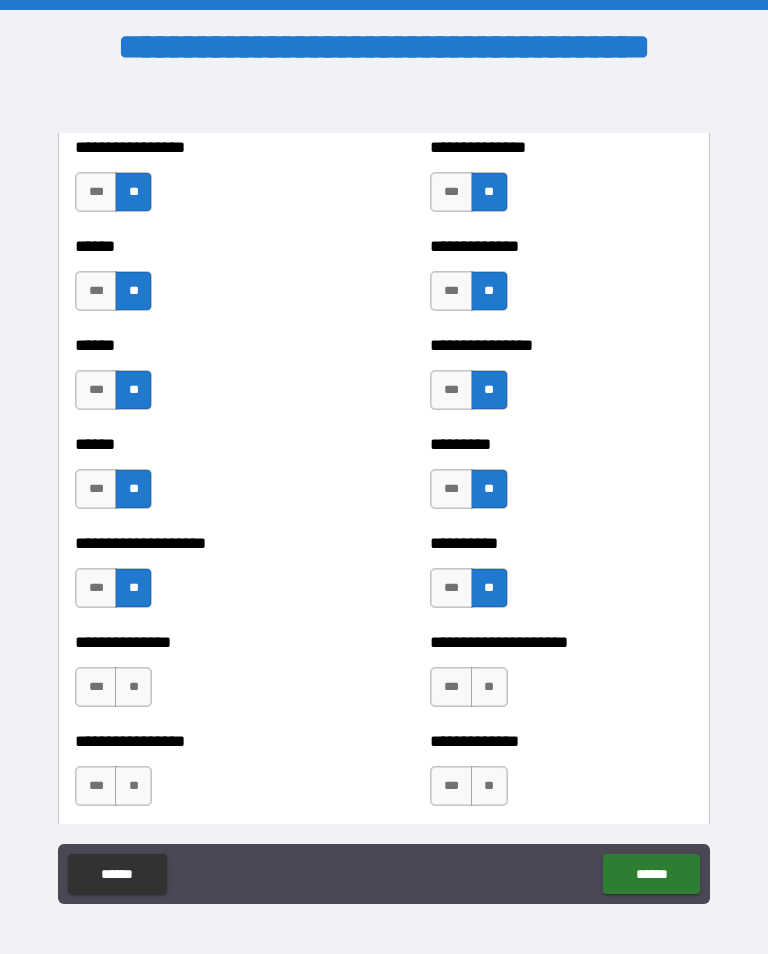 click on "**" at bounding box center [133, 687] 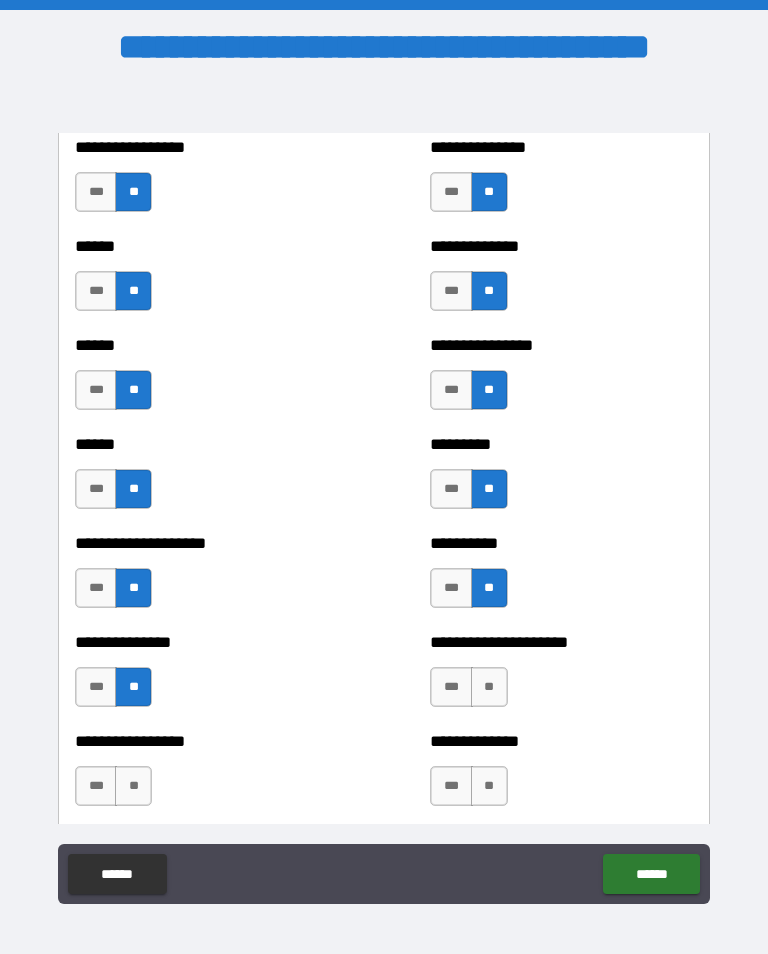 click on "**" at bounding box center (489, 687) 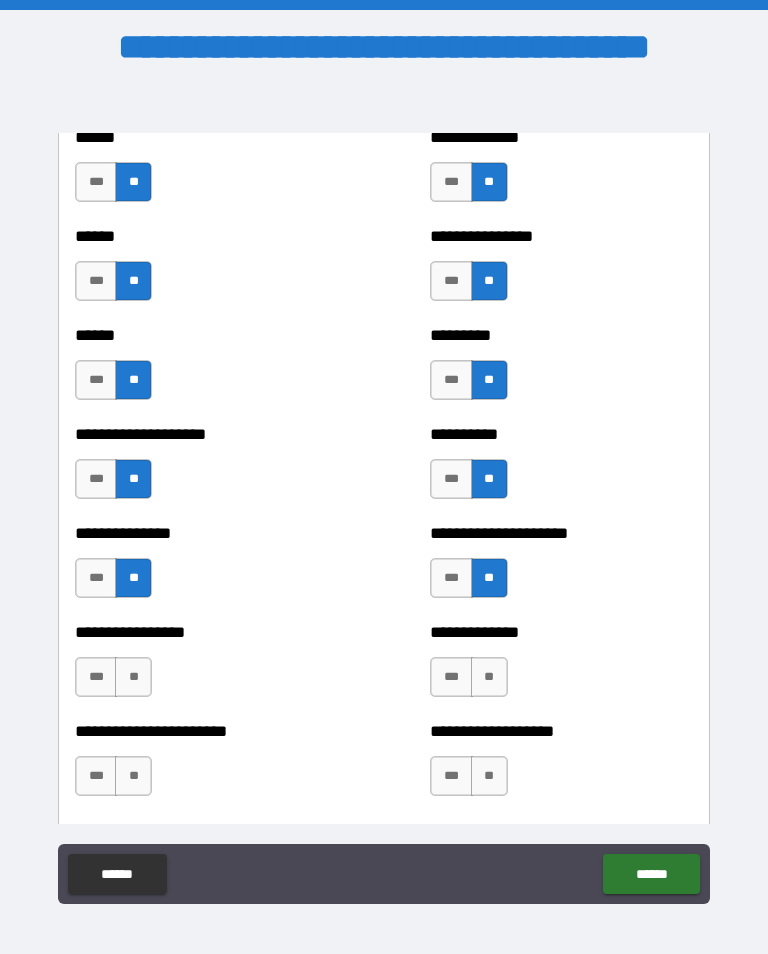 scroll, scrollTop: 3197, scrollLeft: 0, axis: vertical 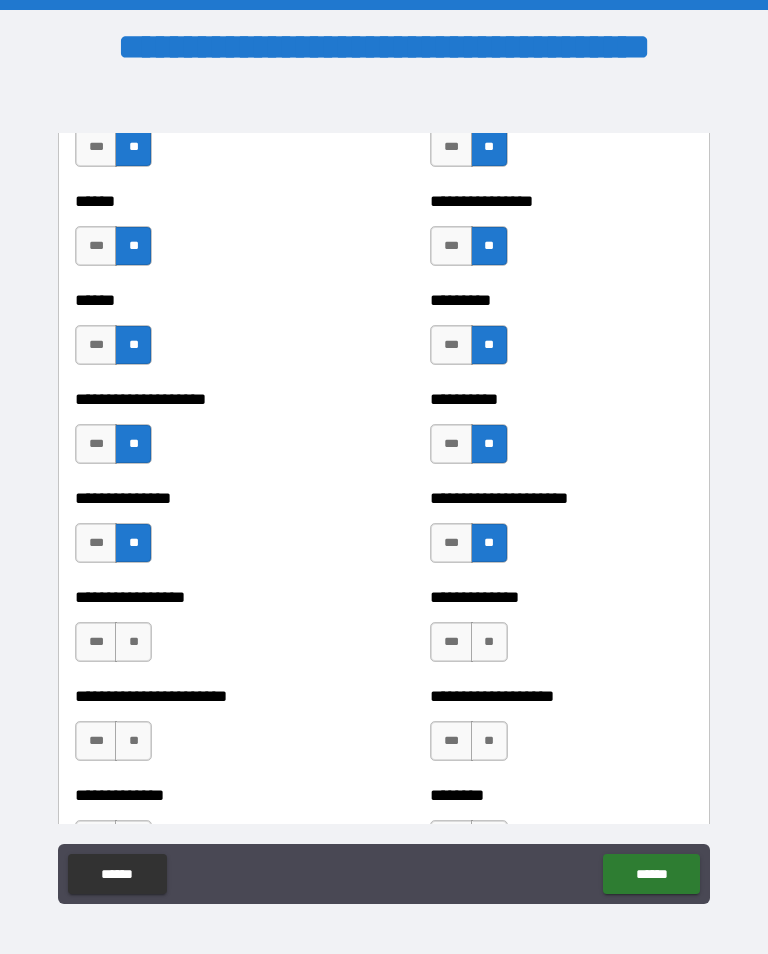 click on "**" at bounding box center [133, 642] 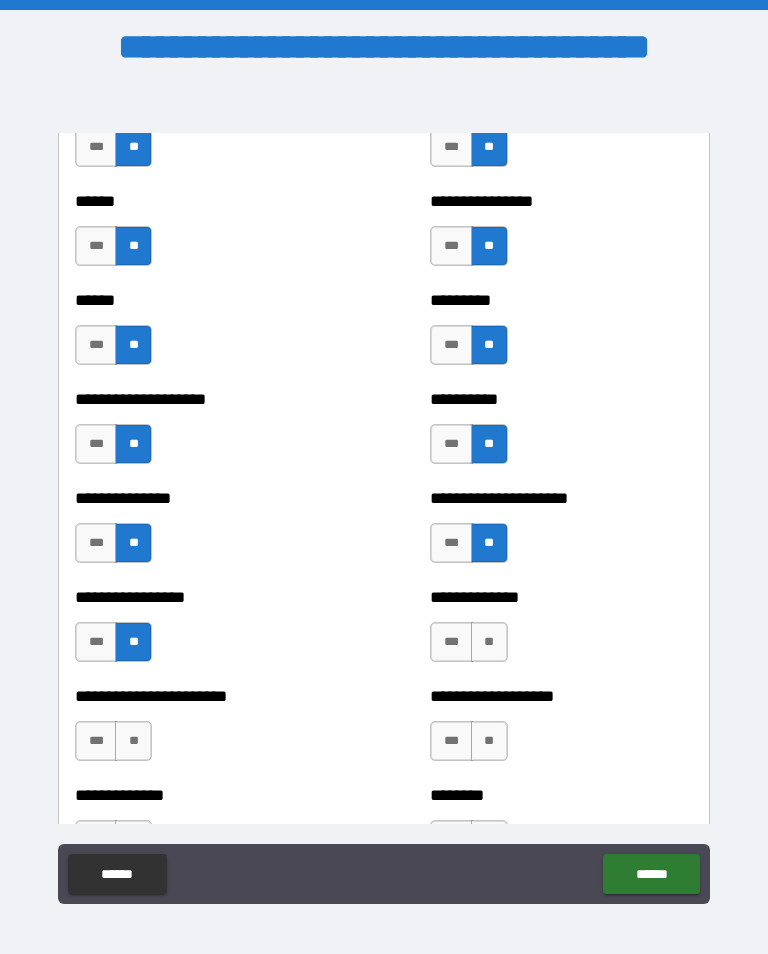 click on "**" at bounding box center [489, 642] 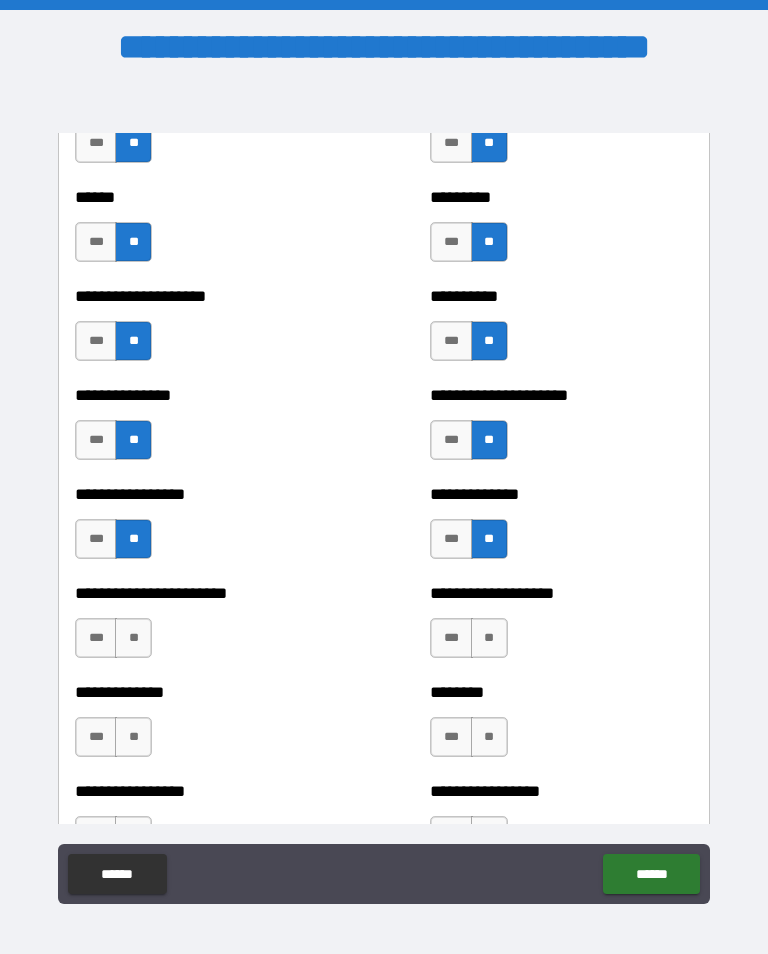 scroll, scrollTop: 3343, scrollLeft: 0, axis: vertical 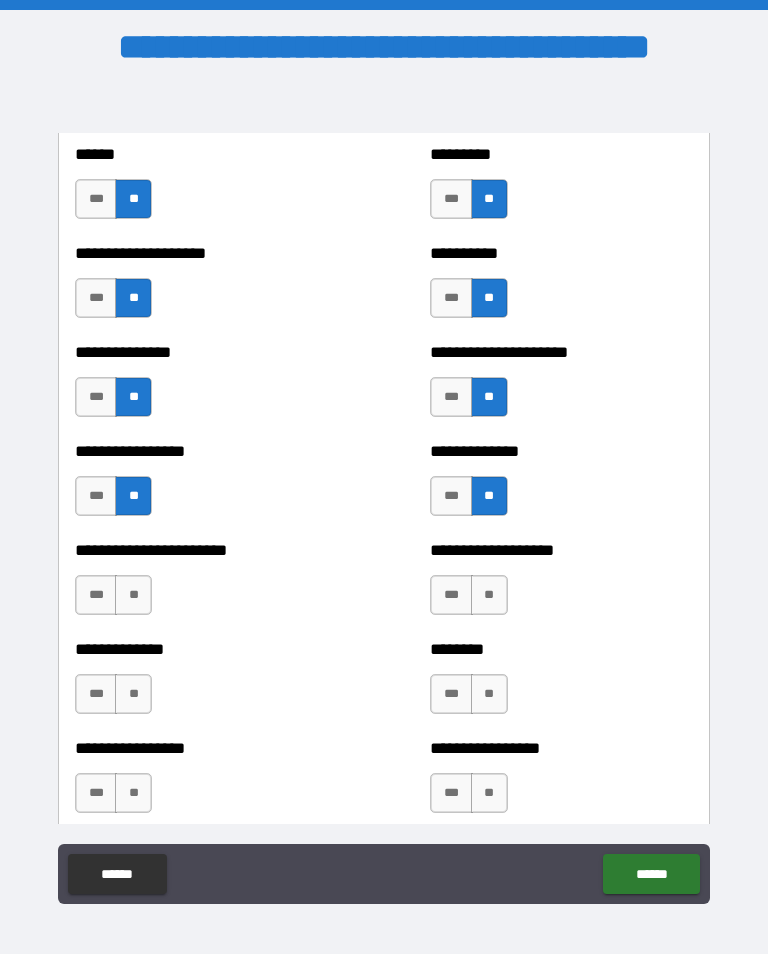 click on "**" at bounding box center (133, 595) 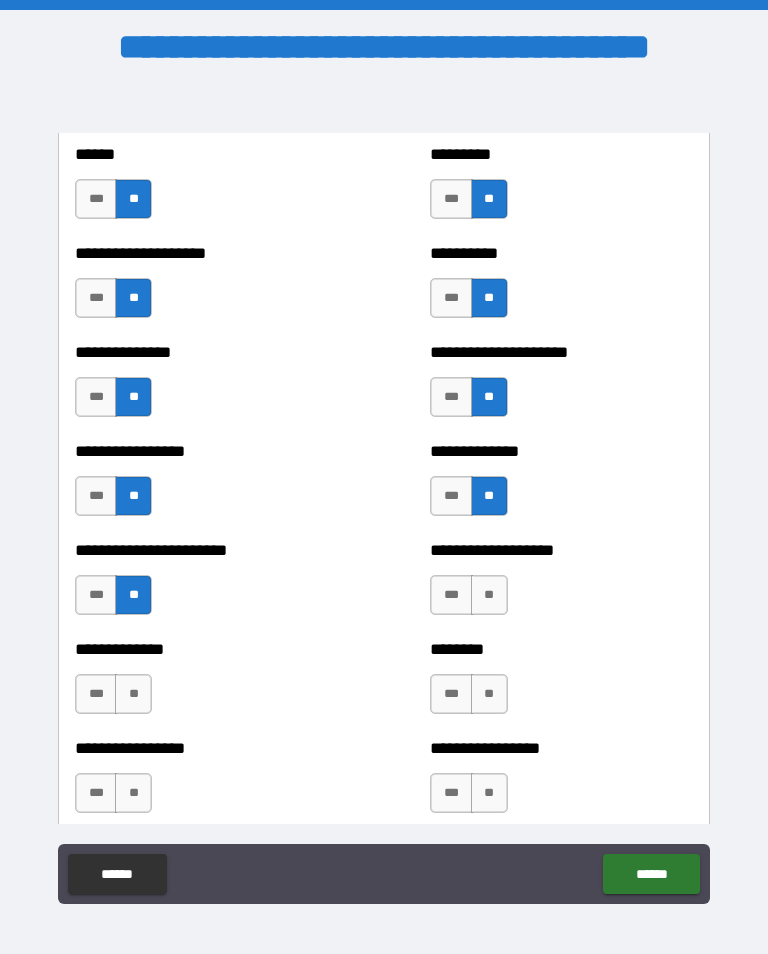 click on "**" at bounding box center (489, 595) 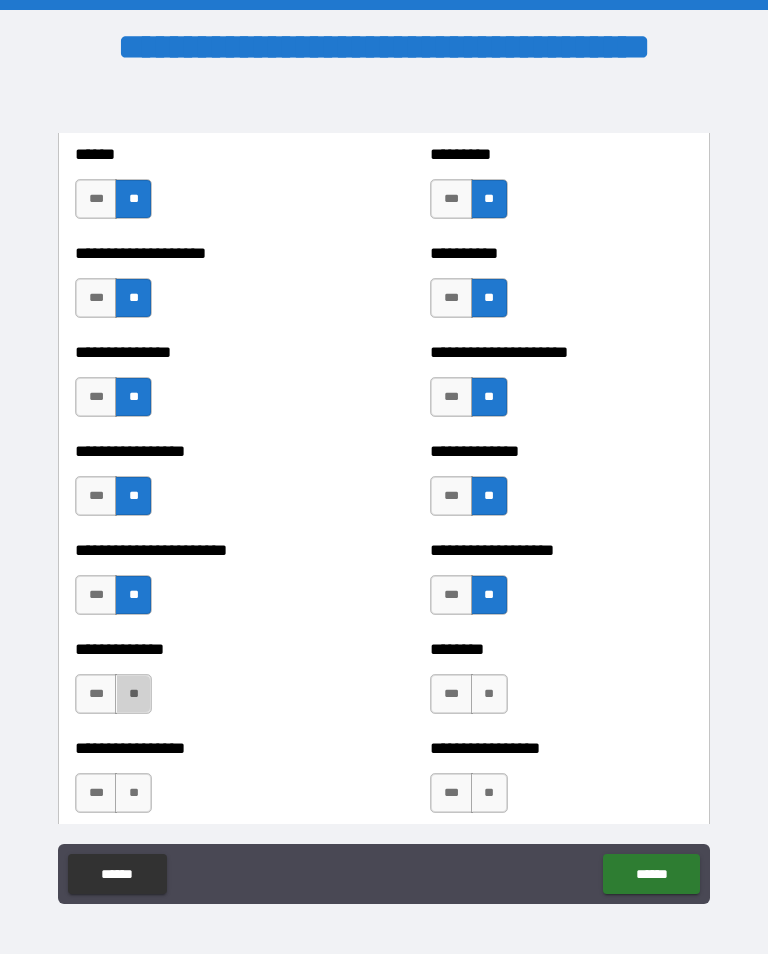click on "**" at bounding box center (133, 694) 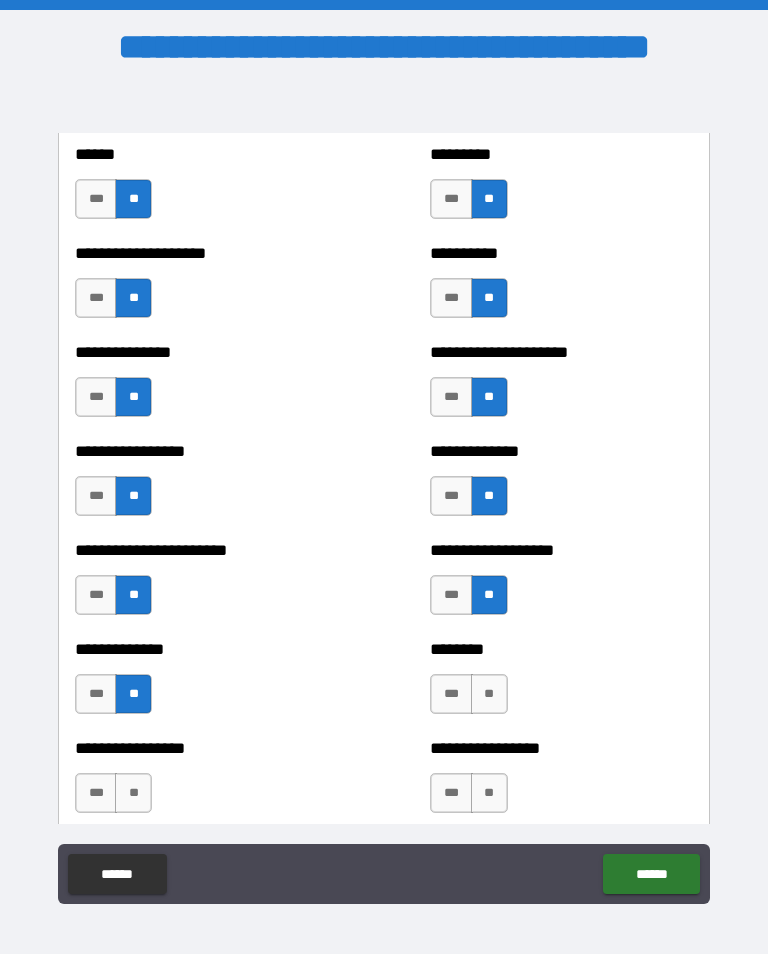 click on "**" at bounding box center [489, 694] 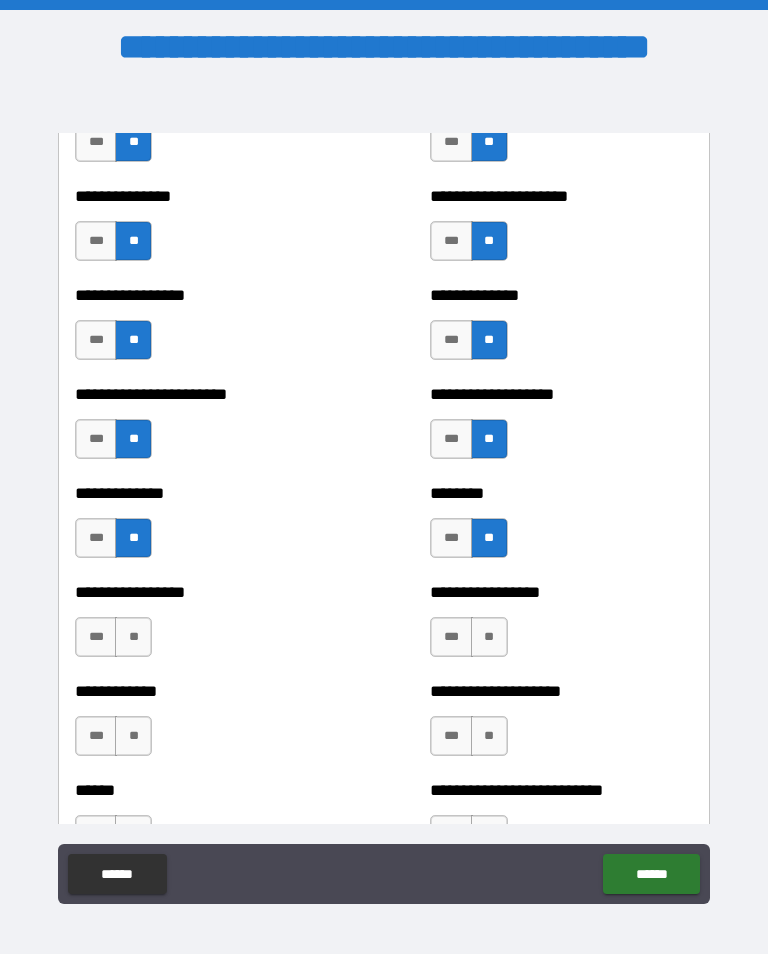 scroll, scrollTop: 3504, scrollLeft: 0, axis: vertical 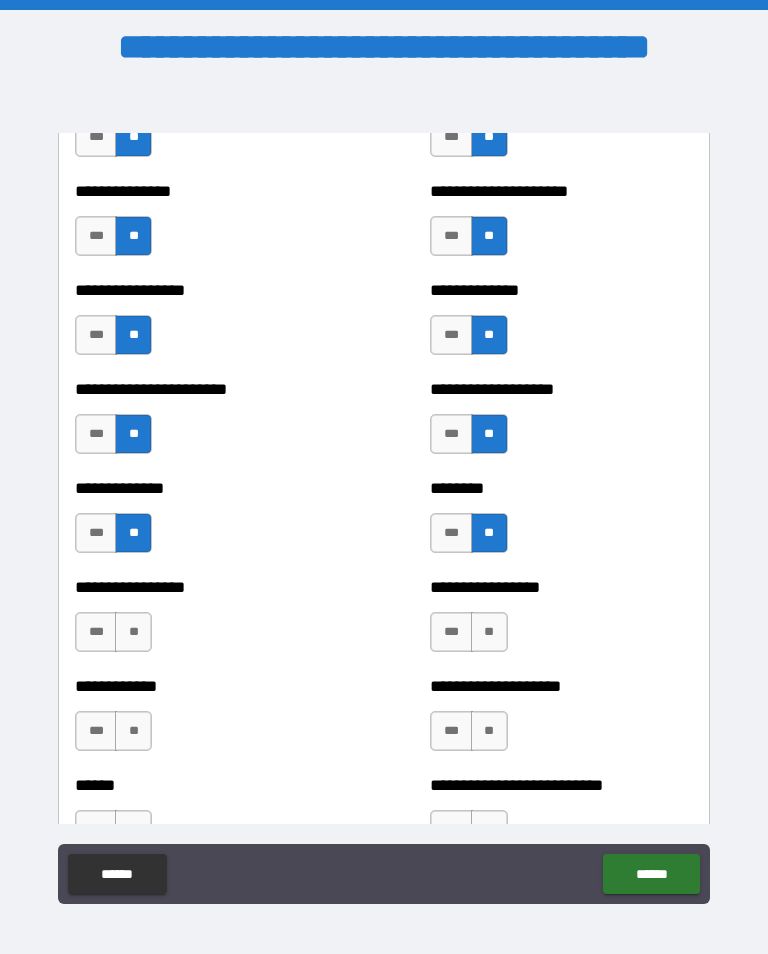 click on "**" at bounding box center (133, 632) 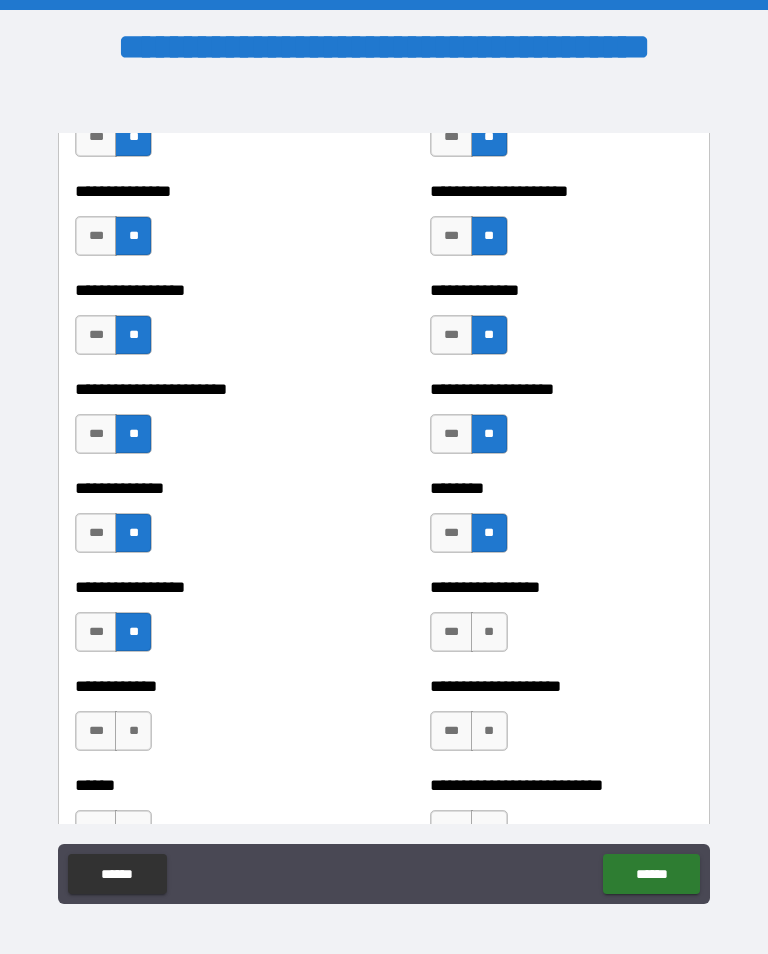 click on "**" at bounding box center [489, 632] 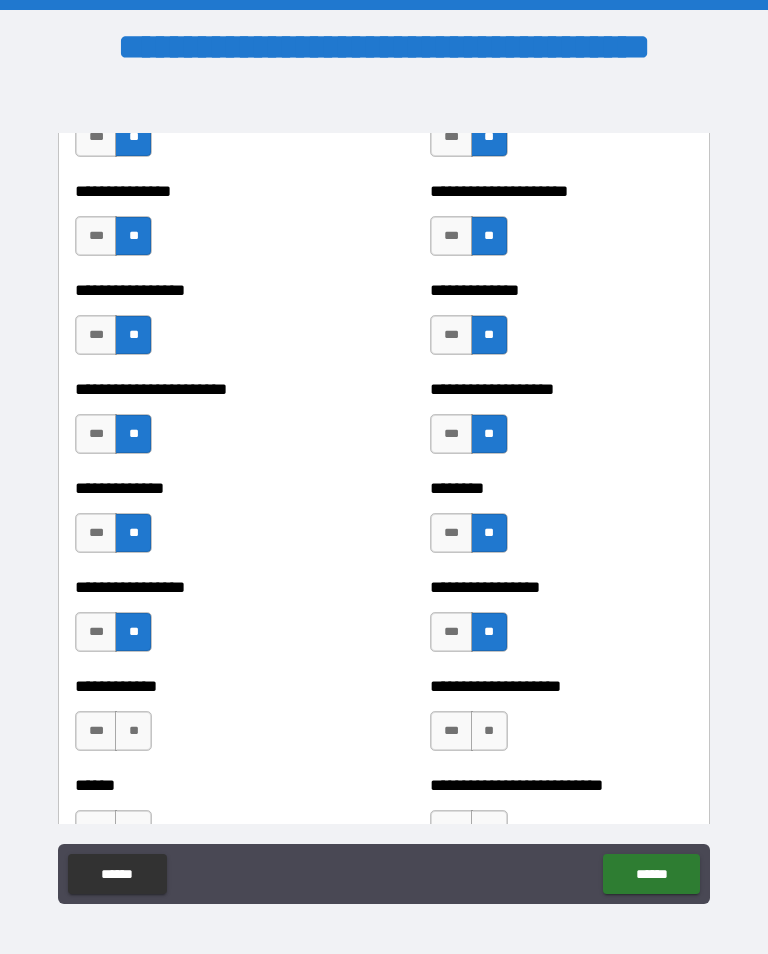 click on "**" at bounding box center [133, 731] 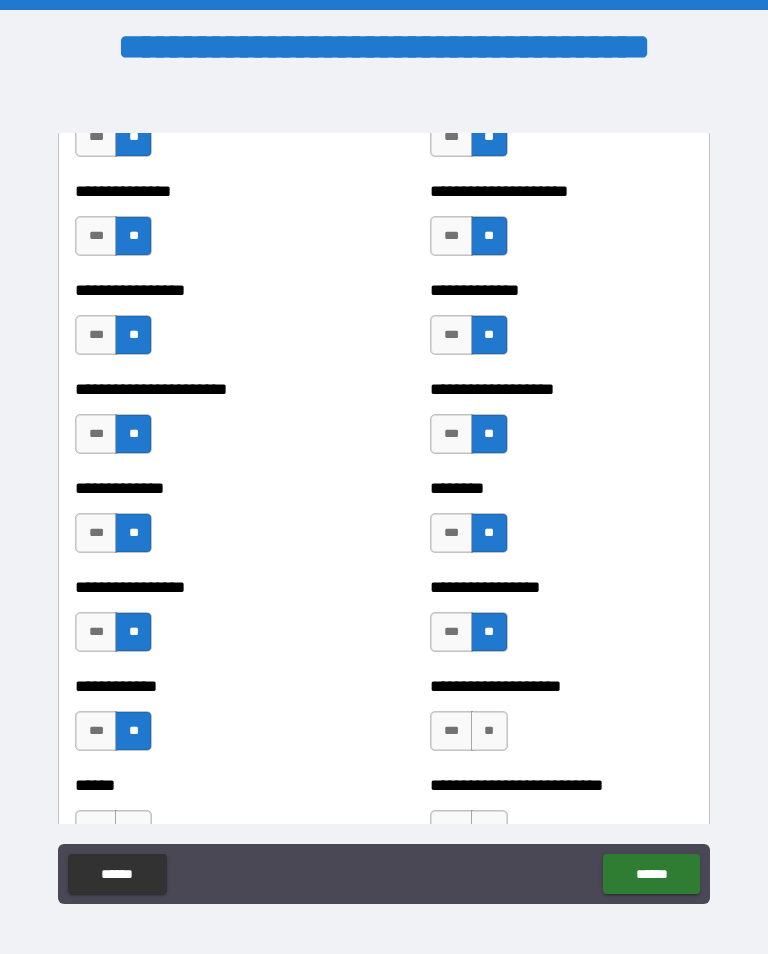 click on "**" at bounding box center [489, 731] 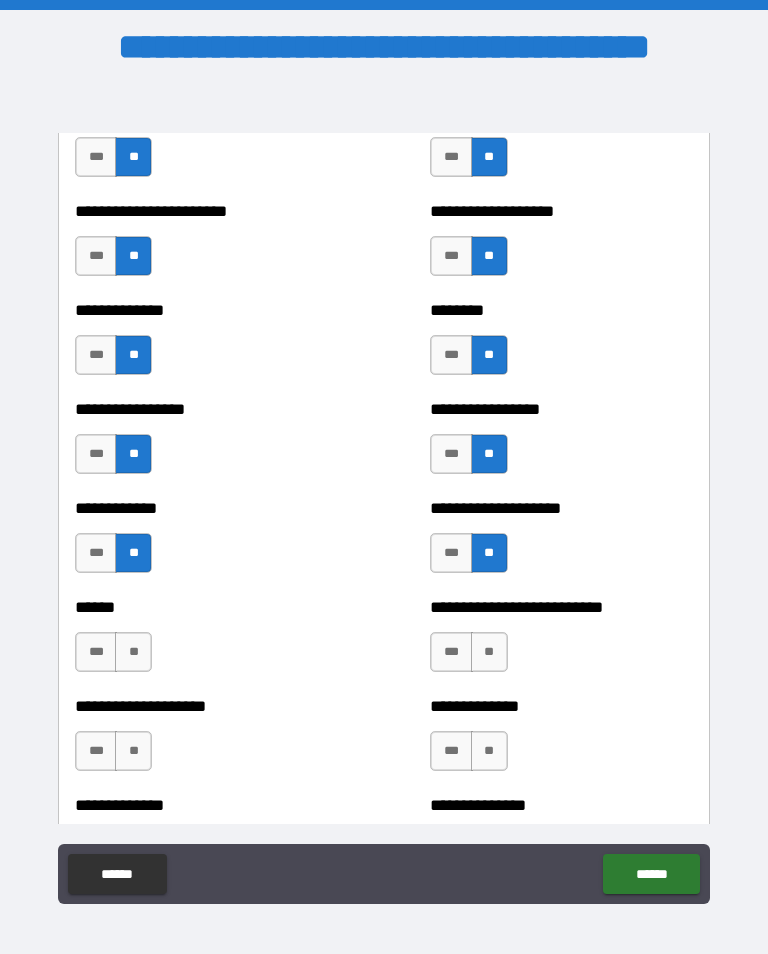 scroll, scrollTop: 3687, scrollLeft: 0, axis: vertical 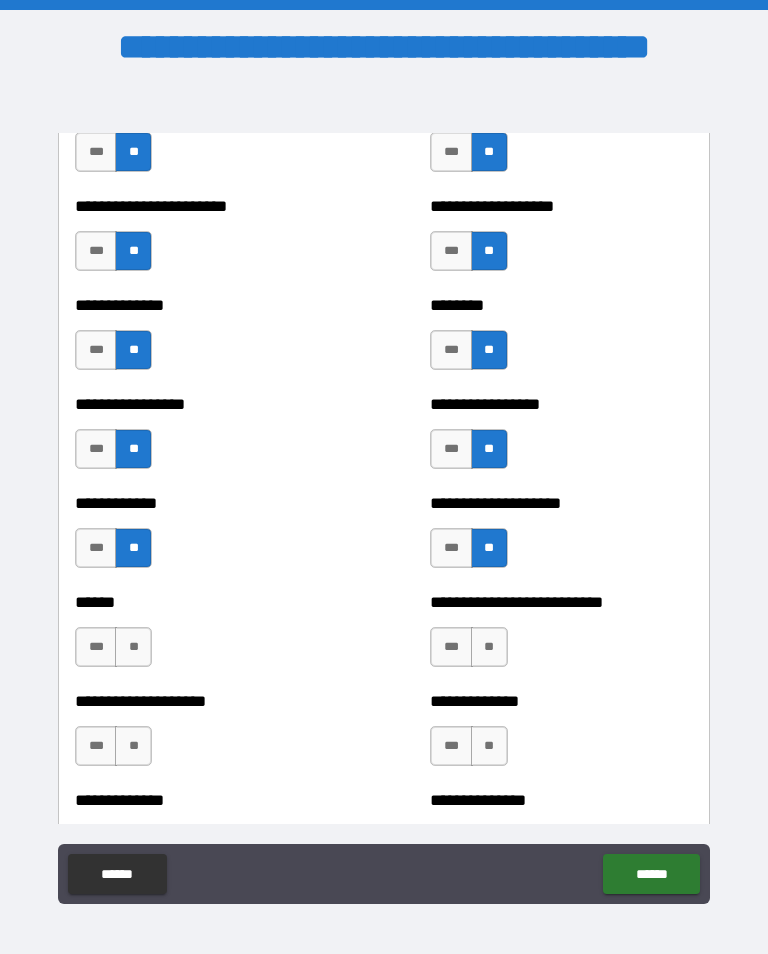 click on "**" at bounding box center [133, 647] 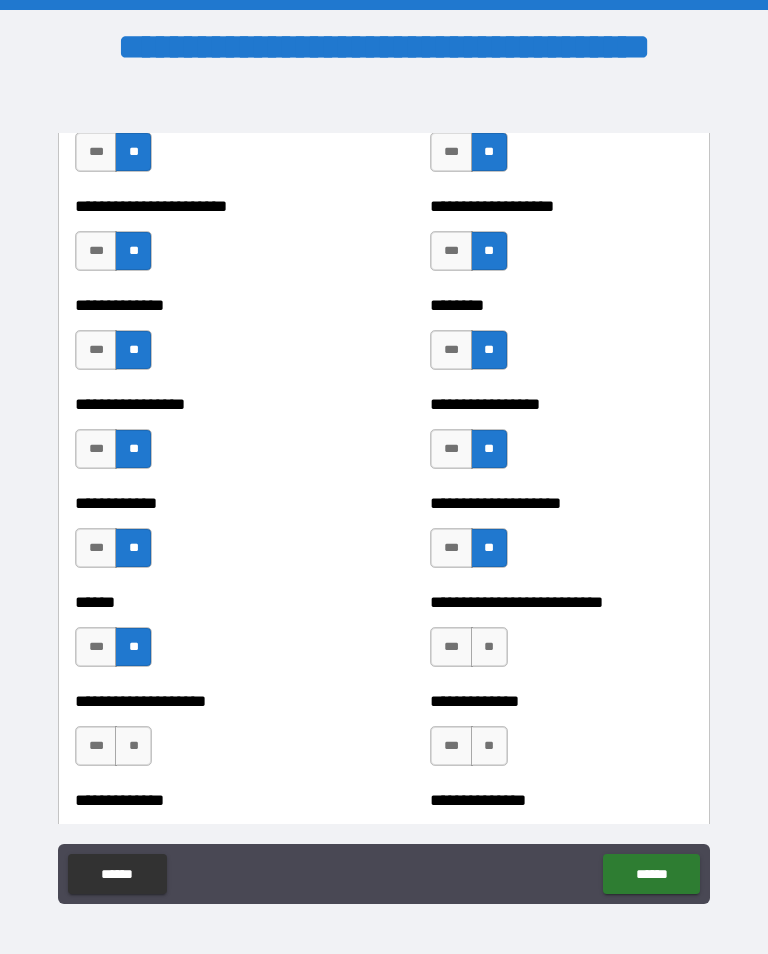 click on "**" at bounding box center (489, 647) 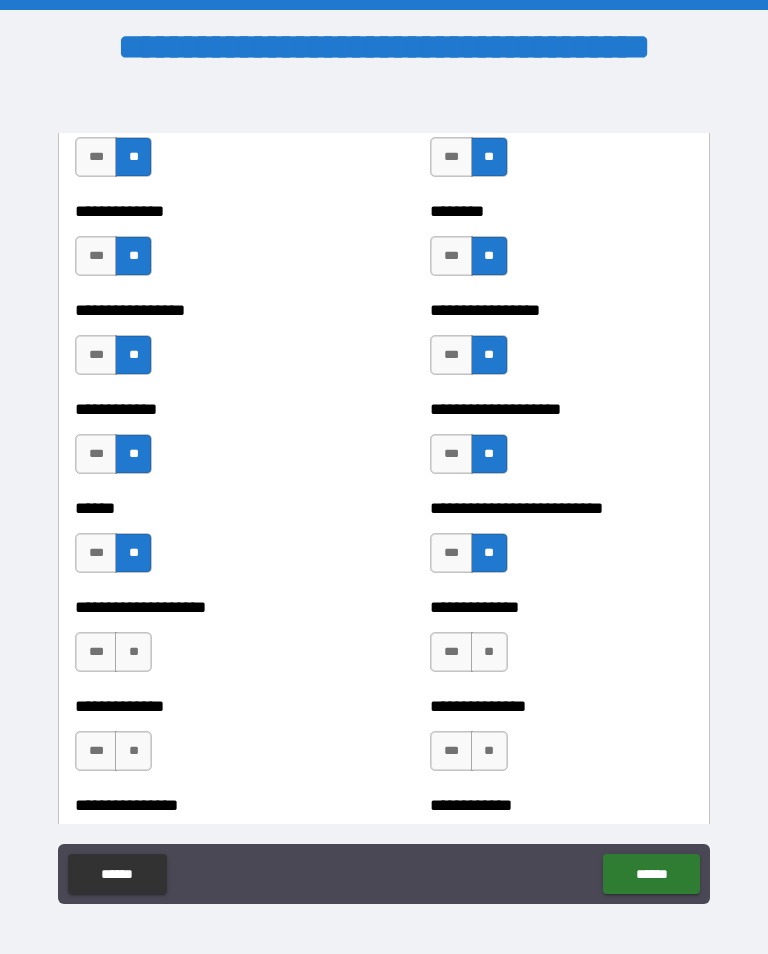 scroll, scrollTop: 3781, scrollLeft: 0, axis: vertical 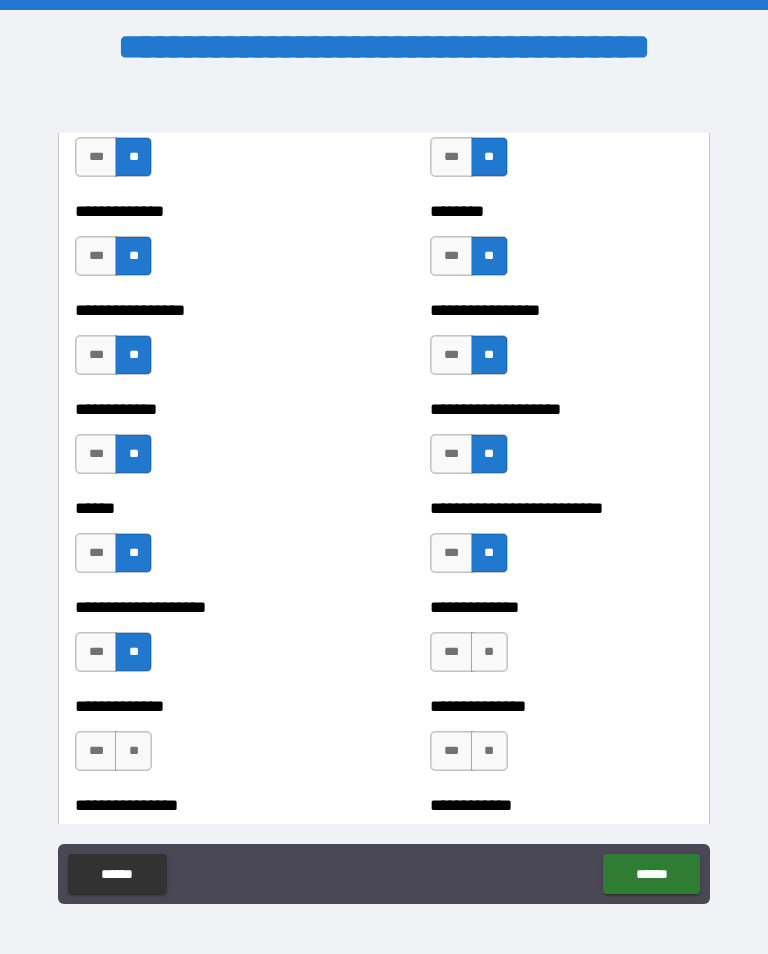 click on "**" at bounding box center (489, 652) 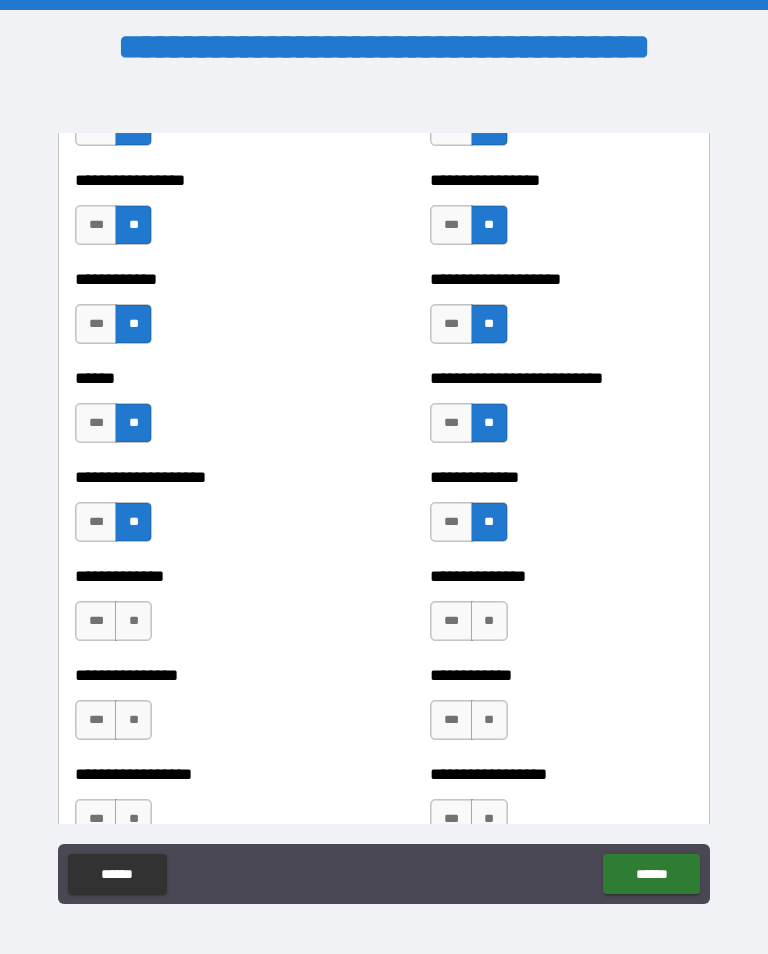 scroll, scrollTop: 3915, scrollLeft: 0, axis: vertical 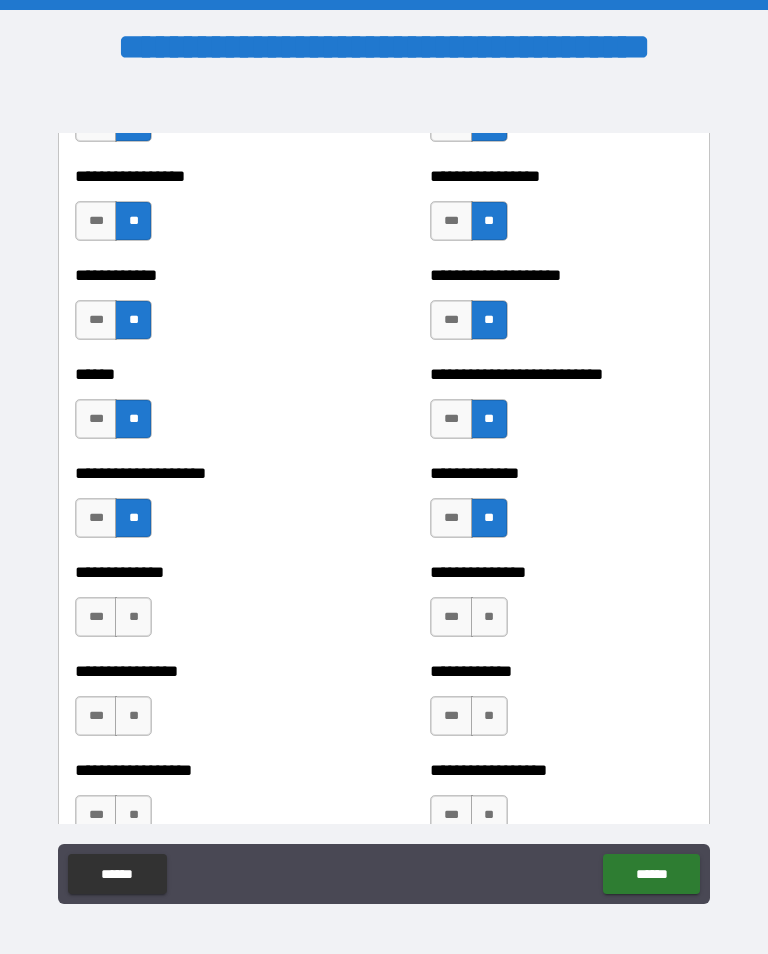 click on "**" at bounding box center [133, 617] 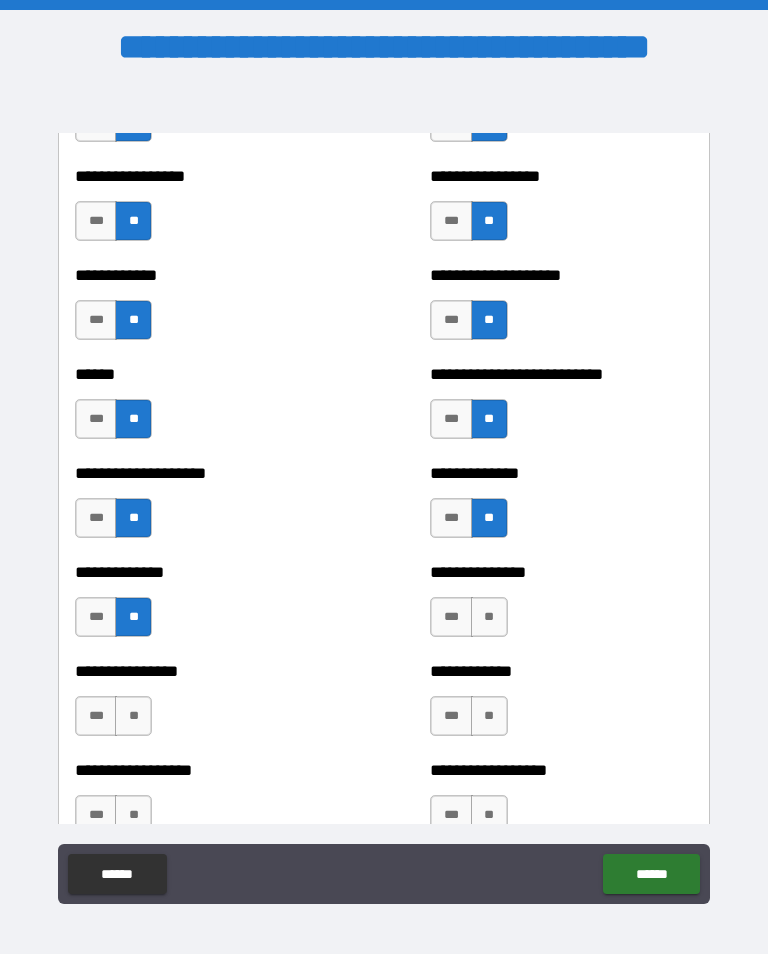 click on "**" at bounding box center [489, 617] 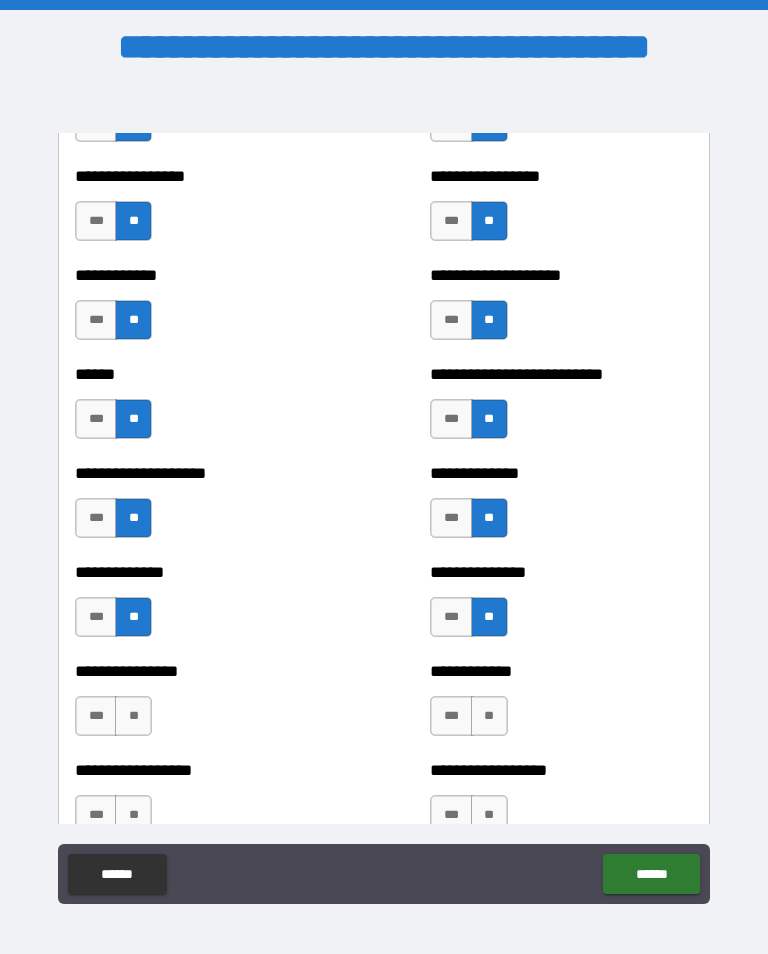 click on "**" at bounding box center [133, 716] 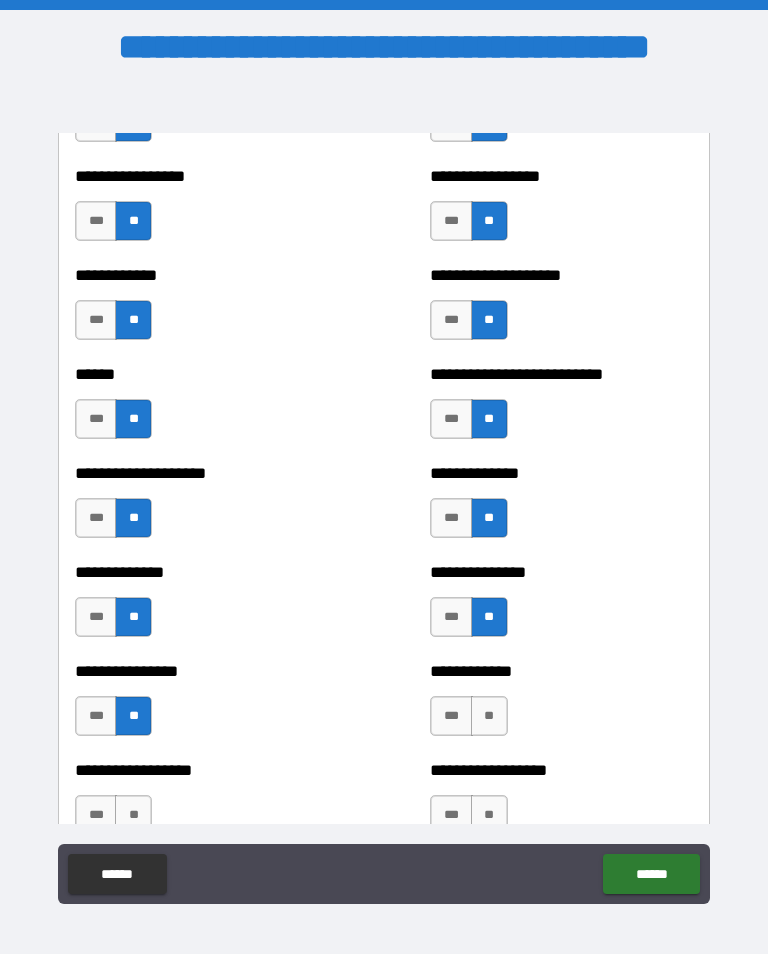 click on "**" at bounding box center (489, 716) 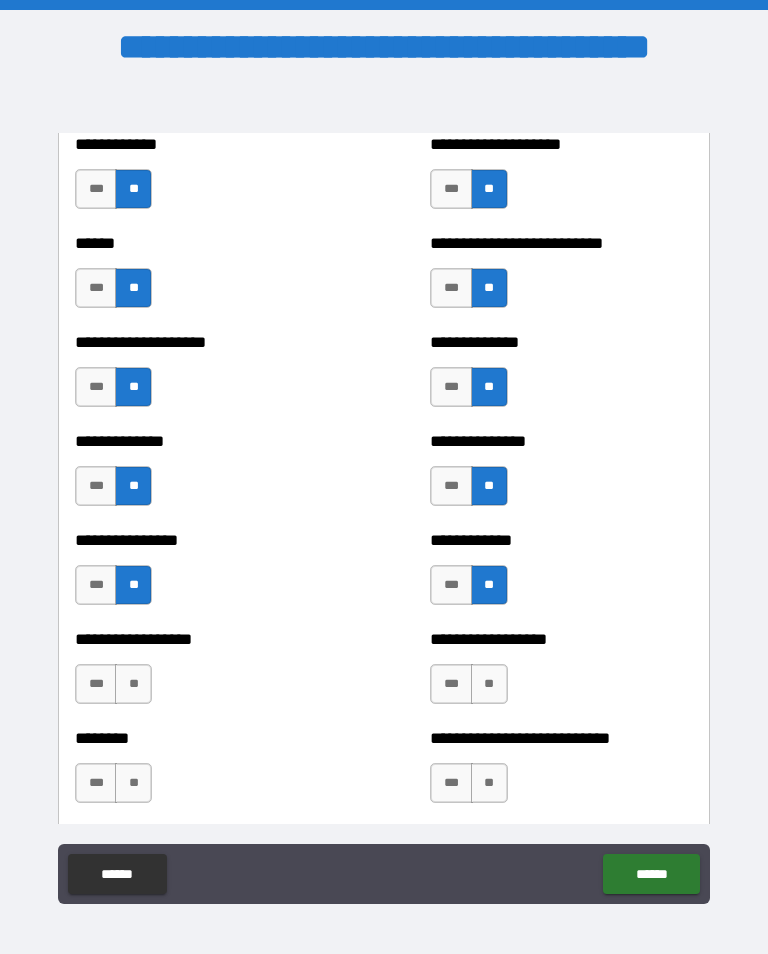 scroll, scrollTop: 4057, scrollLeft: 0, axis: vertical 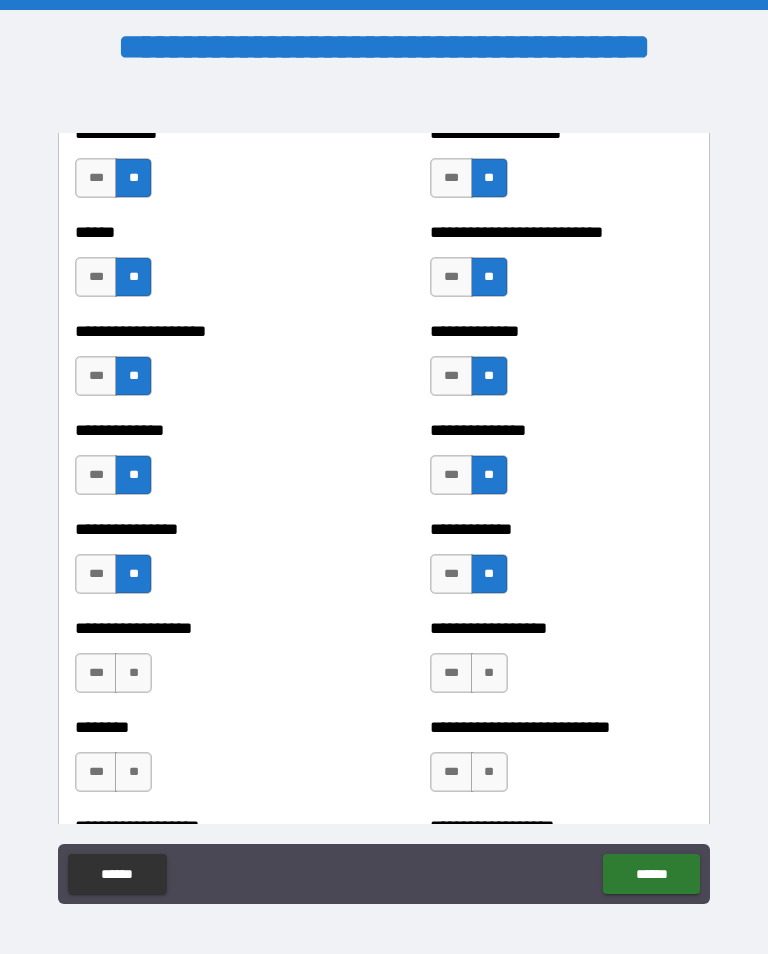click on "**" at bounding box center [133, 673] 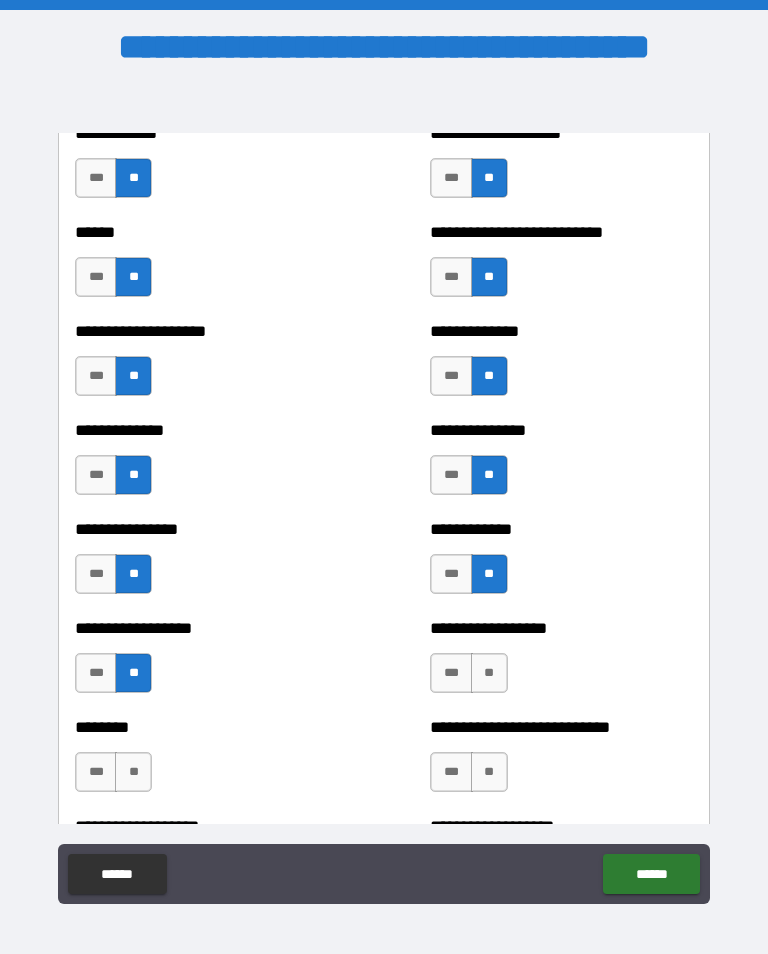 click on "**" at bounding box center [489, 673] 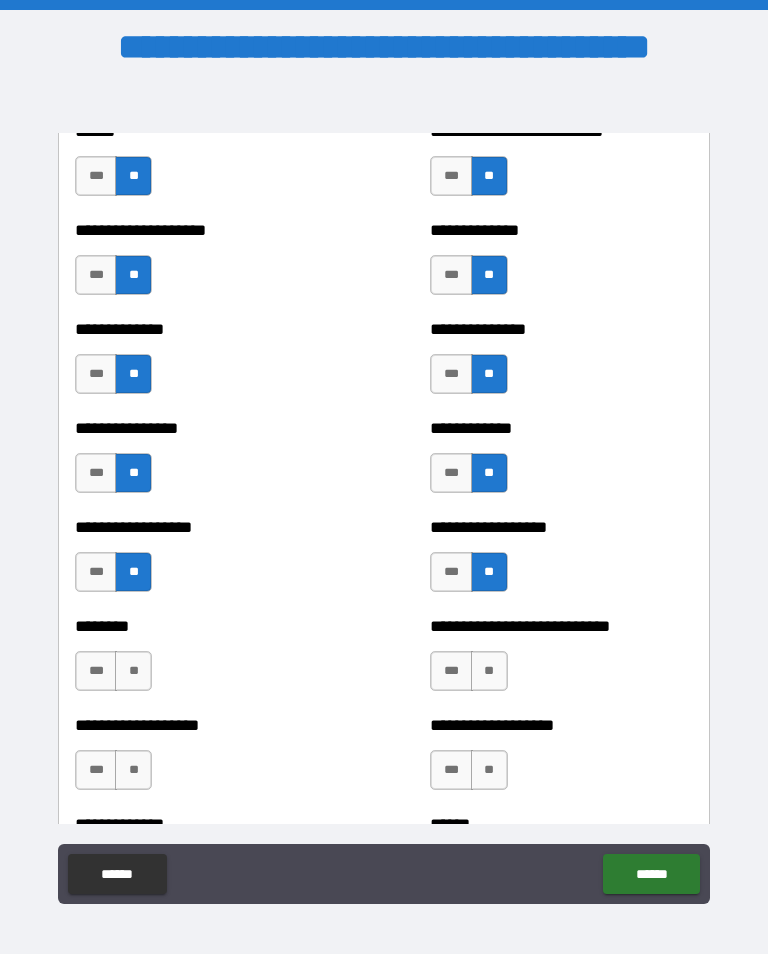scroll, scrollTop: 4164, scrollLeft: 0, axis: vertical 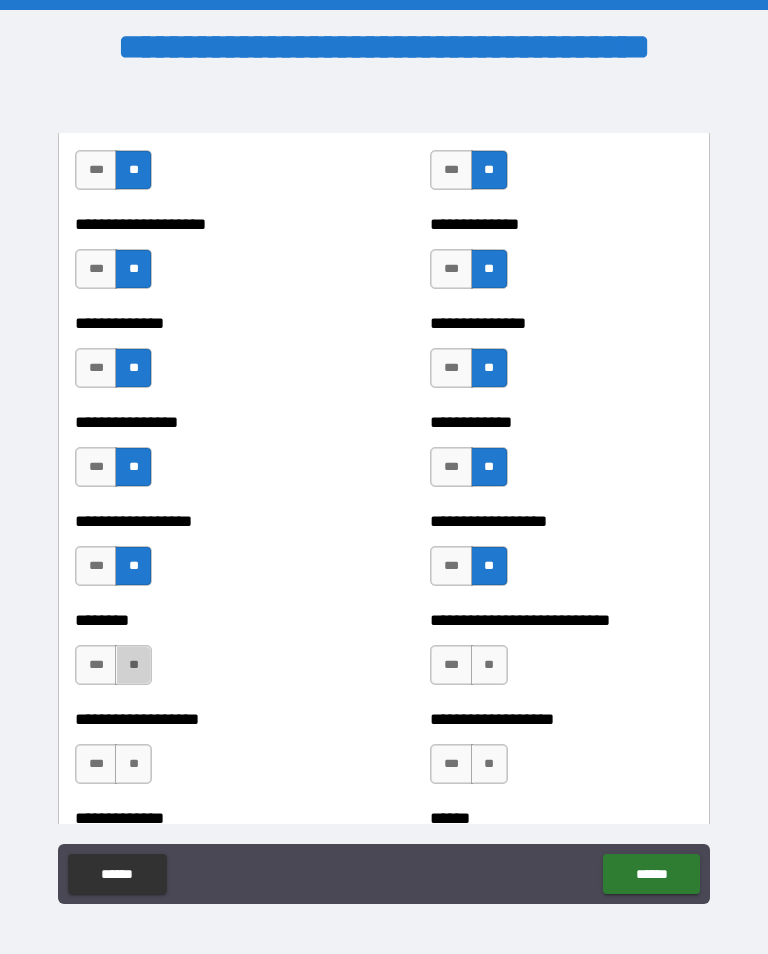 click on "**" at bounding box center [133, 665] 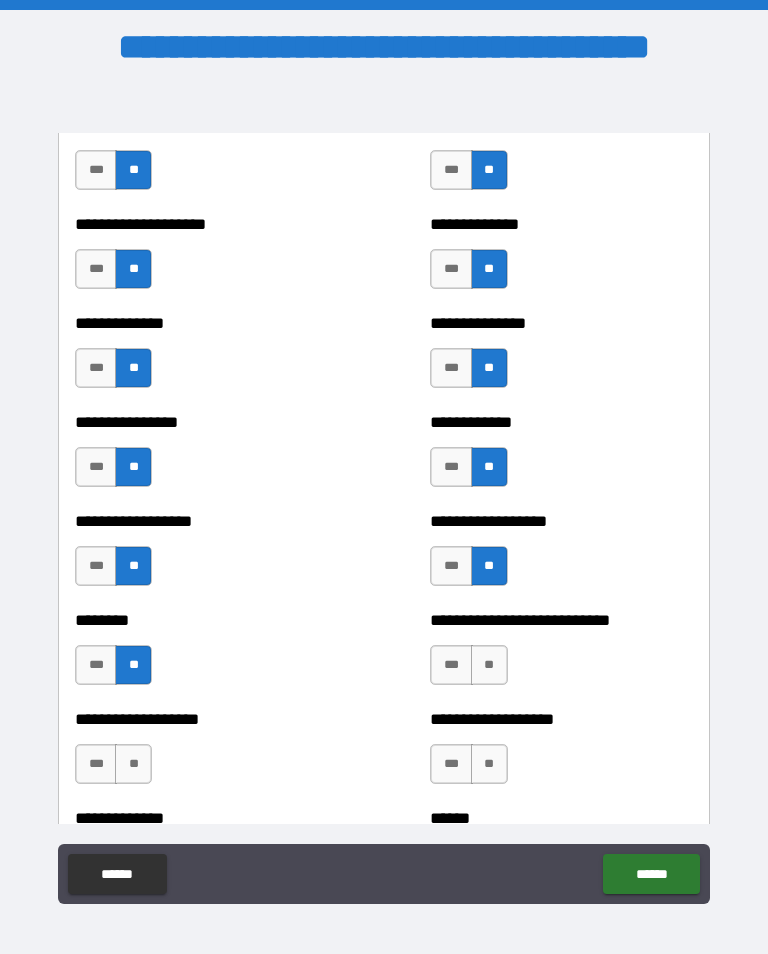 click on "**" at bounding box center [489, 665] 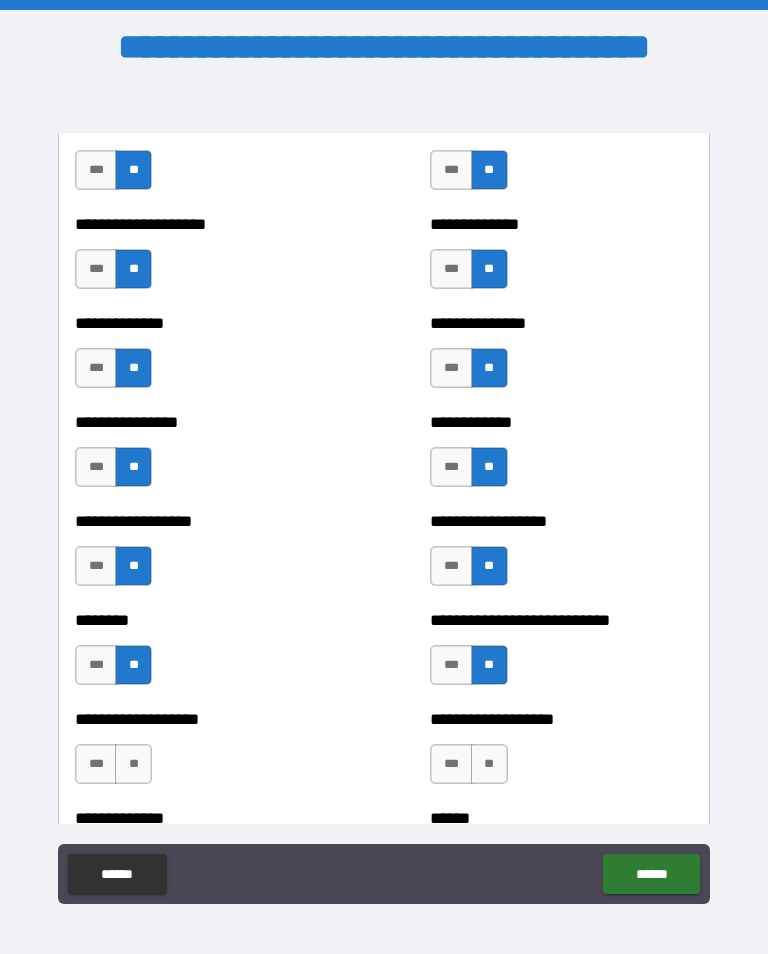 click on "**" at bounding box center [133, 764] 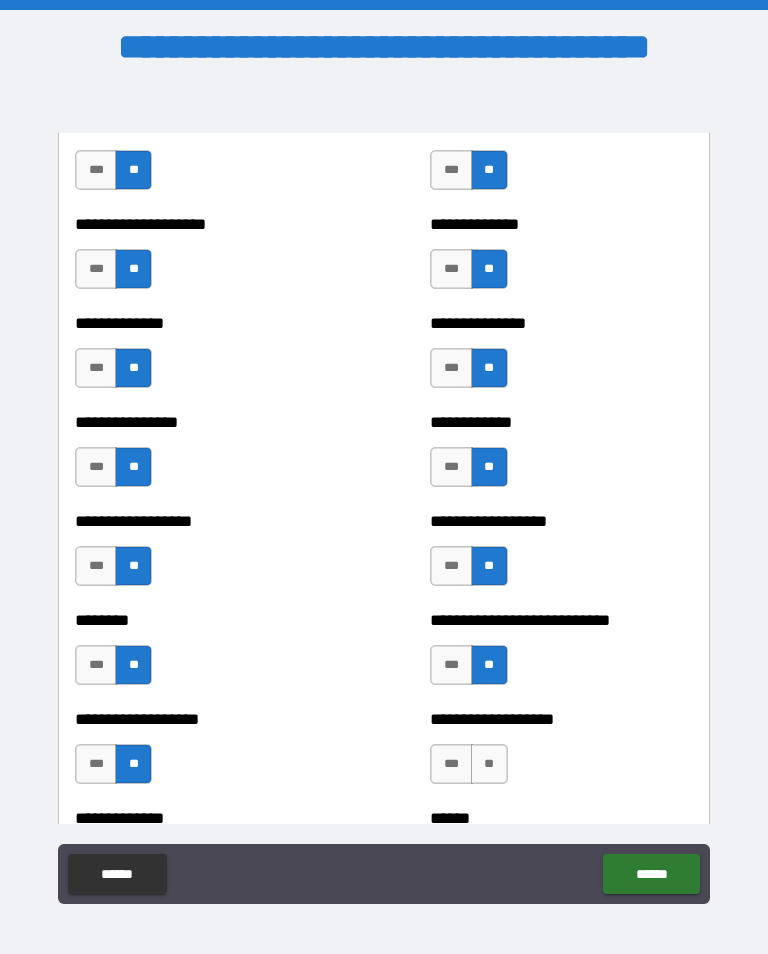 click on "**" at bounding box center (489, 764) 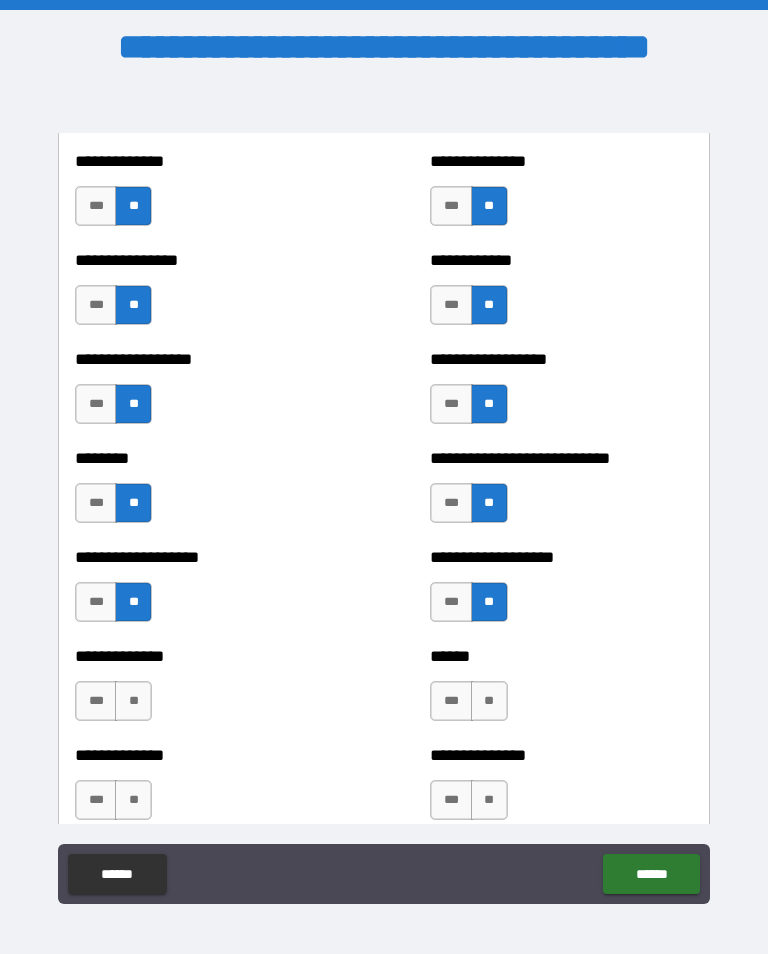 scroll, scrollTop: 4373, scrollLeft: 0, axis: vertical 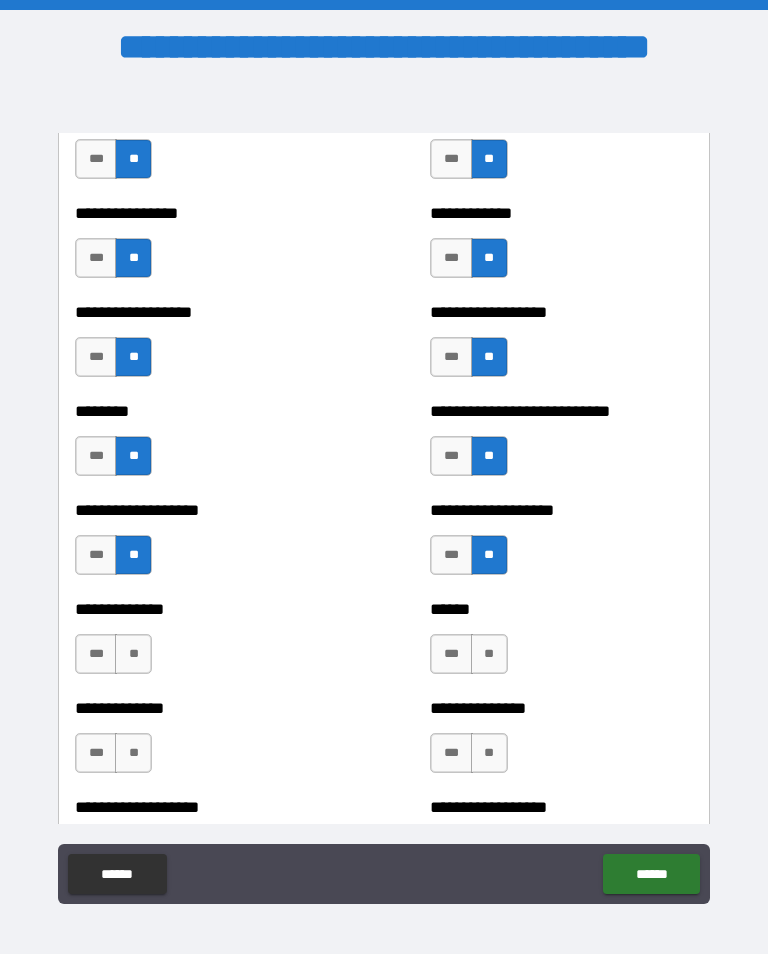 click on "**" at bounding box center (489, 654) 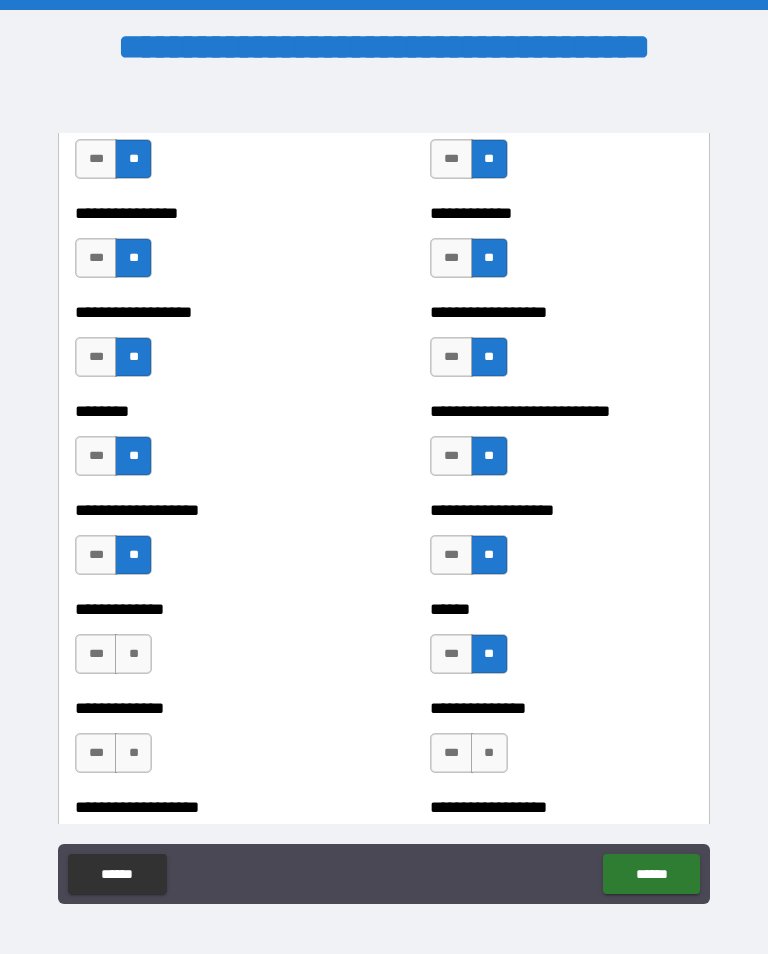click on "**" at bounding box center [133, 654] 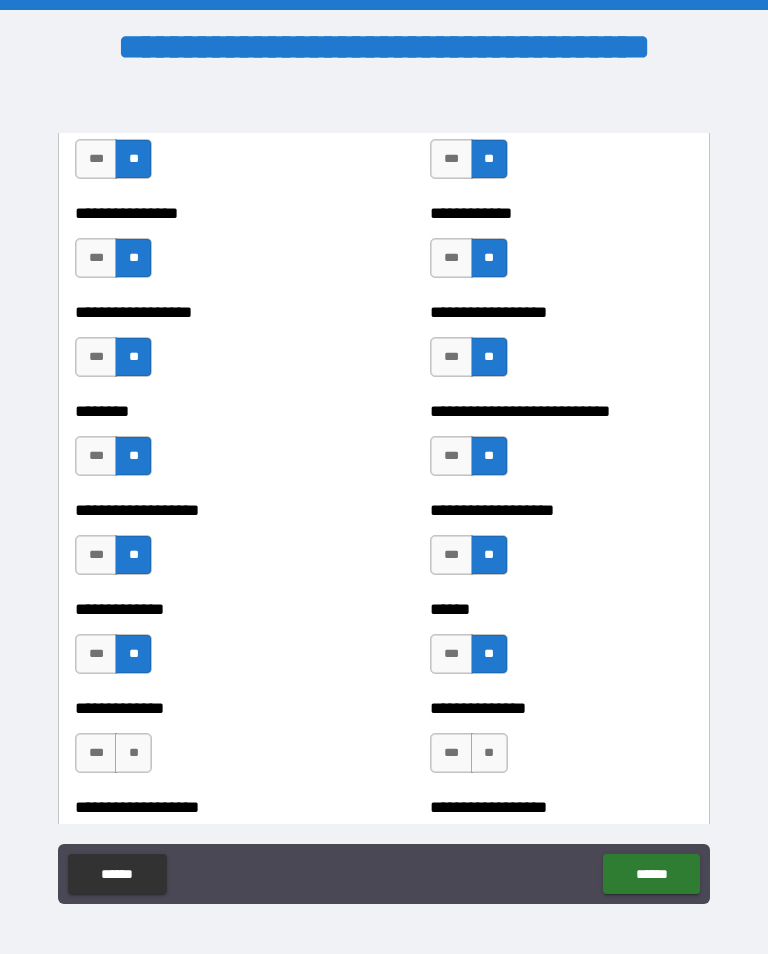 click on "**" at bounding box center [489, 753] 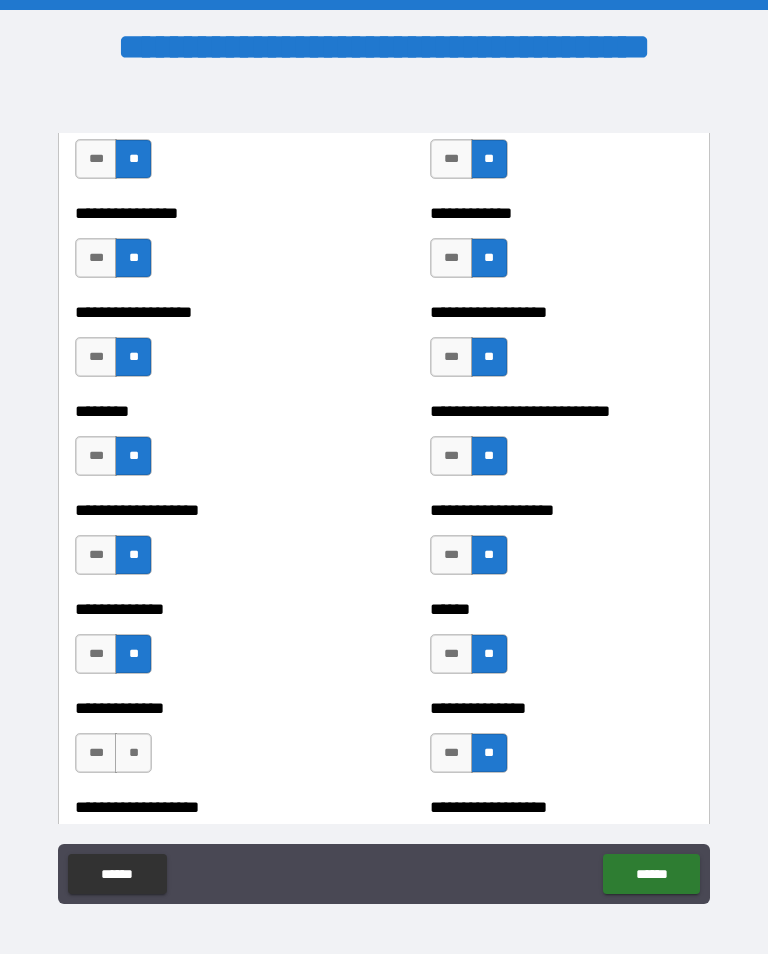click on "**" at bounding box center [133, 753] 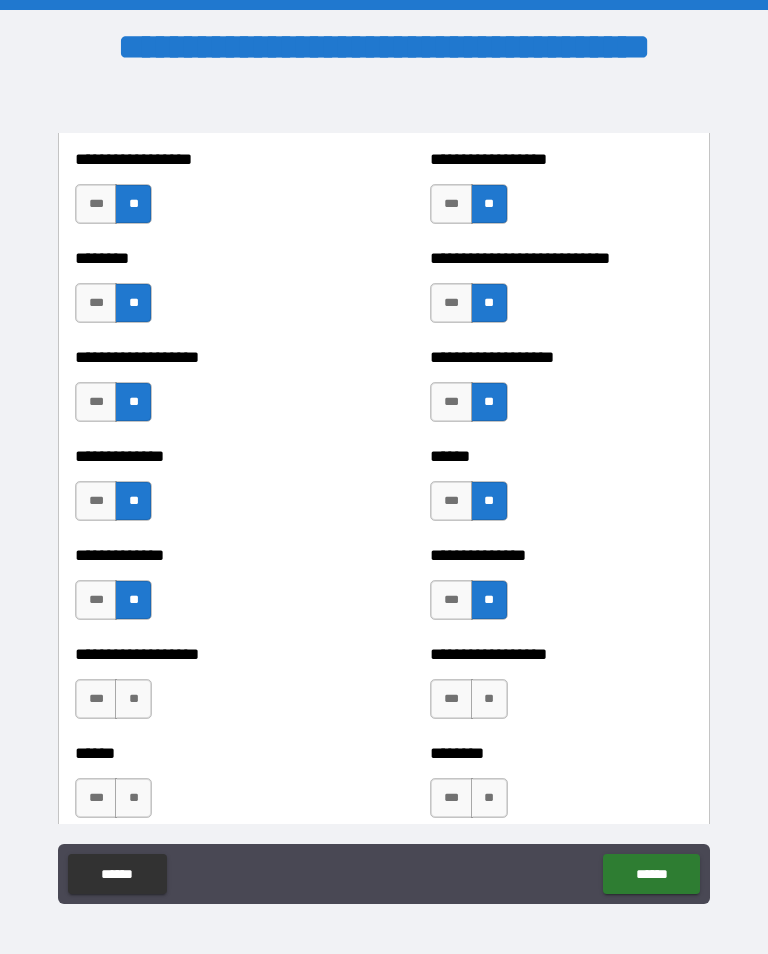 scroll, scrollTop: 4533, scrollLeft: 0, axis: vertical 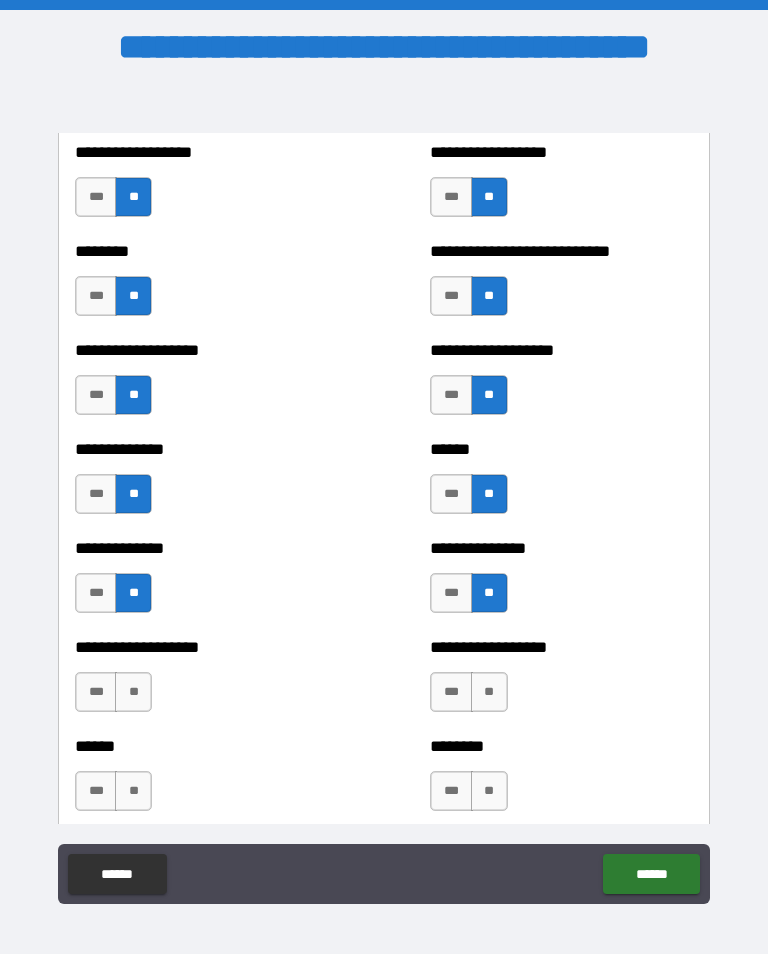 click on "**" at bounding box center [133, 692] 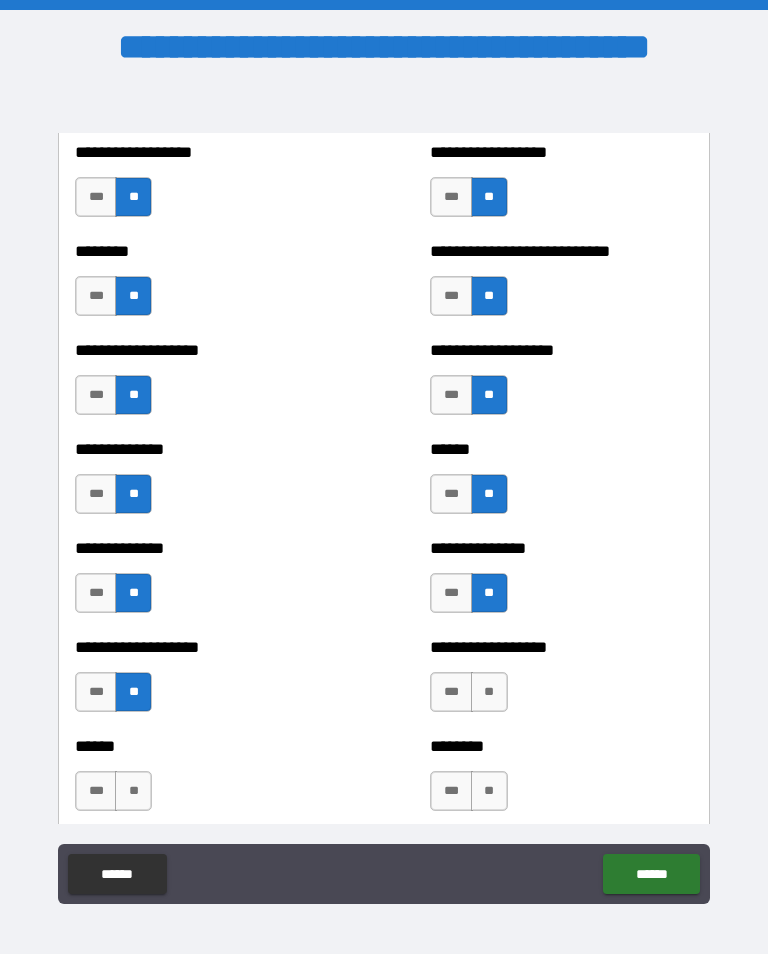 click on "**" at bounding box center (489, 692) 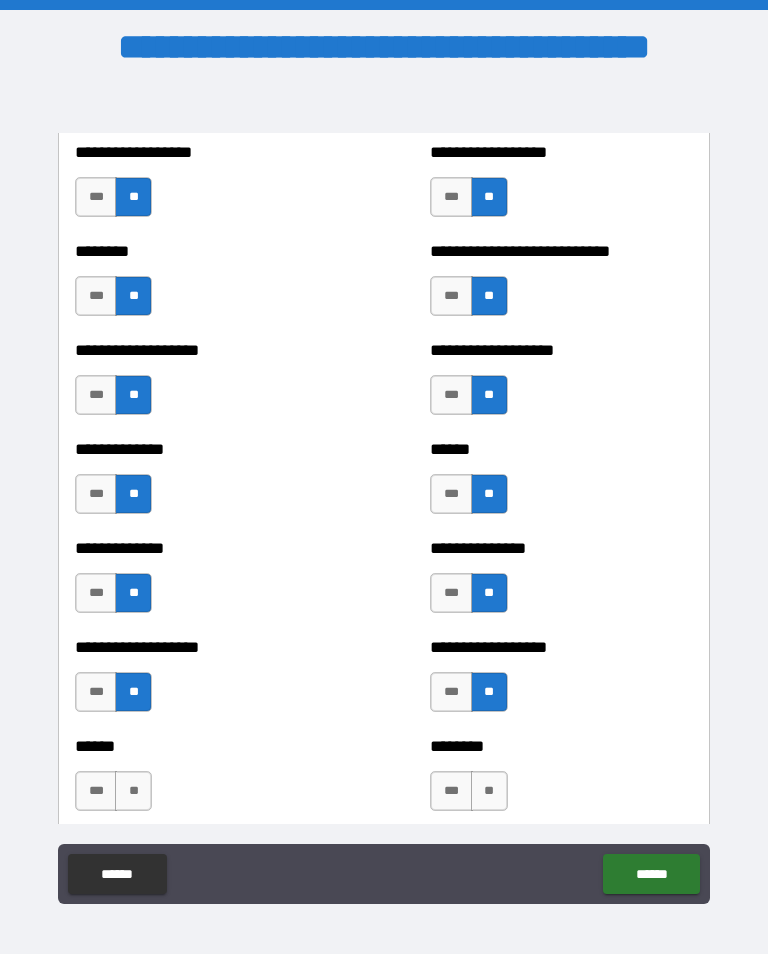 click on "**" at bounding box center [133, 791] 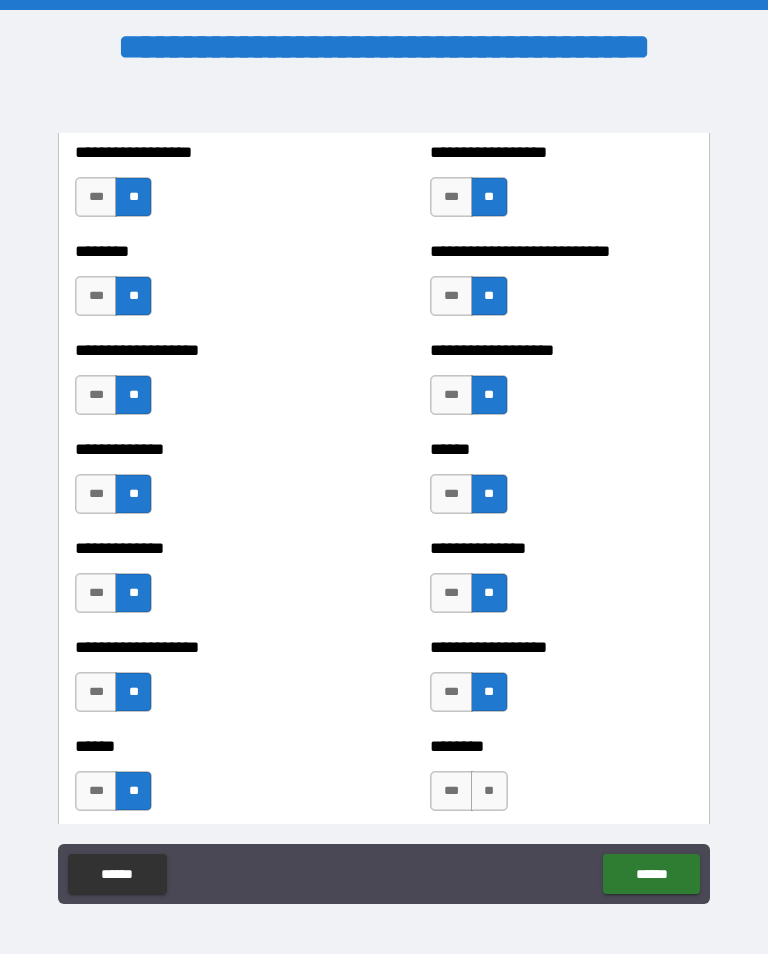 click on "**" at bounding box center [489, 791] 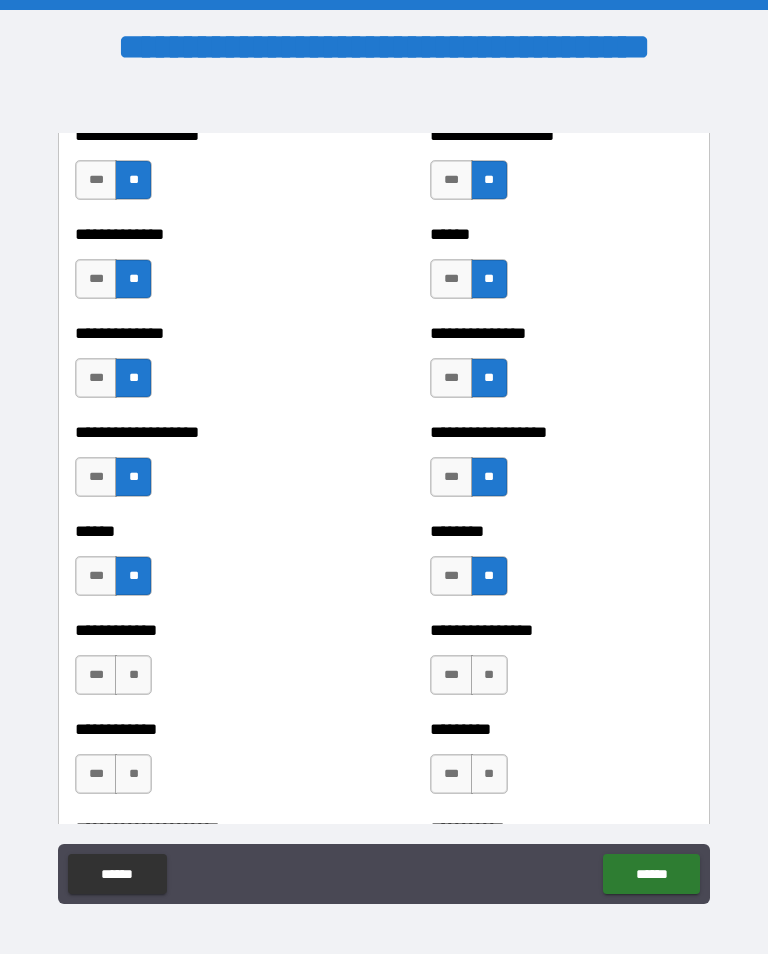scroll, scrollTop: 4751, scrollLeft: 0, axis: vertical 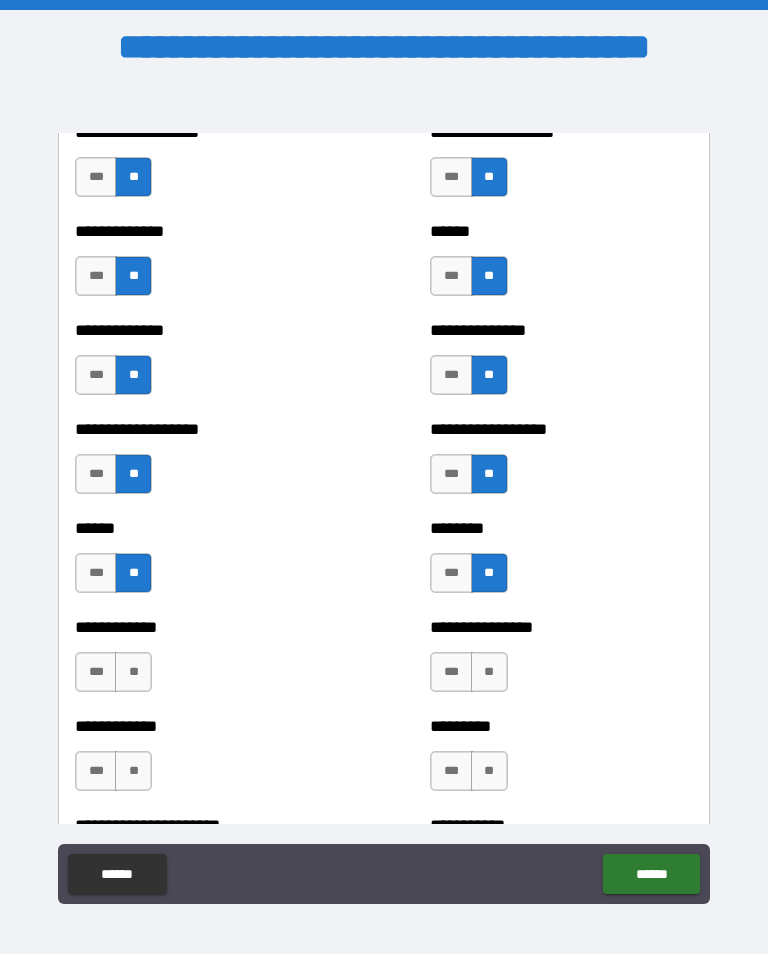 click on "**" at bounding box center (133, 672) 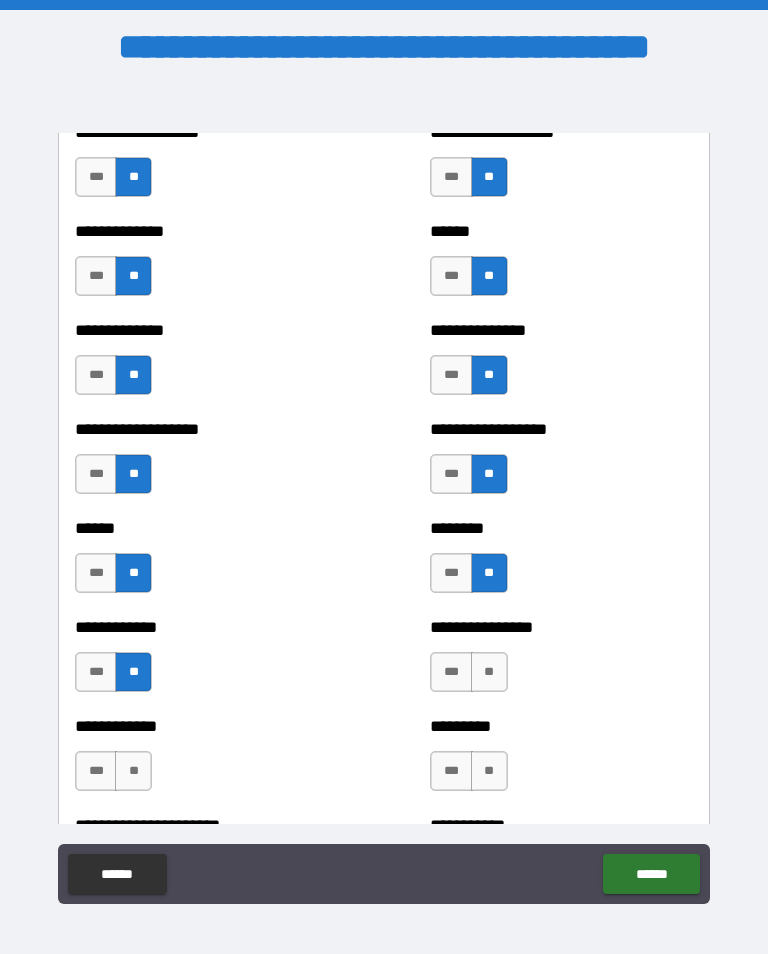 click on "**" at bounding box center (489, 672) 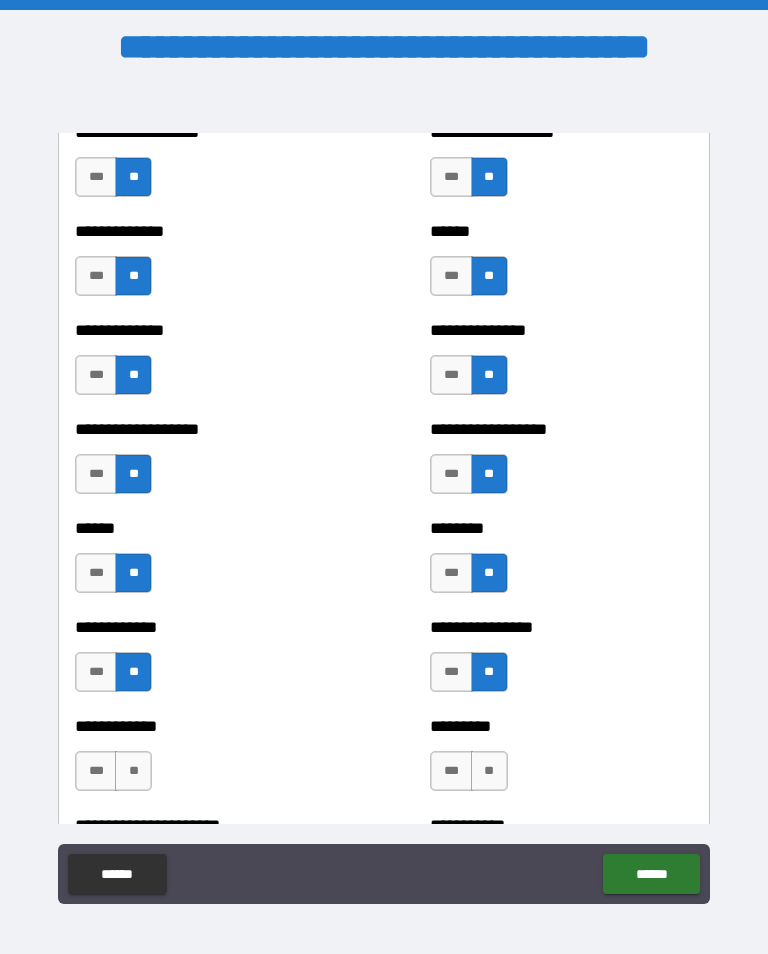 click on "**" at bounding box center [133, 771] 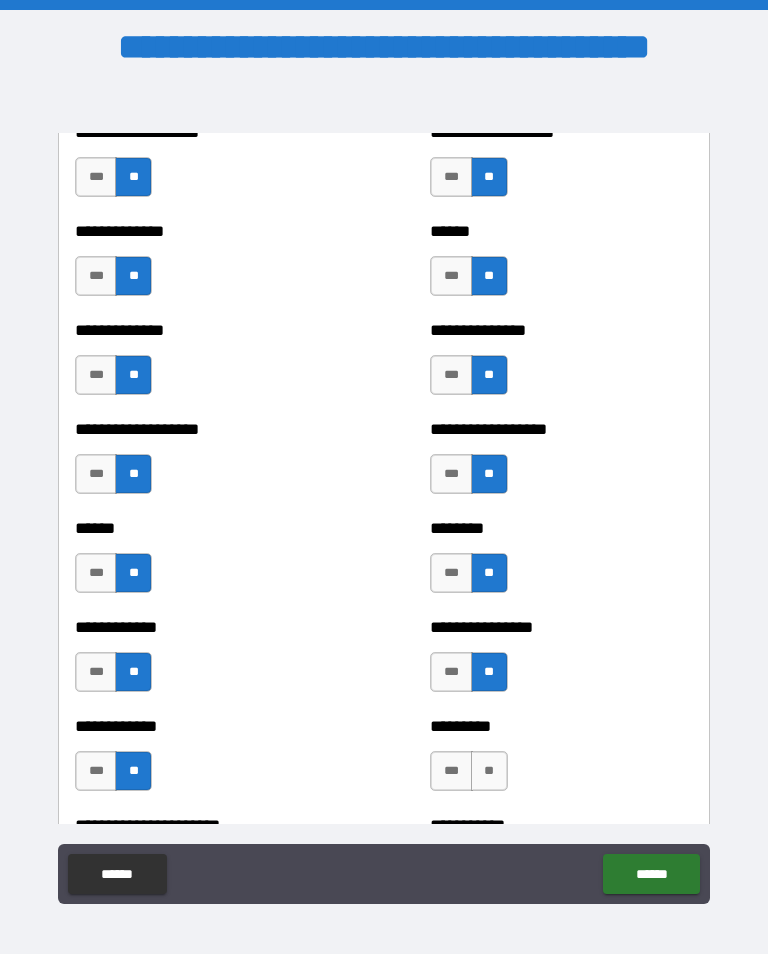click on "**" at bounding box center (489, 771) 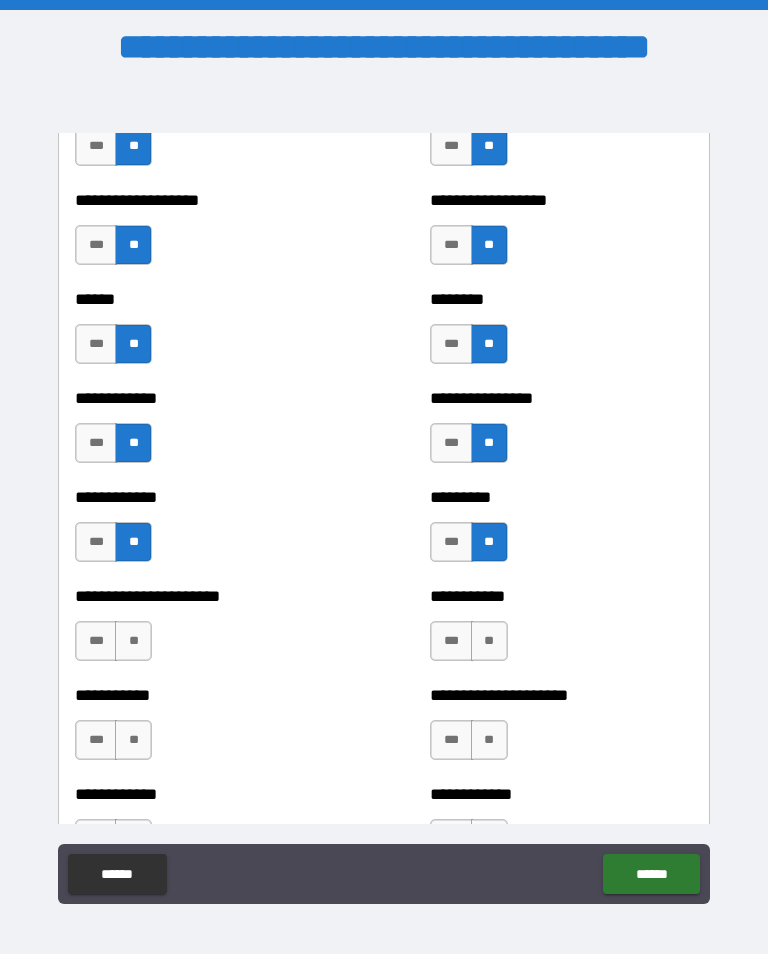 scroll, scrollTop: 4981, scrollLeft: 0, axis: vertical 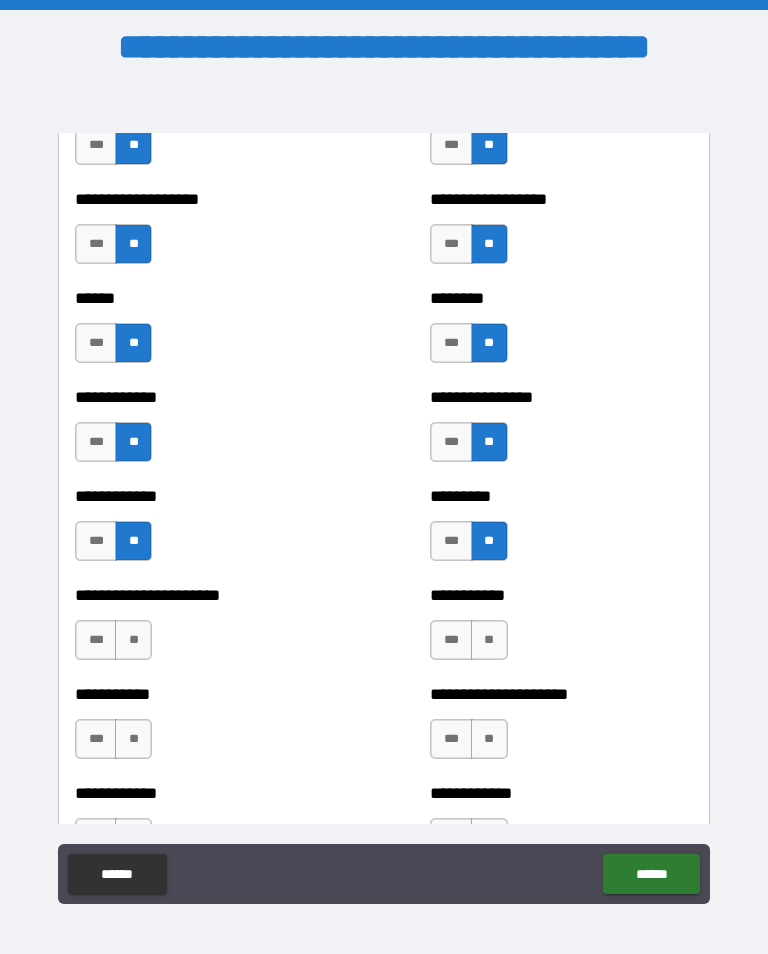 click on "**" at bounding box center [133, 640] 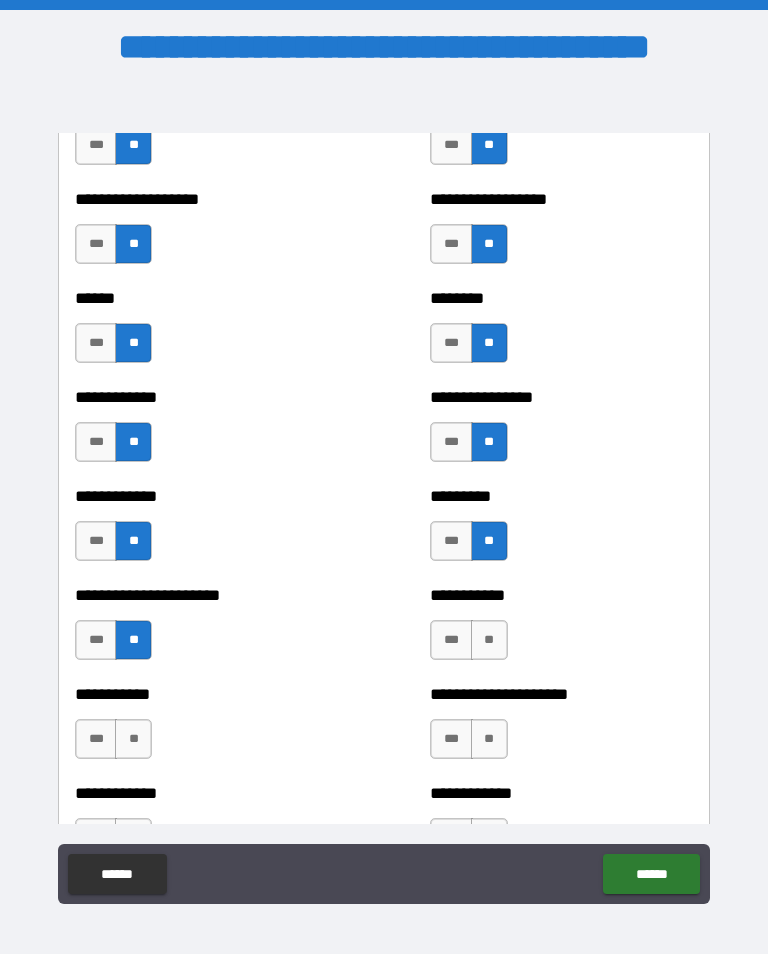 click on "**" at bounding box center [489, 640] 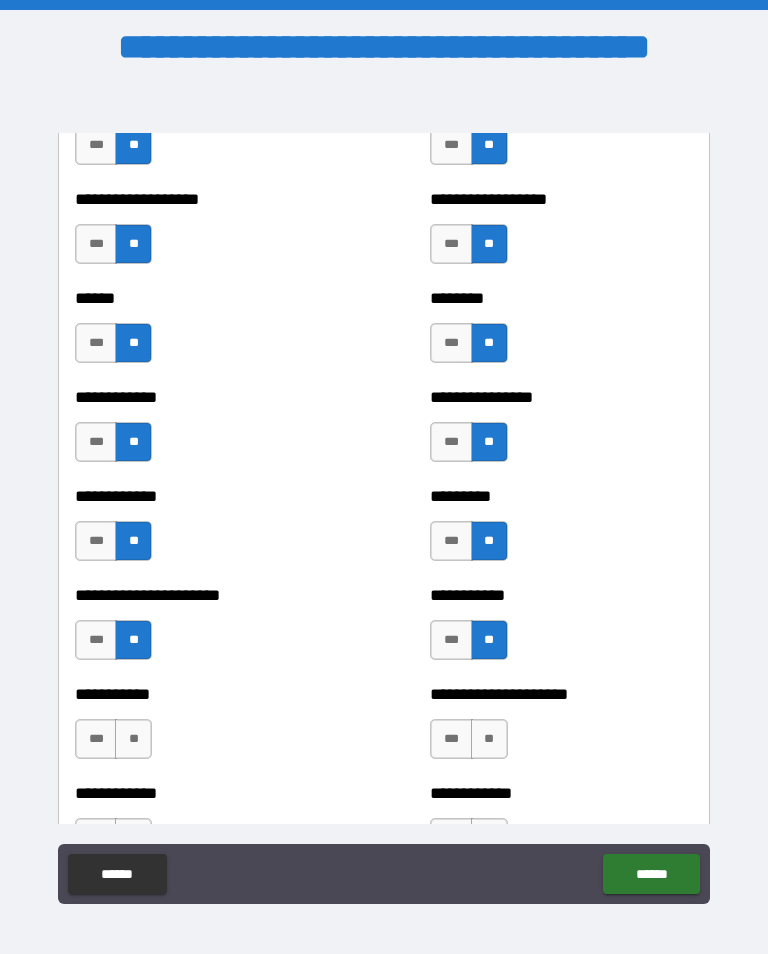 click on "**" at bounding box center (133, 739) 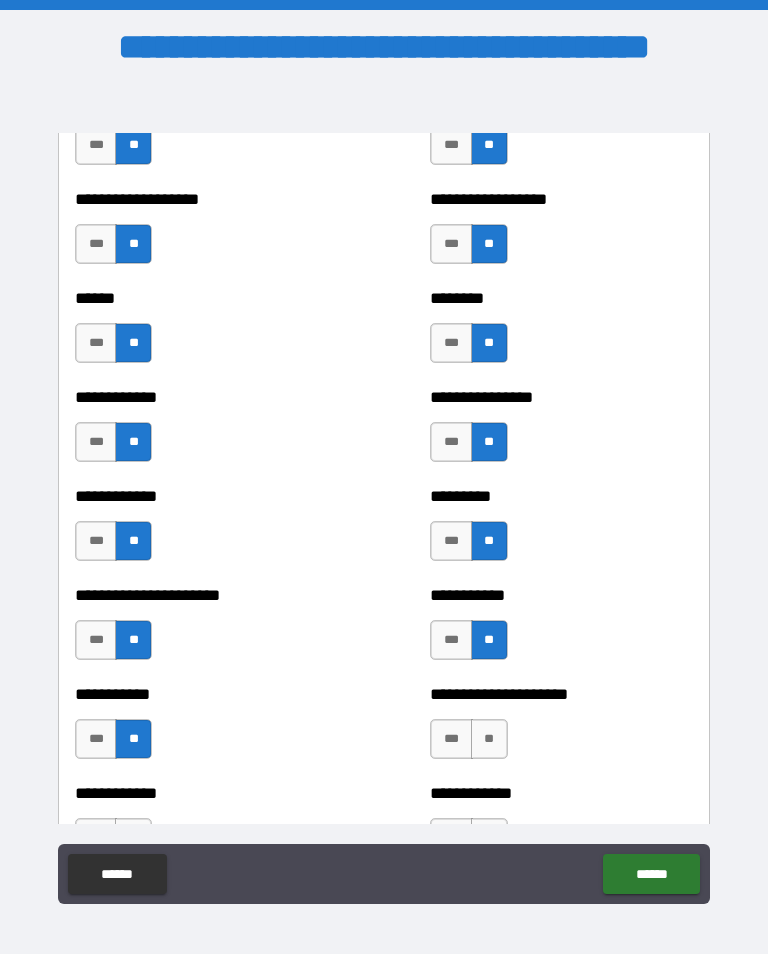 click on "**" at bounding box center (489, 739) 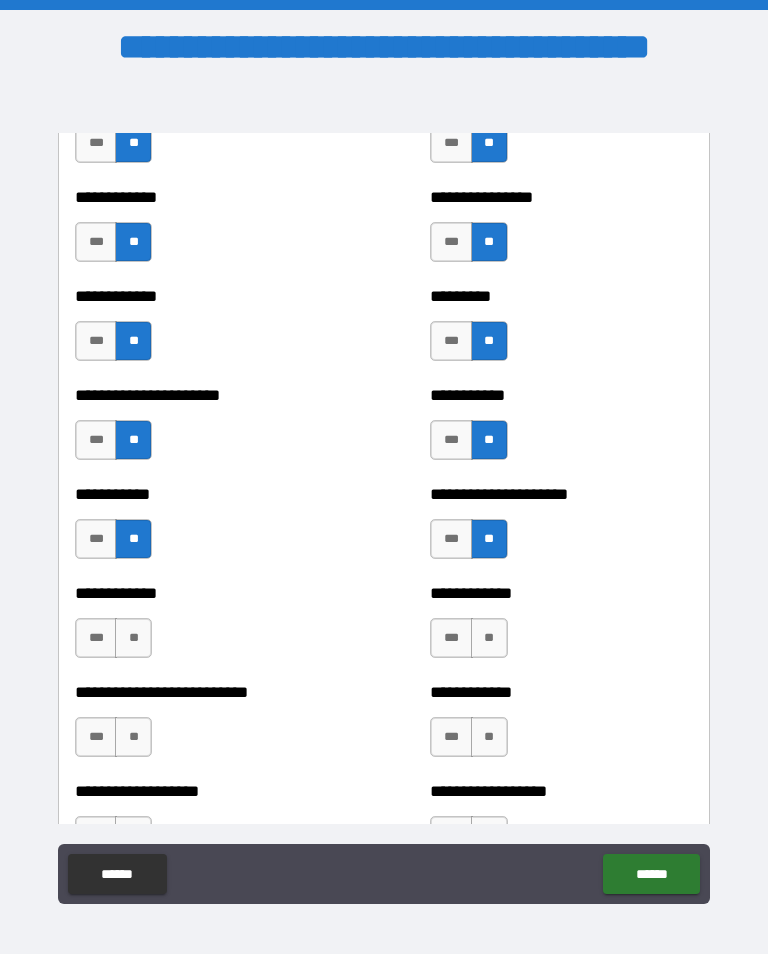 scroll, scrollTop: 5192, scrollLeft: 0, axis: vertical 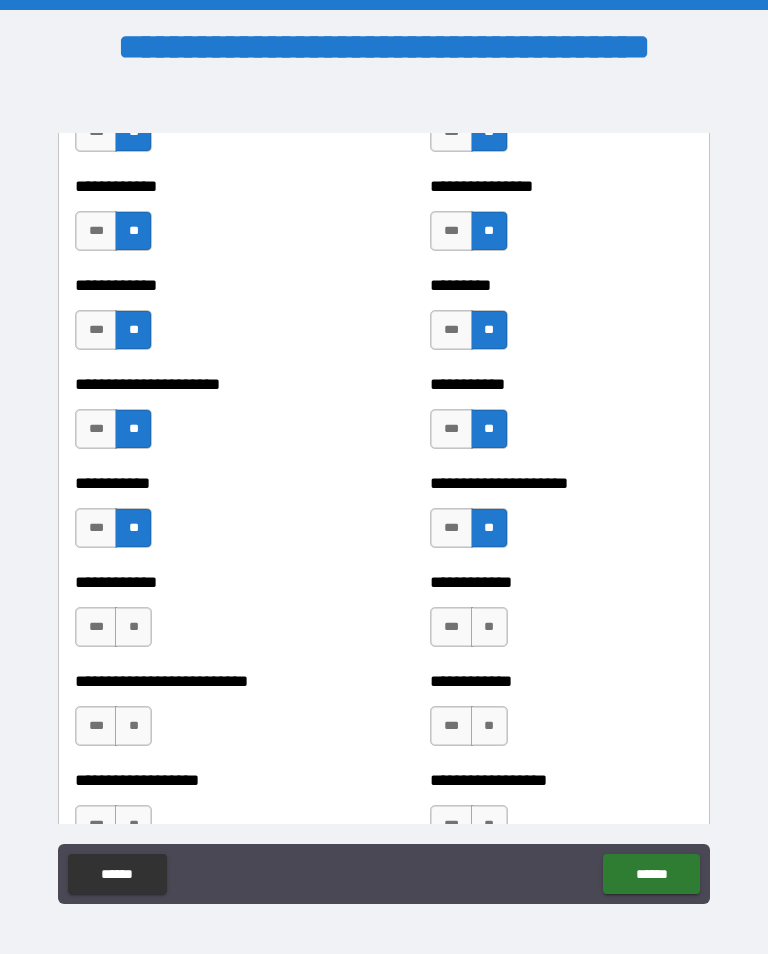 click on "**" at bounding box center [133, 627] 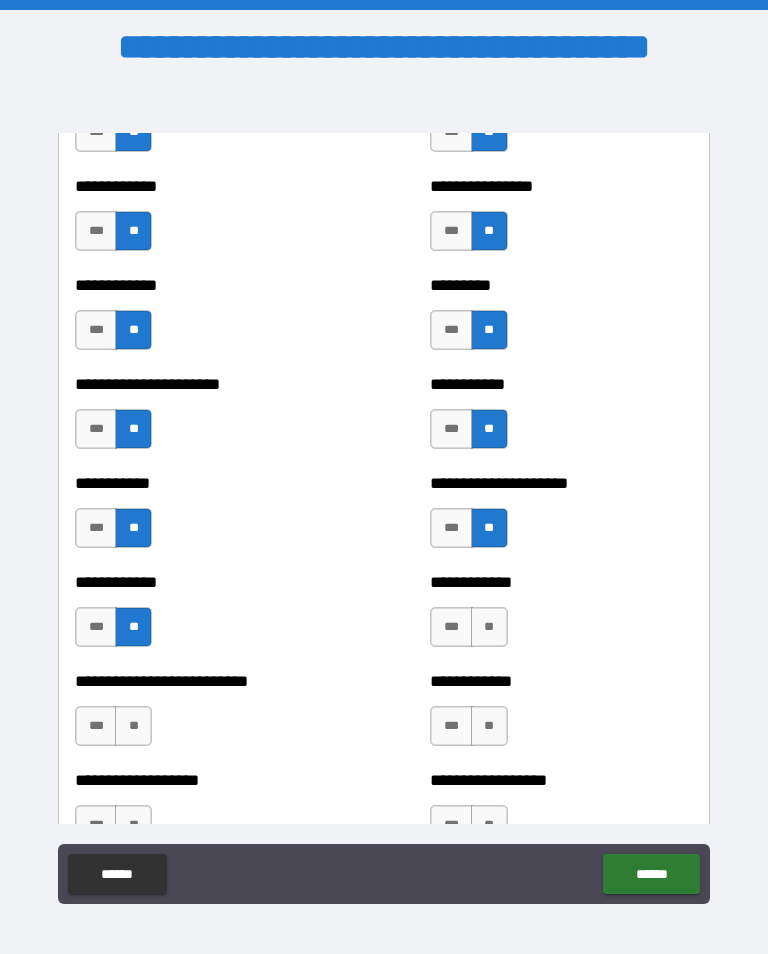 click on "**" at bounding box center [489, 627] 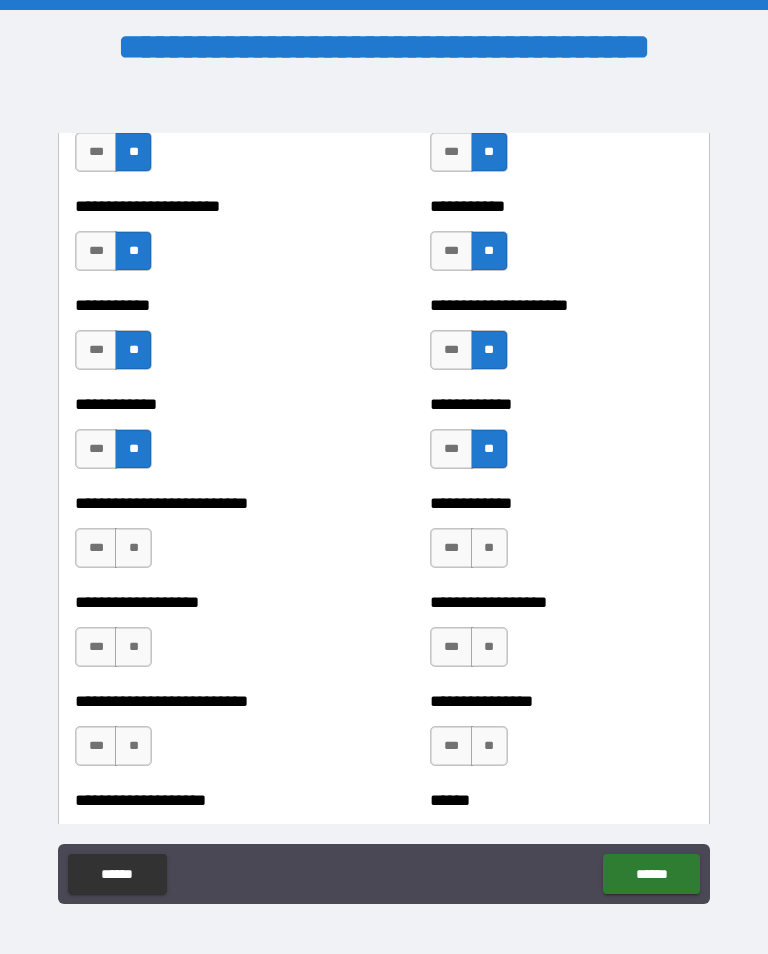 scroll, scrollTop: 5376, scrollLeft: 0, axis: vertical 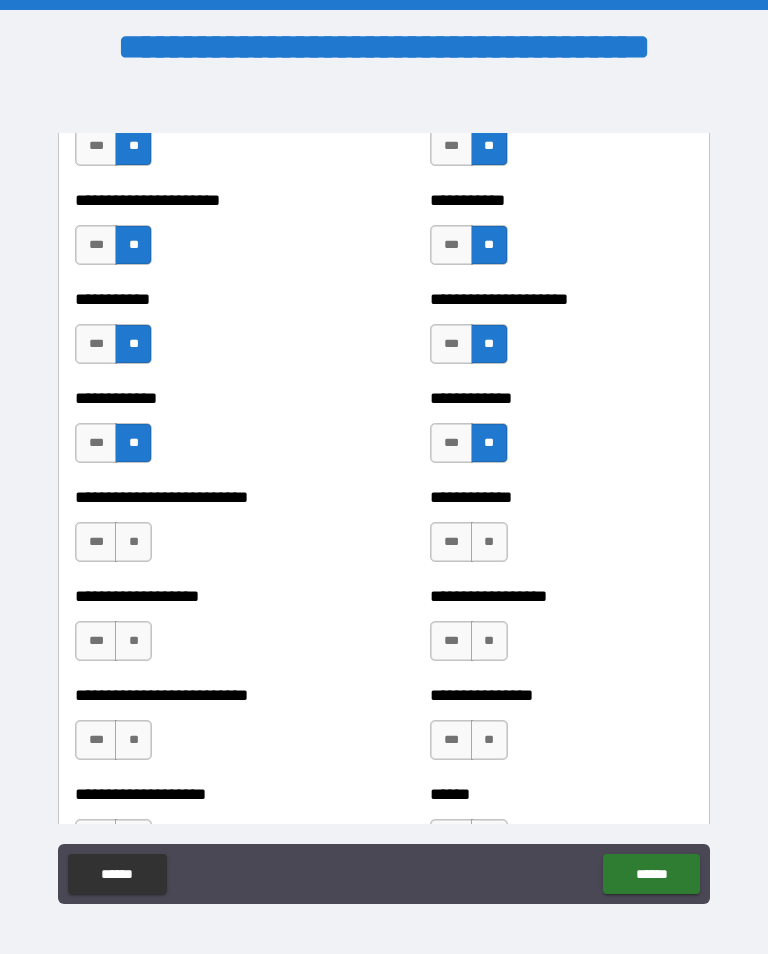 click on "**" at bounding box center (133, 542) 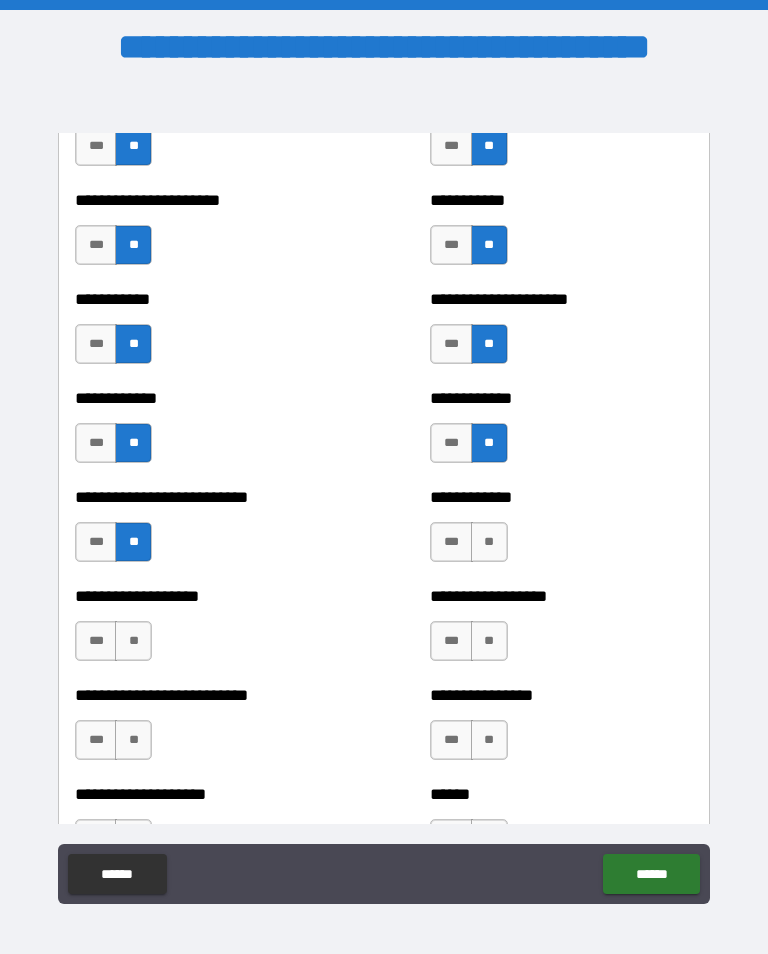 click on "**" at bounding box center (489, 542) 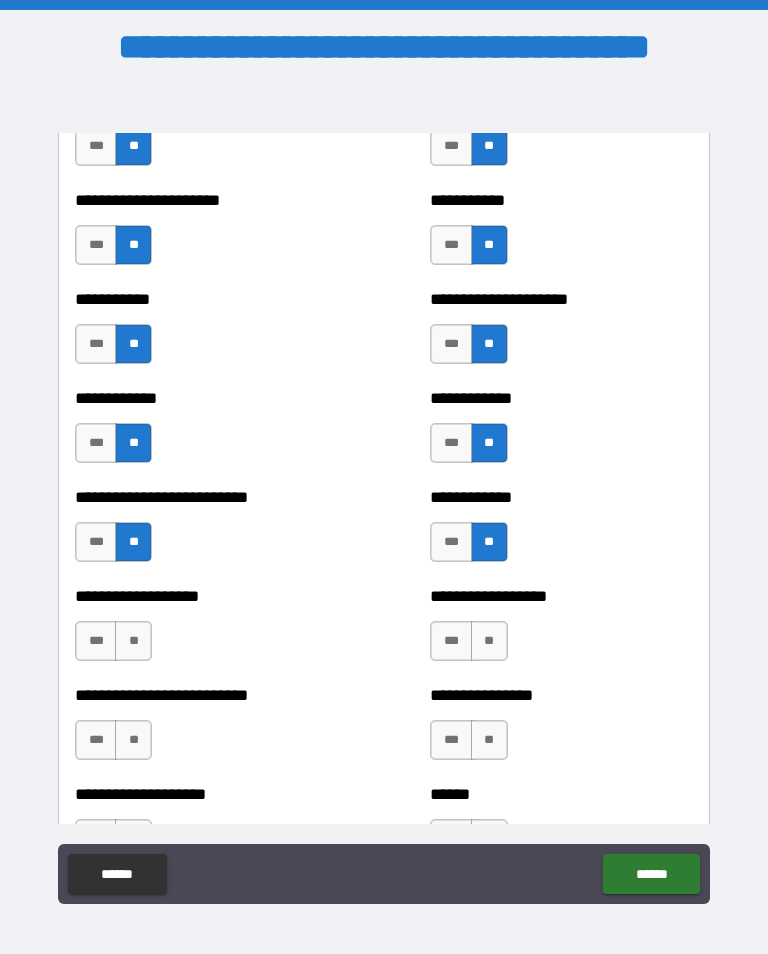 click on "**" at bounding box center [133, 641] 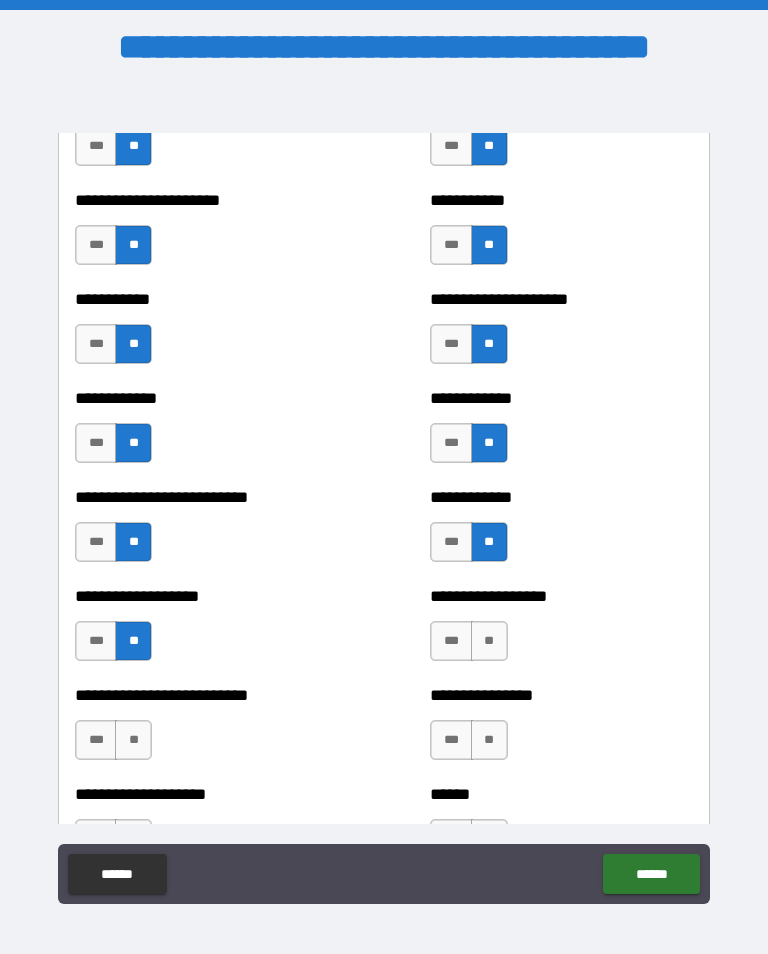 click on "**" at bounding box center [489, 641] 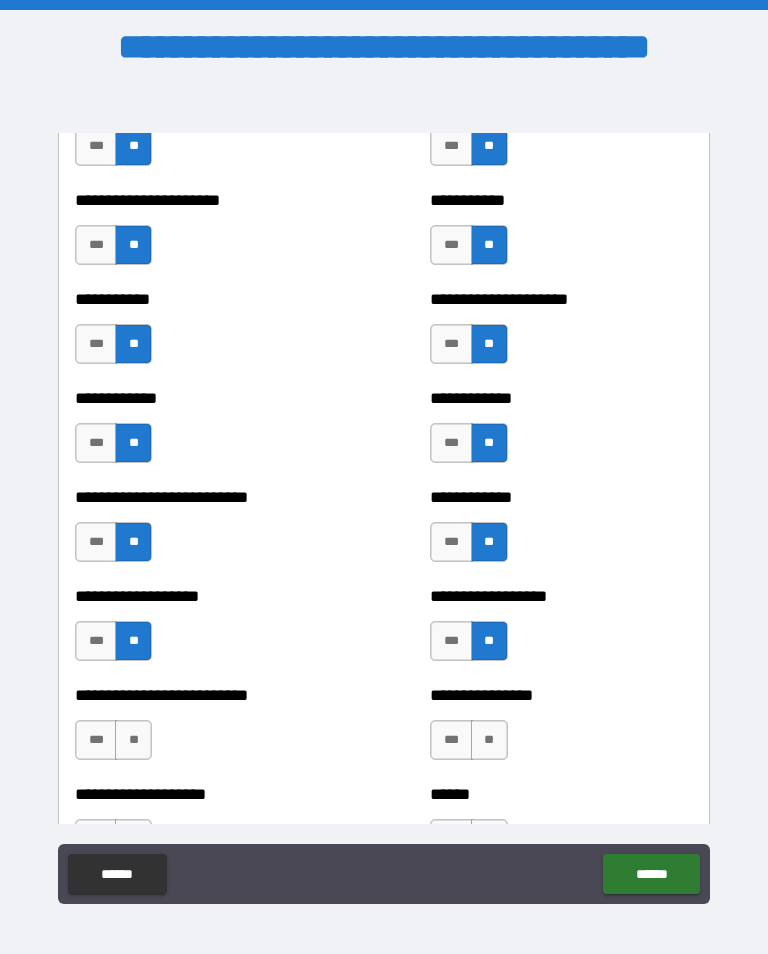 click on "**" at bounding box center (133, 740) 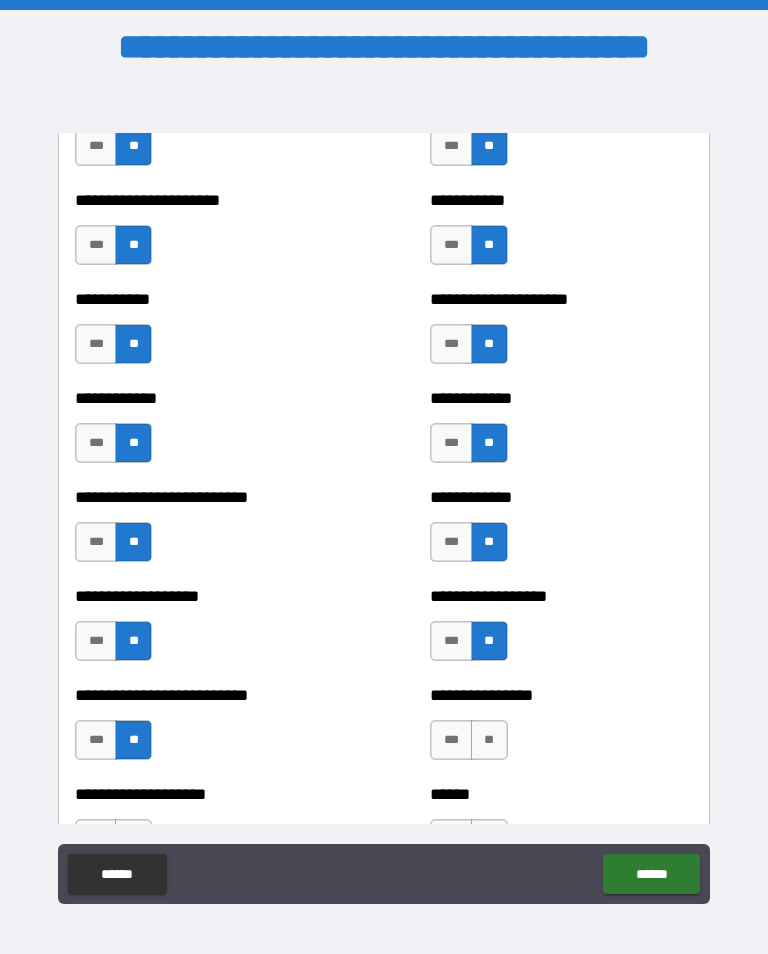 click on "**" at bounding box center (489, 740) 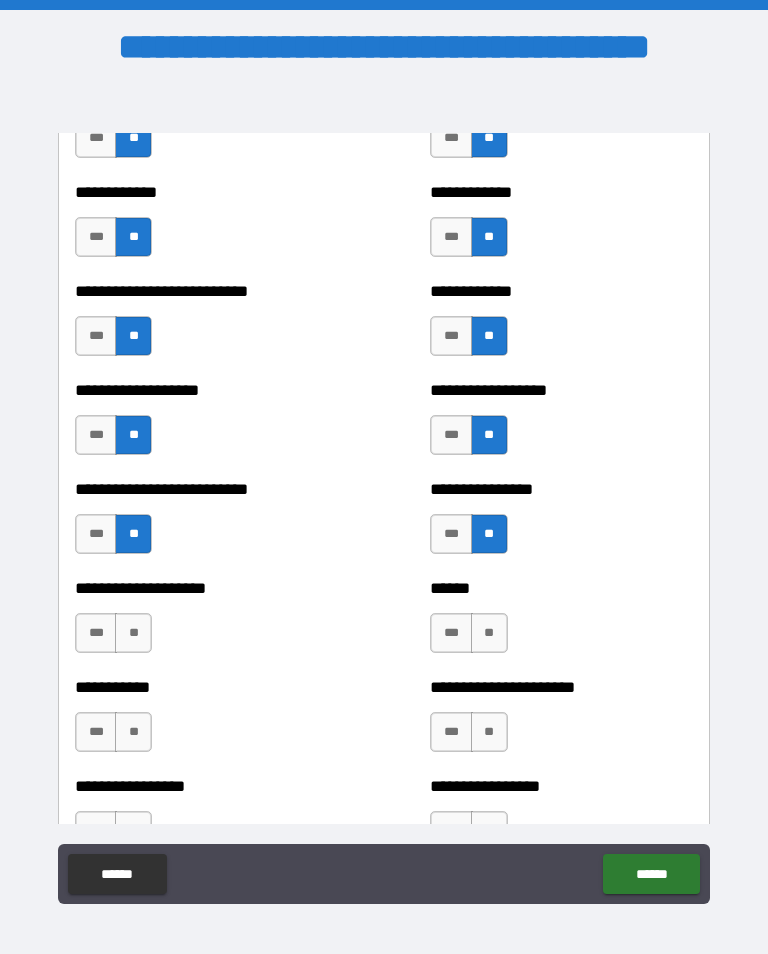 scroll, scrollTop: 5610, scrollLeft: 0, axis: vertical 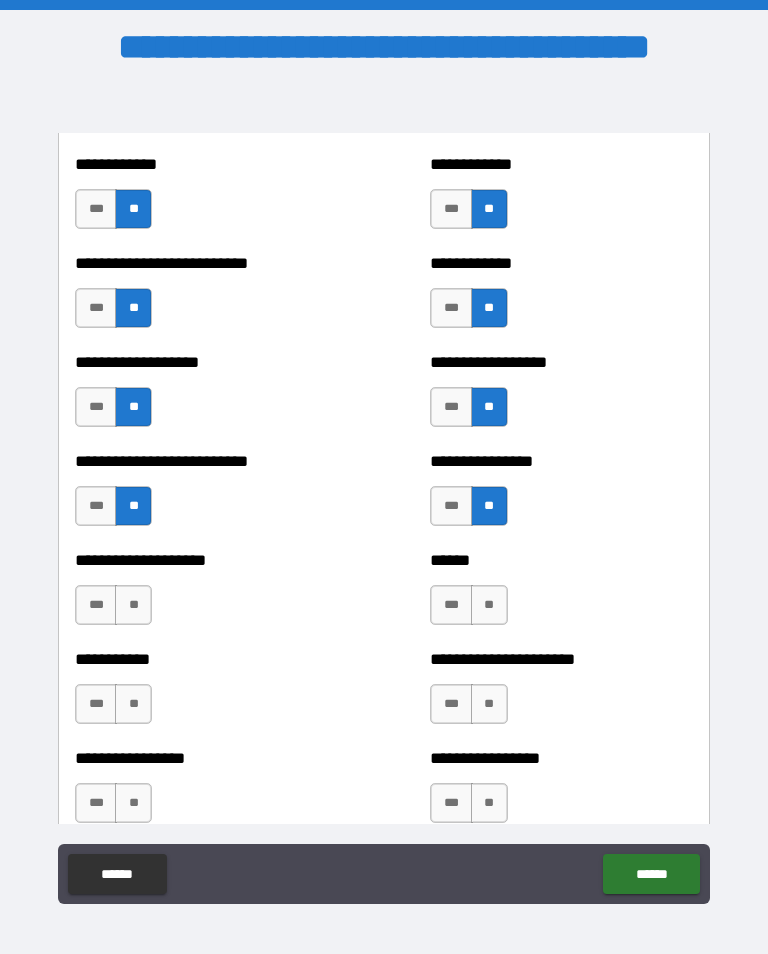 click on "**" at bounding box center [133, 605] 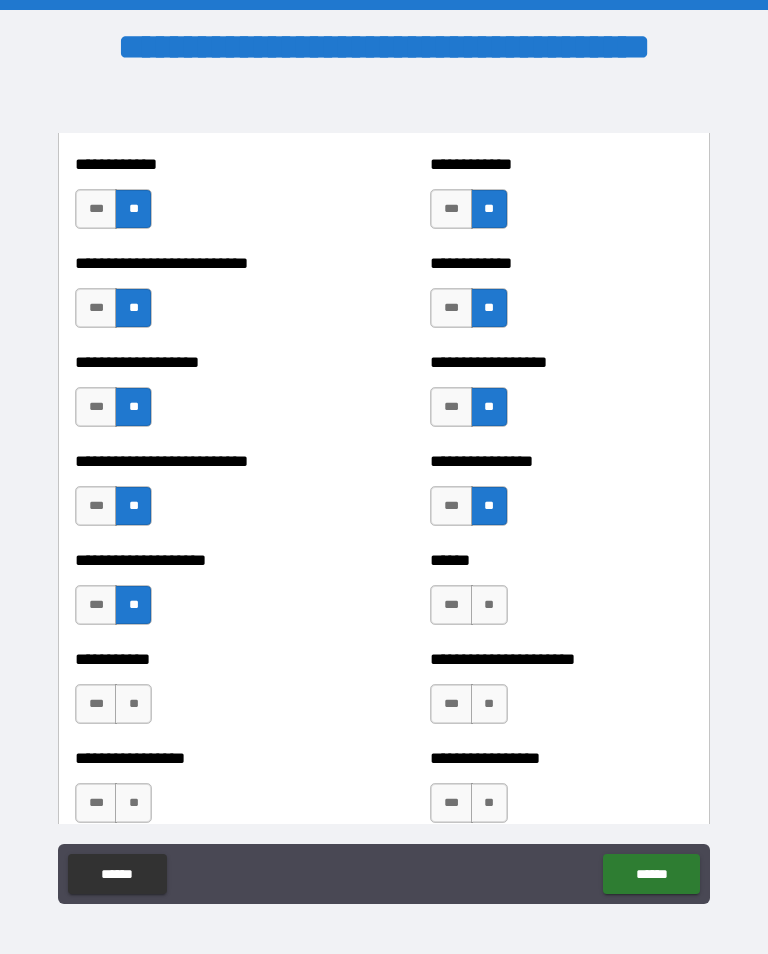click on "**" at bounding box center (489, 605) 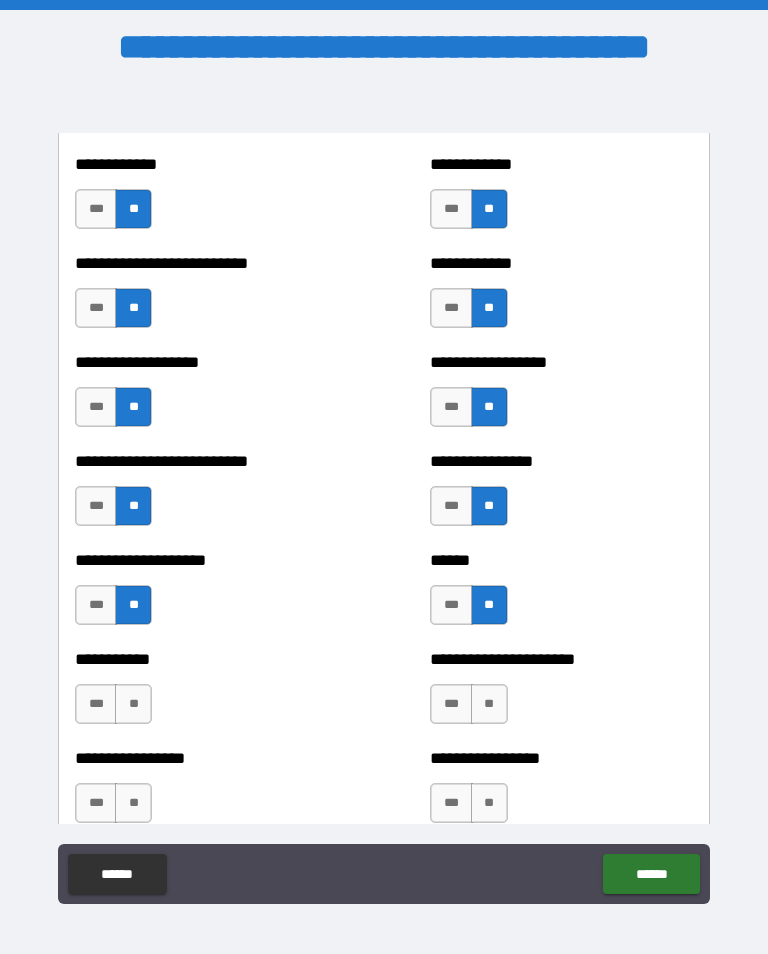 click on "**" at bounding box center [133, 704] 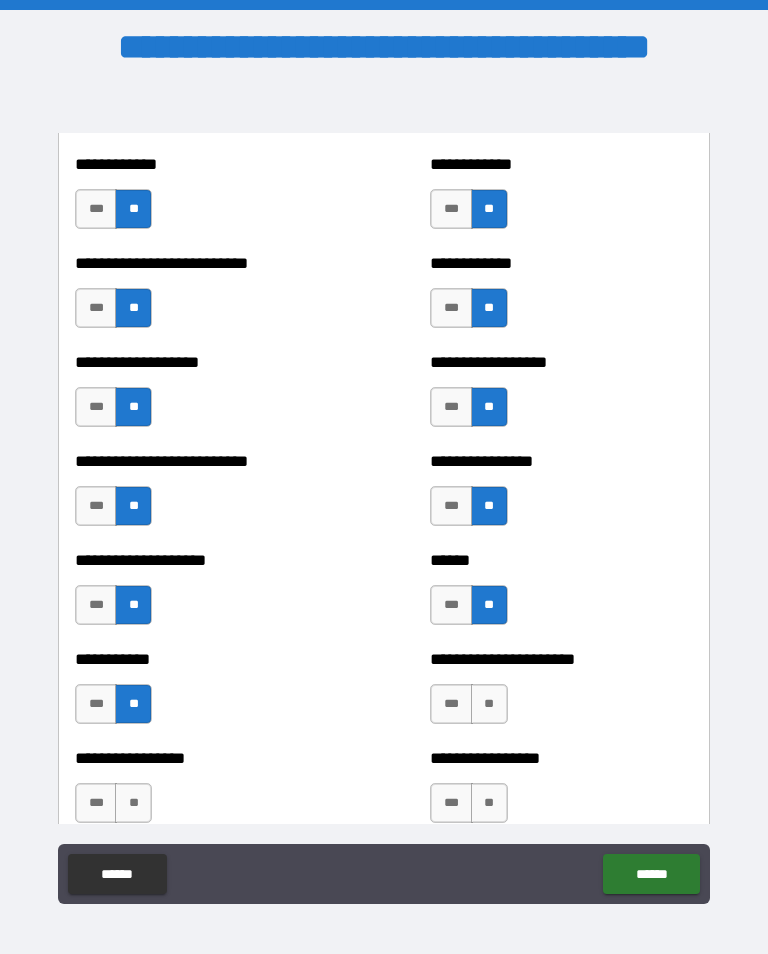 click on "**" at bounding box center [489, 704] 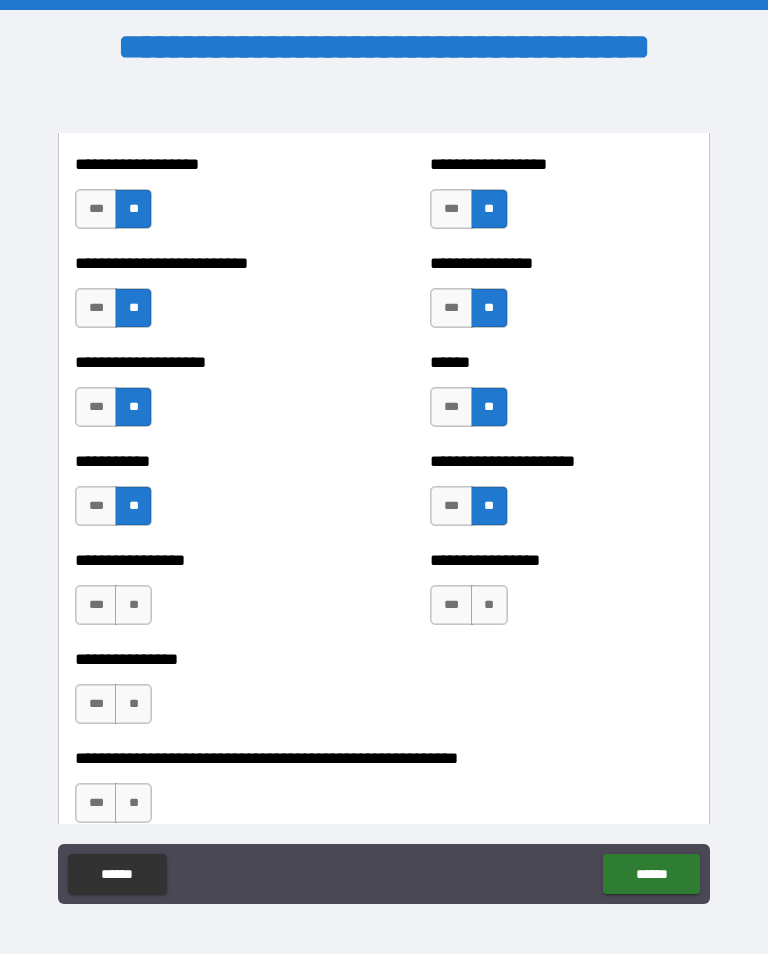 scroll, scrollTop: 5813, scrollLeft: 0, axis: vertical 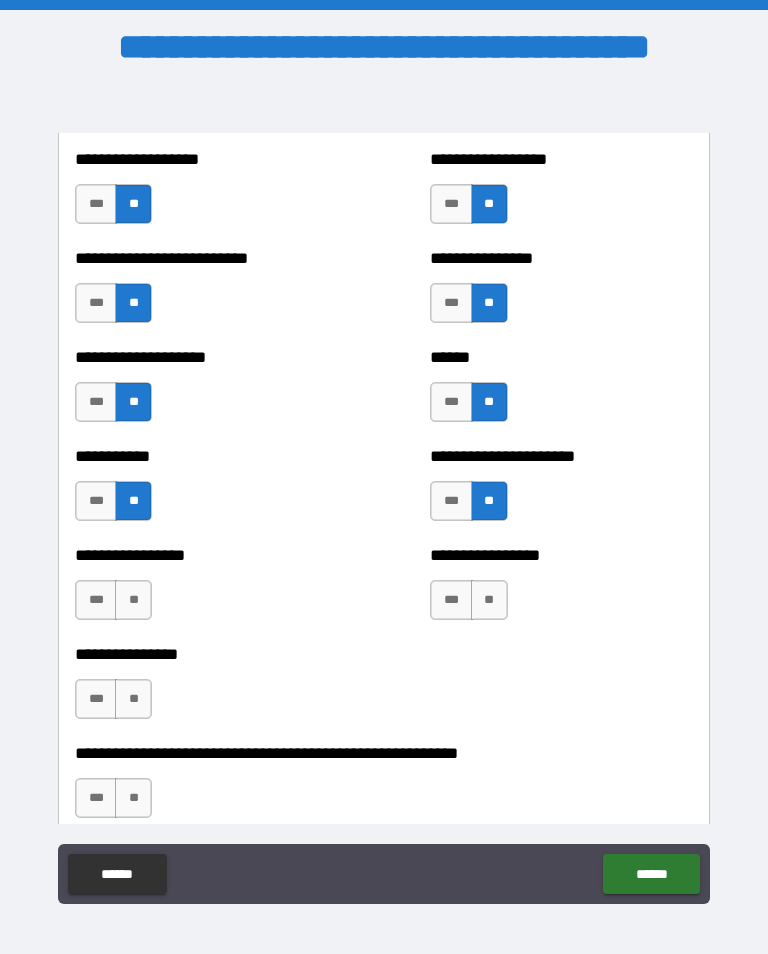 click on "**" at bounding box center [489, 600] 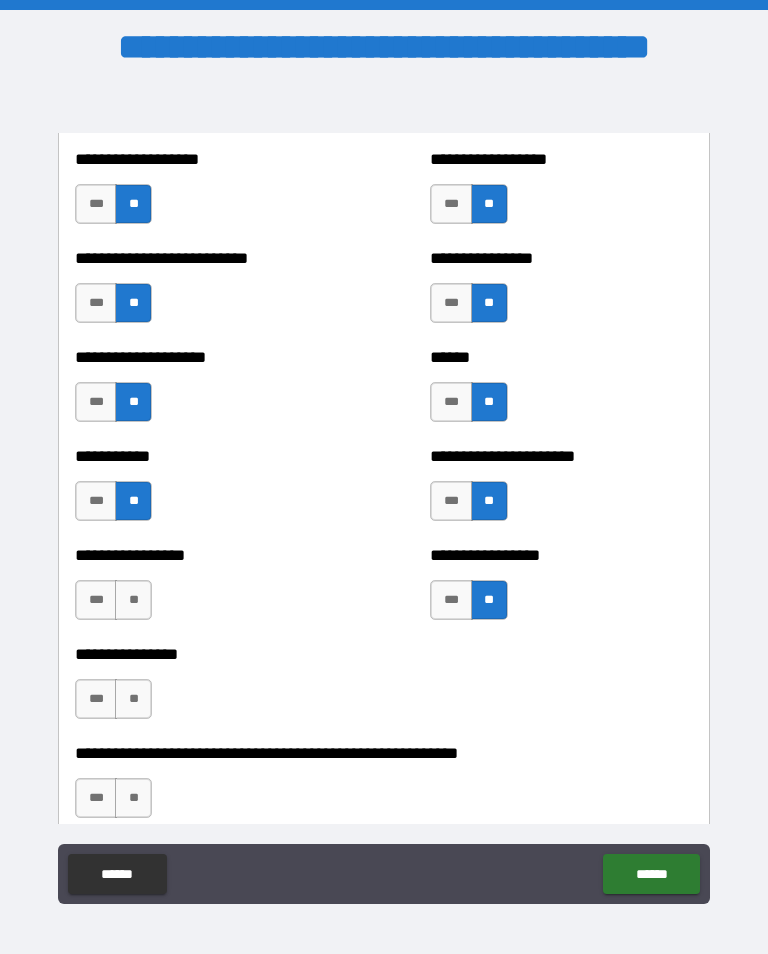 click on "**" at bounding box center (133, 600) 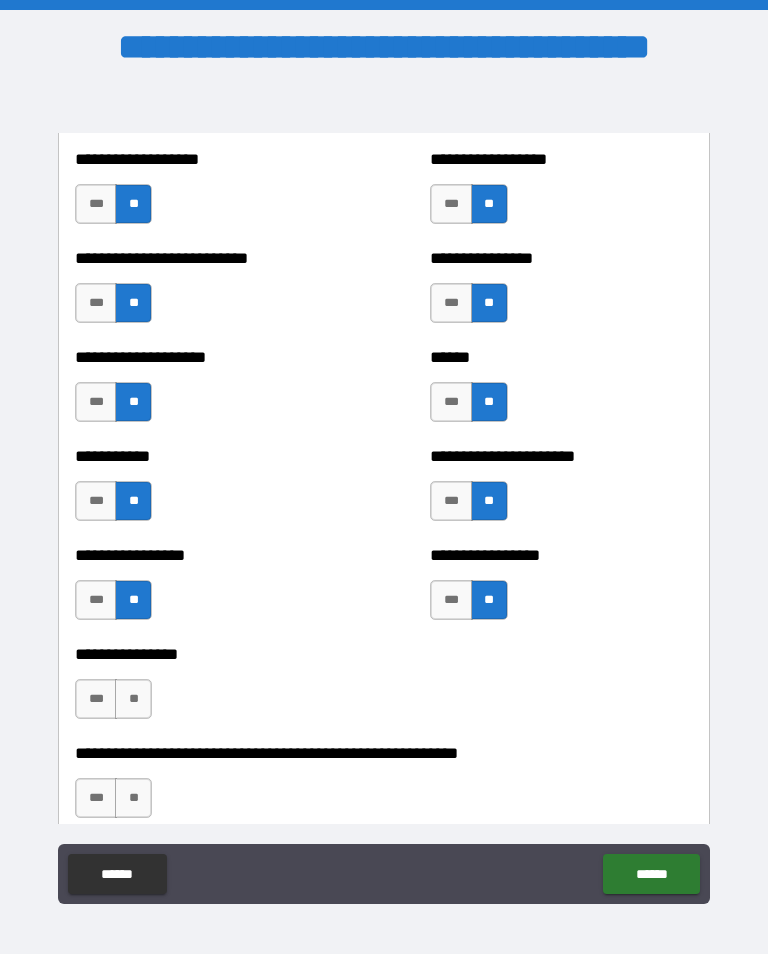 click on "**" at bounding box center (133, 699) 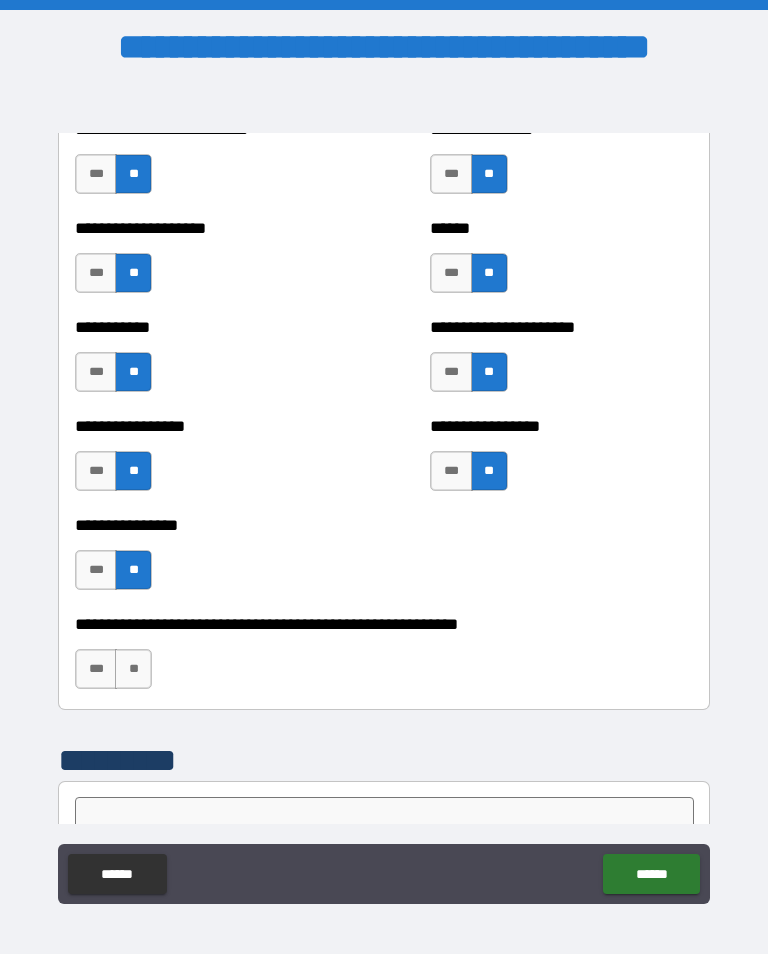 scroll, scrollTop: 5945, scrollLeft: 0, axis: vertical 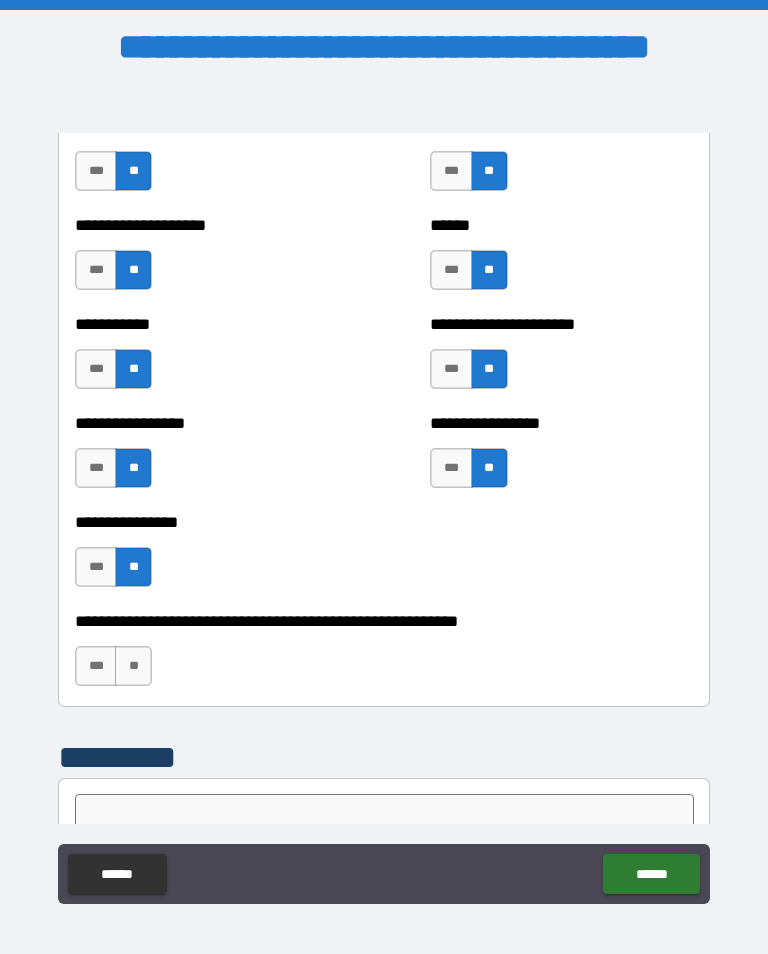 click on "**" at bounding box center (133, 666) 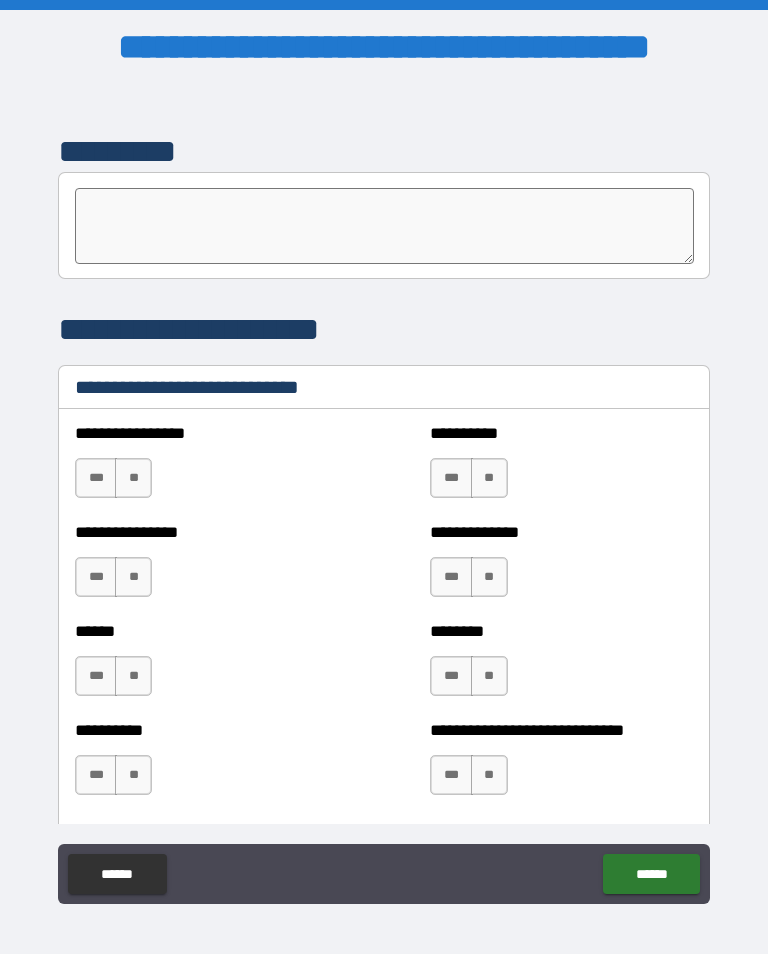 scroll, scrollTop: 6552, scrollLeft: 0, axis: vertical 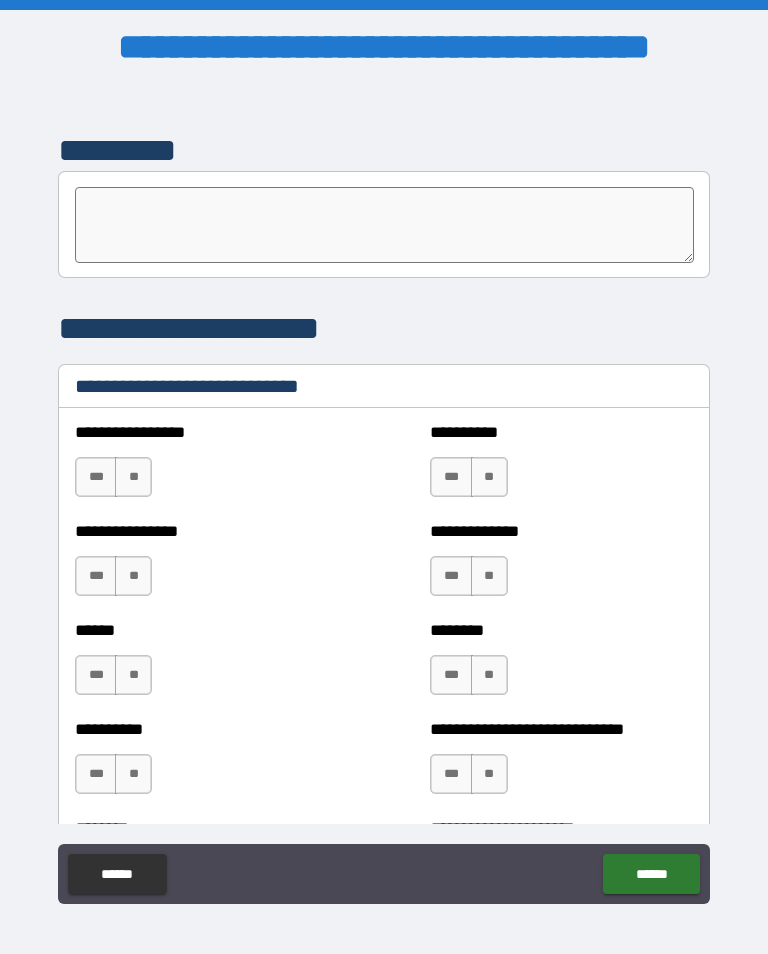 click on "***" at bounding box center (96, 477) 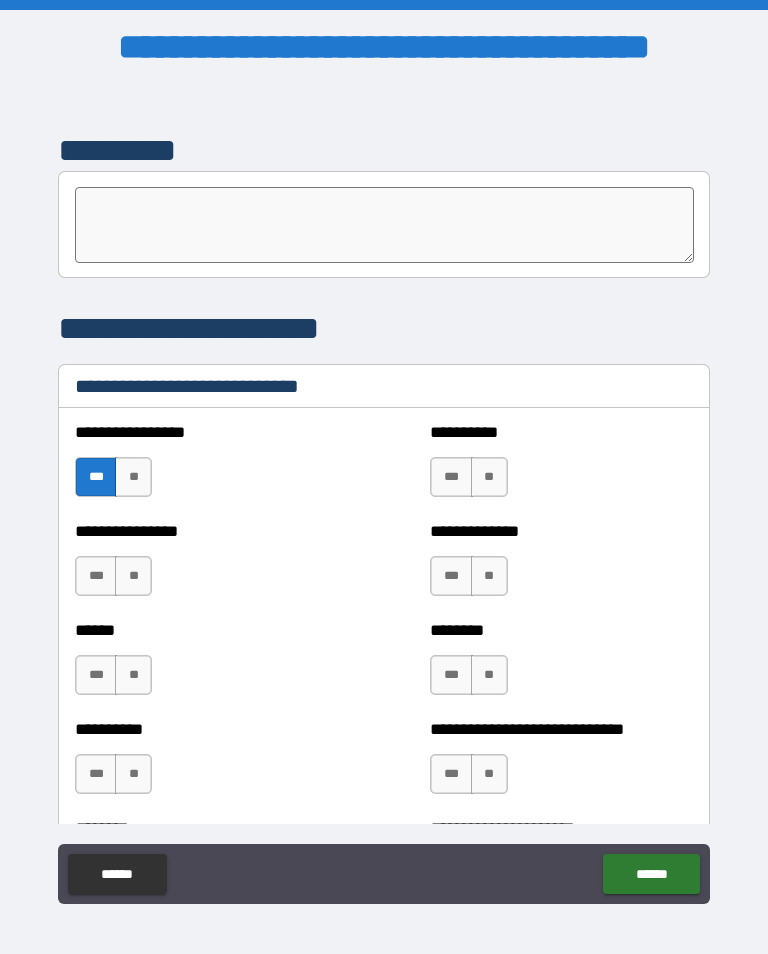 click on "***" at bounding box center (96, 675) 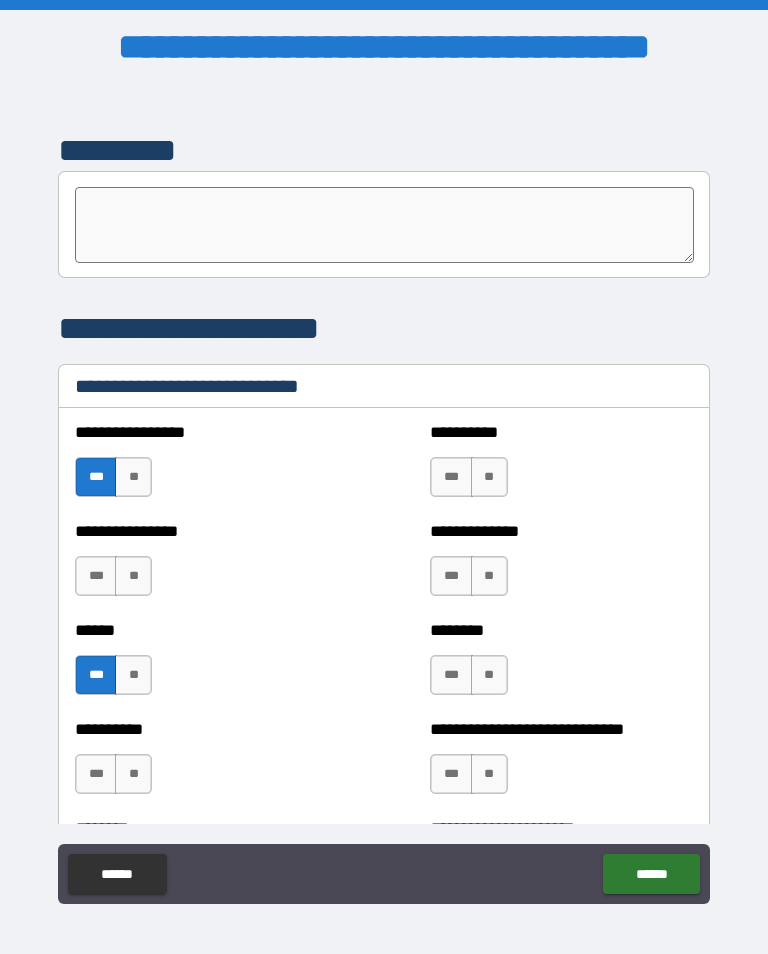 click on "***" at bounding box center [451, 774] 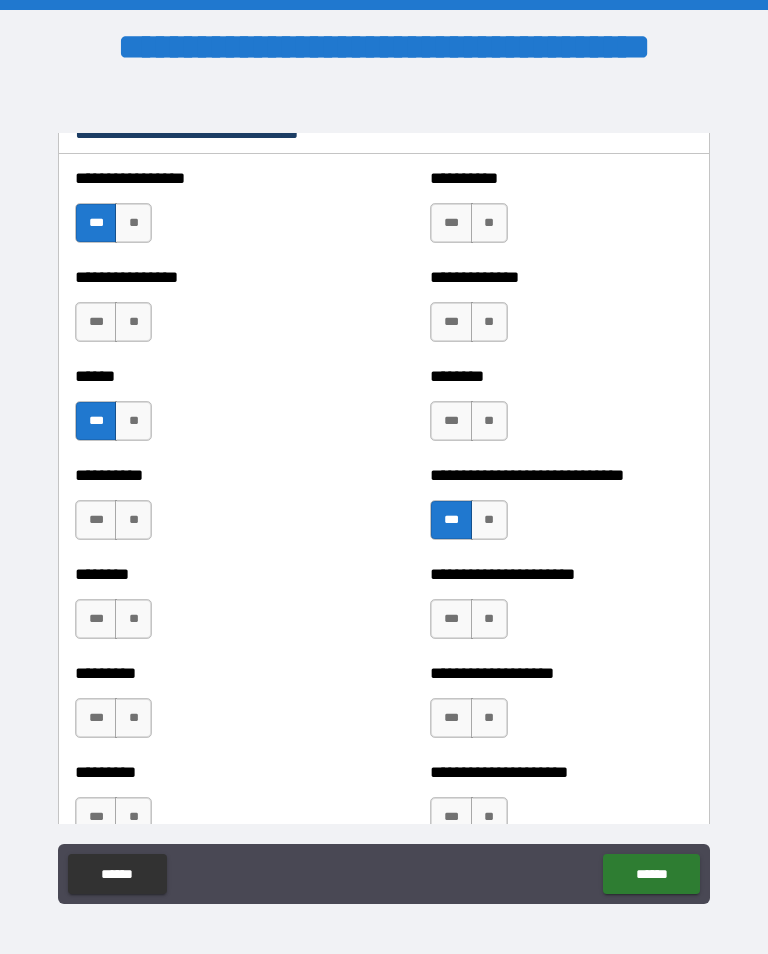 scroll, scrollTop: 6805, scrollLeft: 0, axis: vertical 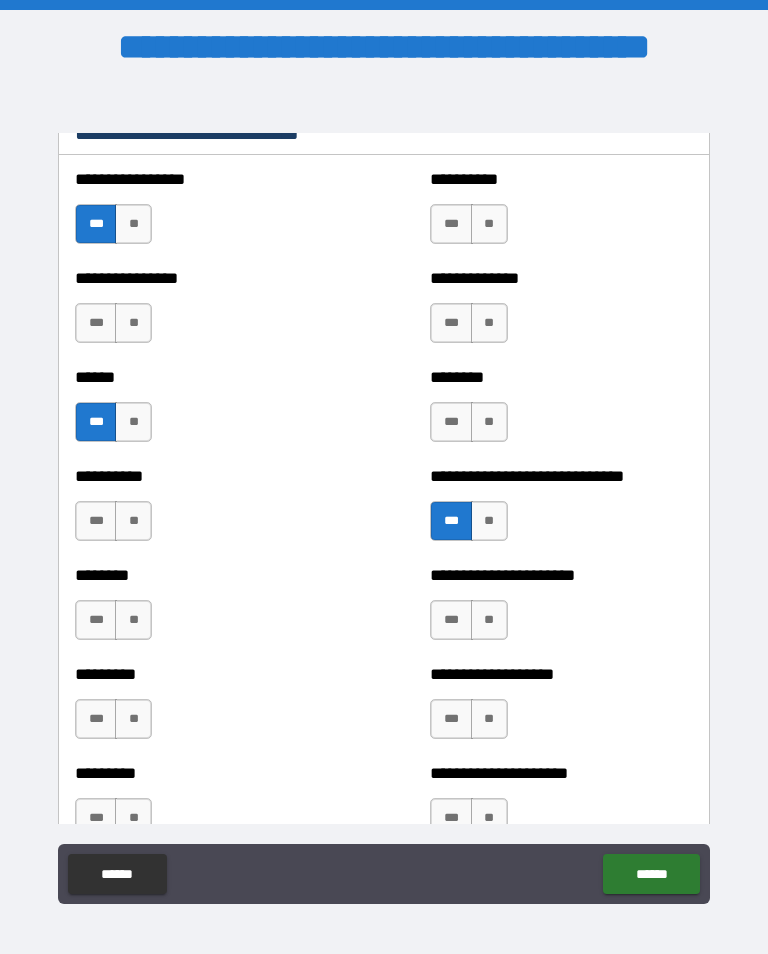 click on "***" at bounding box center [451, 620] 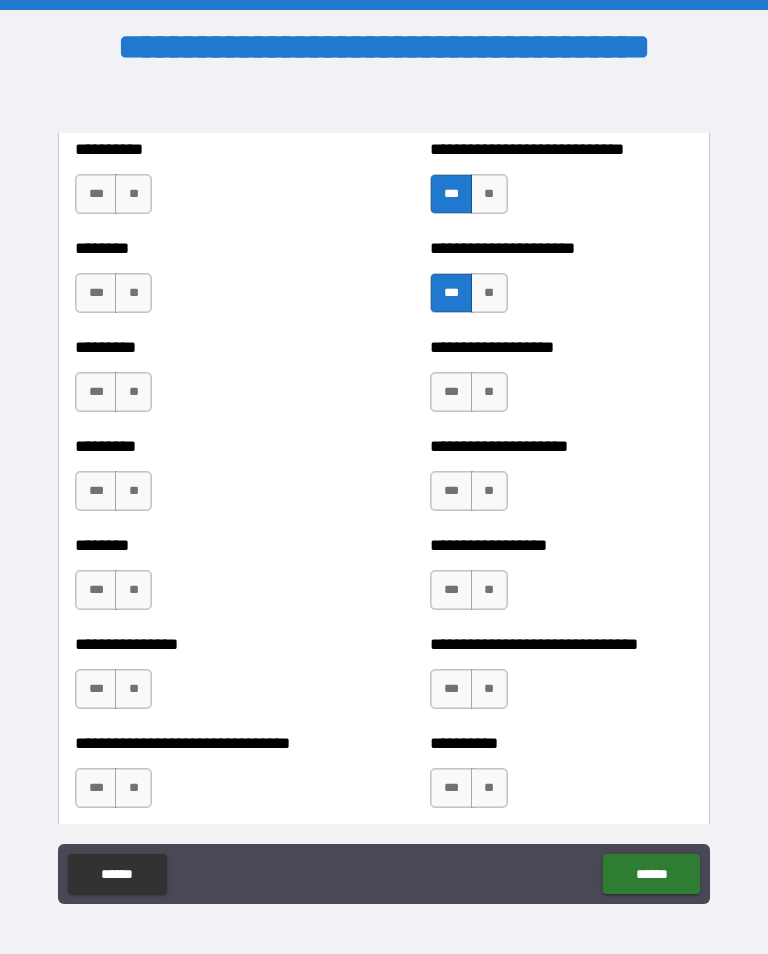 scroll, scrollTop: 7136, scrollLeft: 0, axis: vertical 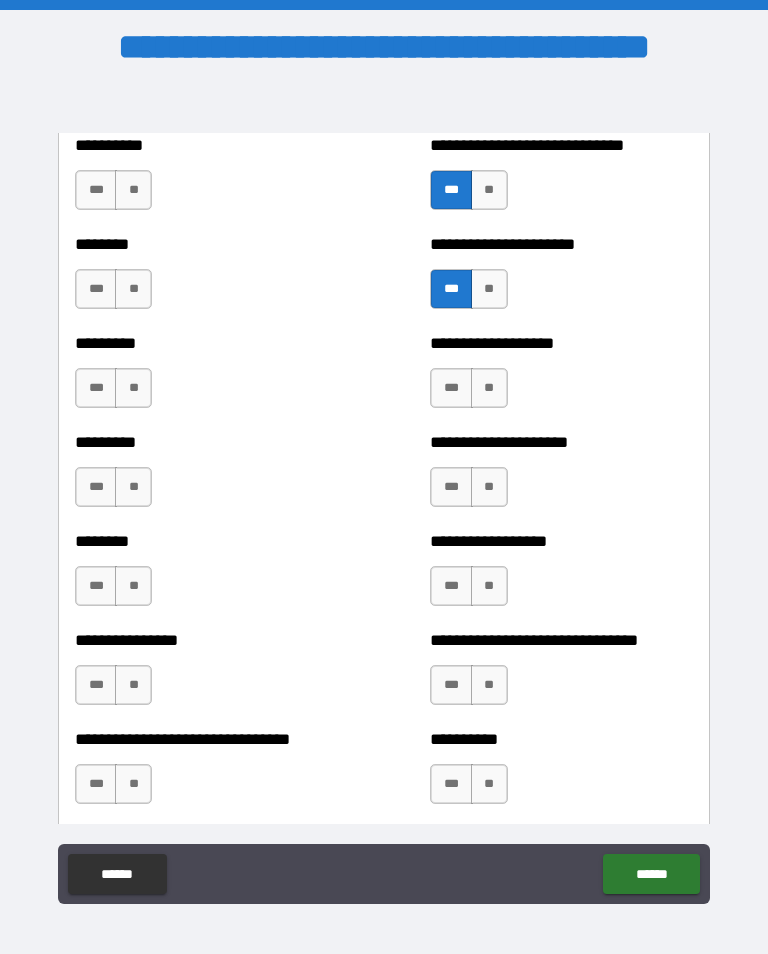 click on "***" at bounding box center (451, 586) 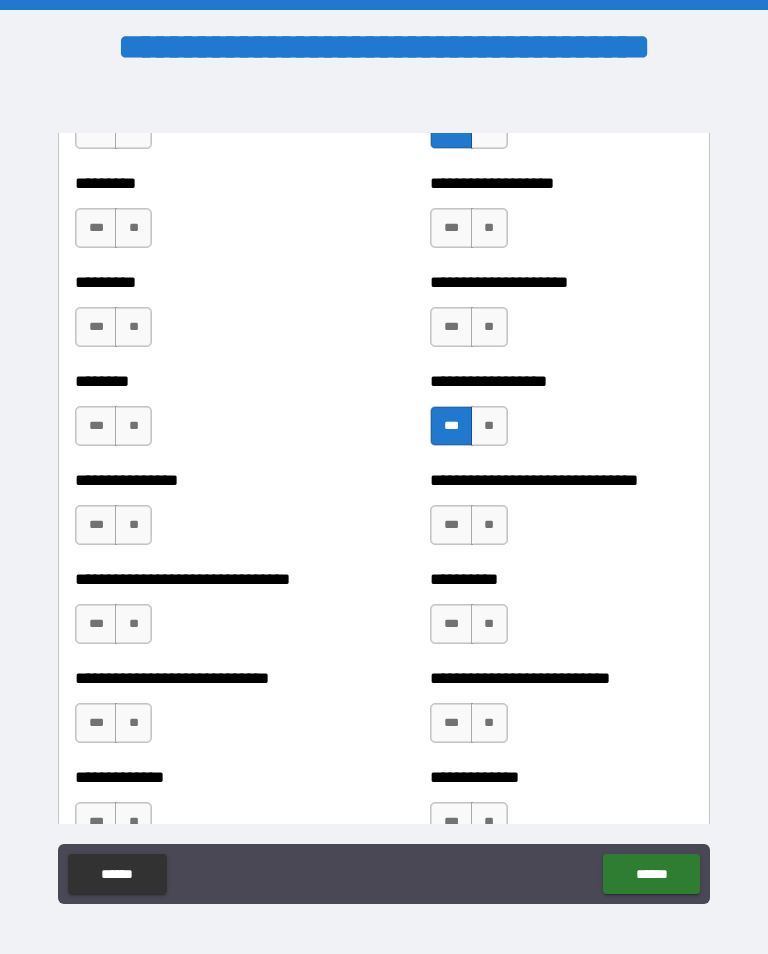 scroll, scrollTop: 7299, scrollLeft: 0, axis: vertical 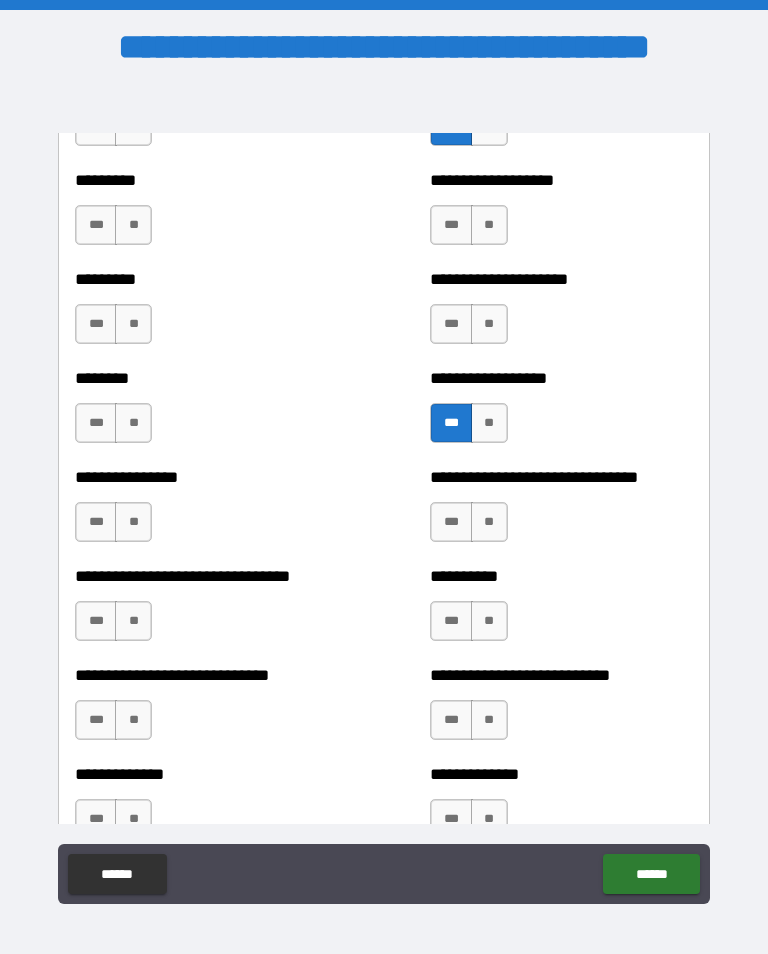 click on "***" at bounding box center [96, 621] 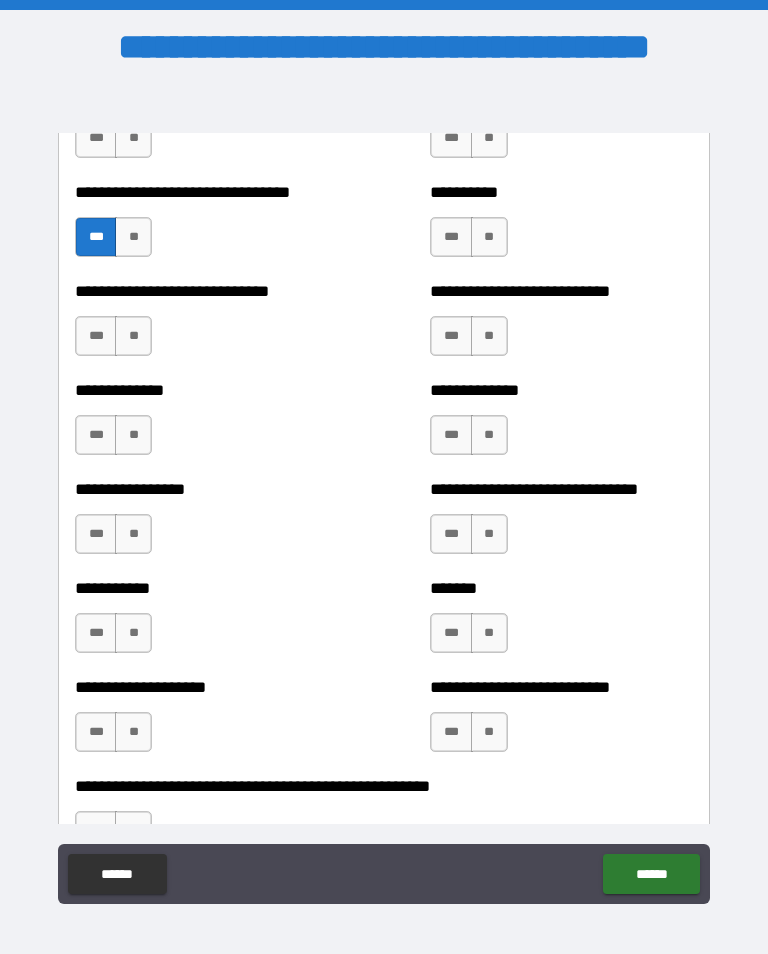 scroll, scrollTop: 7693, scrollLeft: 0, axis: vertical 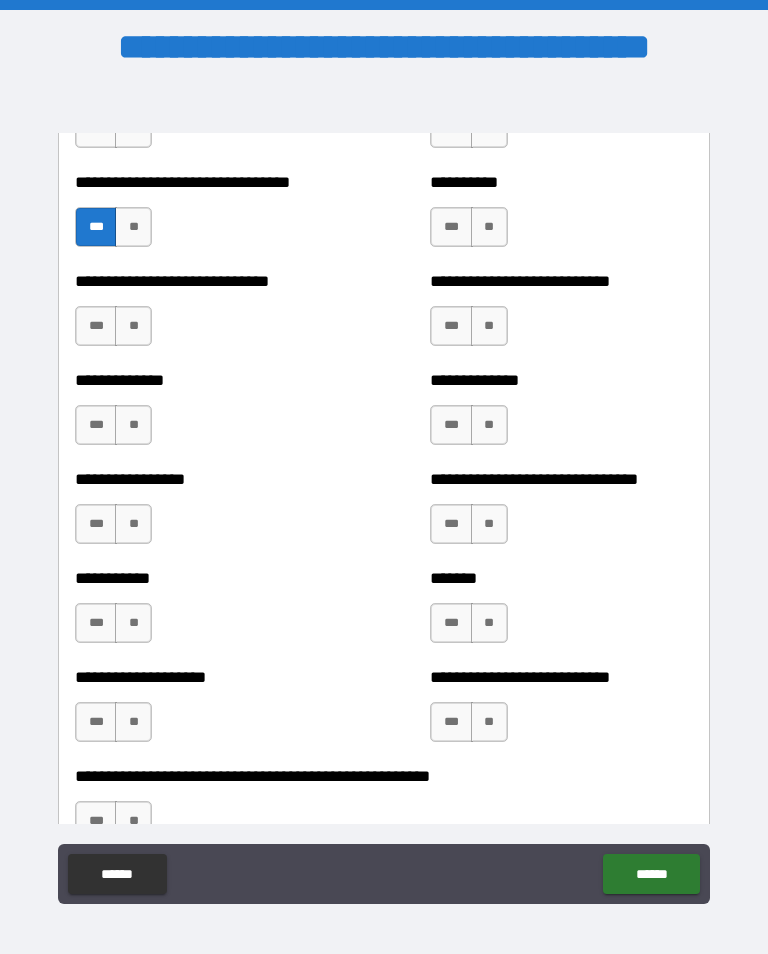 click on "***" at bounding box center (451, 623) 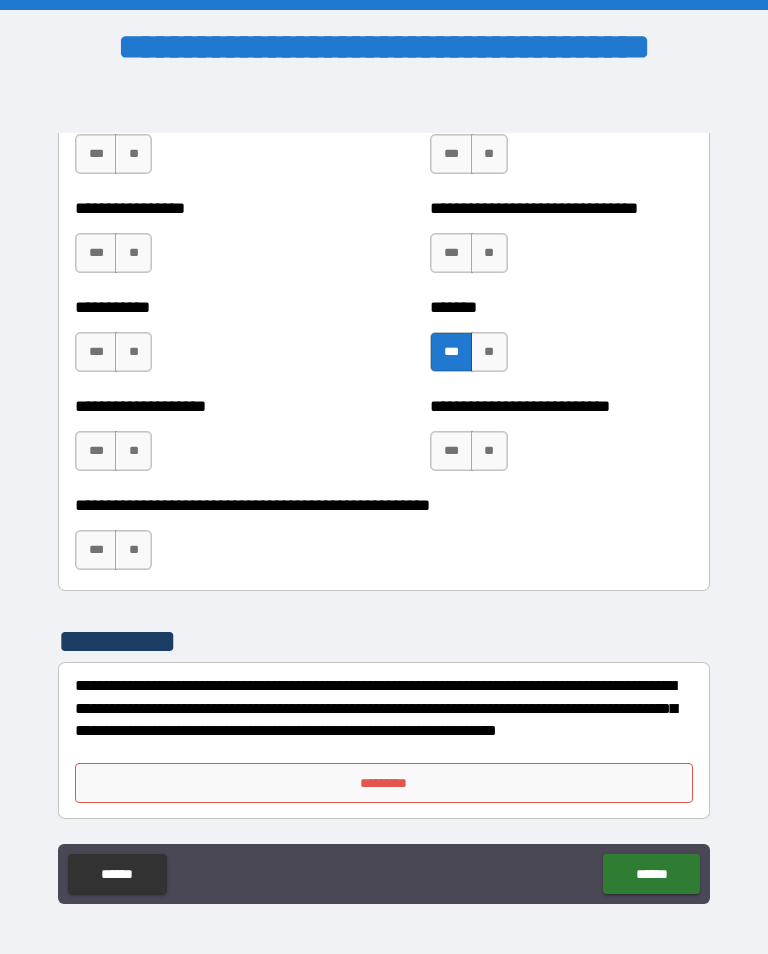 scroll, scrollTop: 7964, scrollLeft: 0, axis: vertical 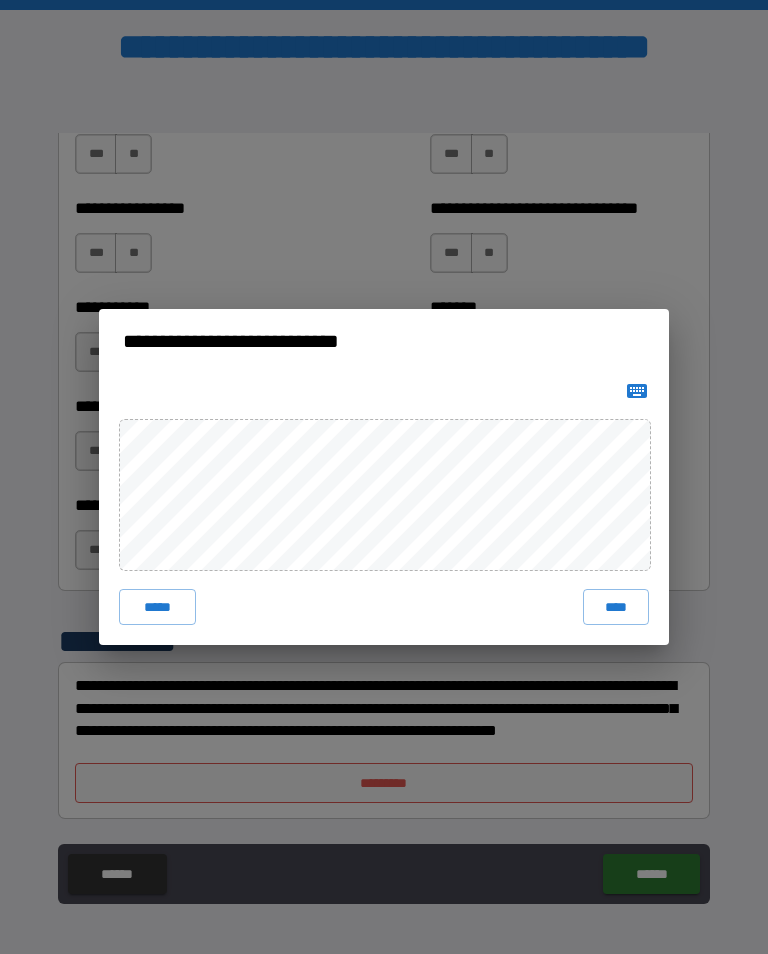 click on "****" at bounding box center [616, 607] 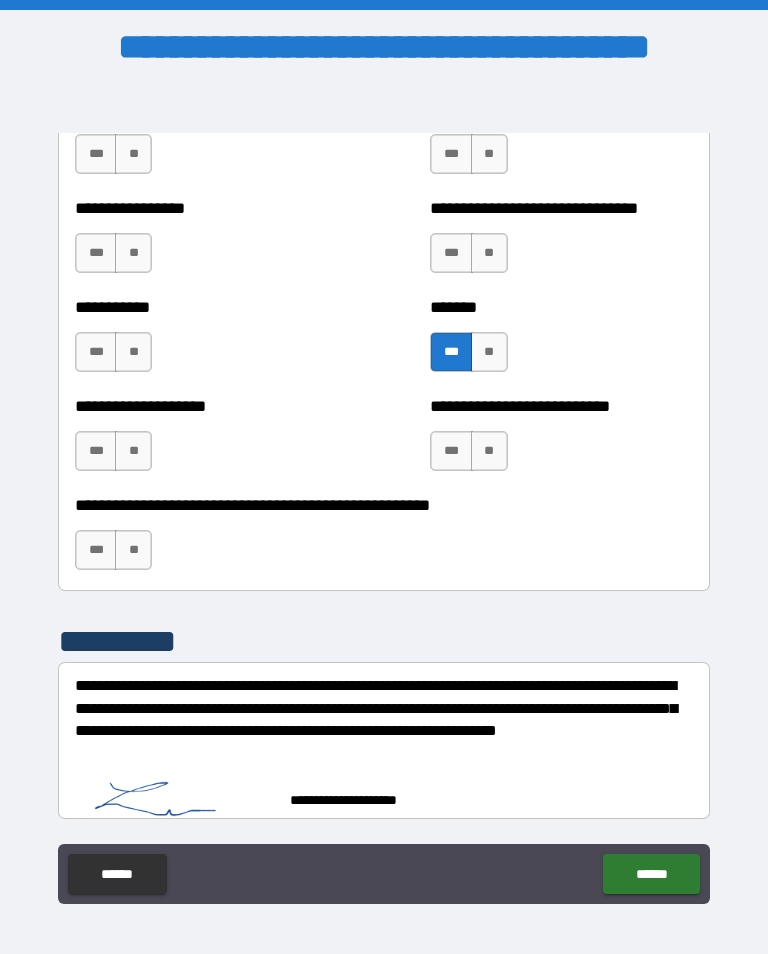 scroll, scrollTop: 7954, scrollLeft: 0, axis: vertical 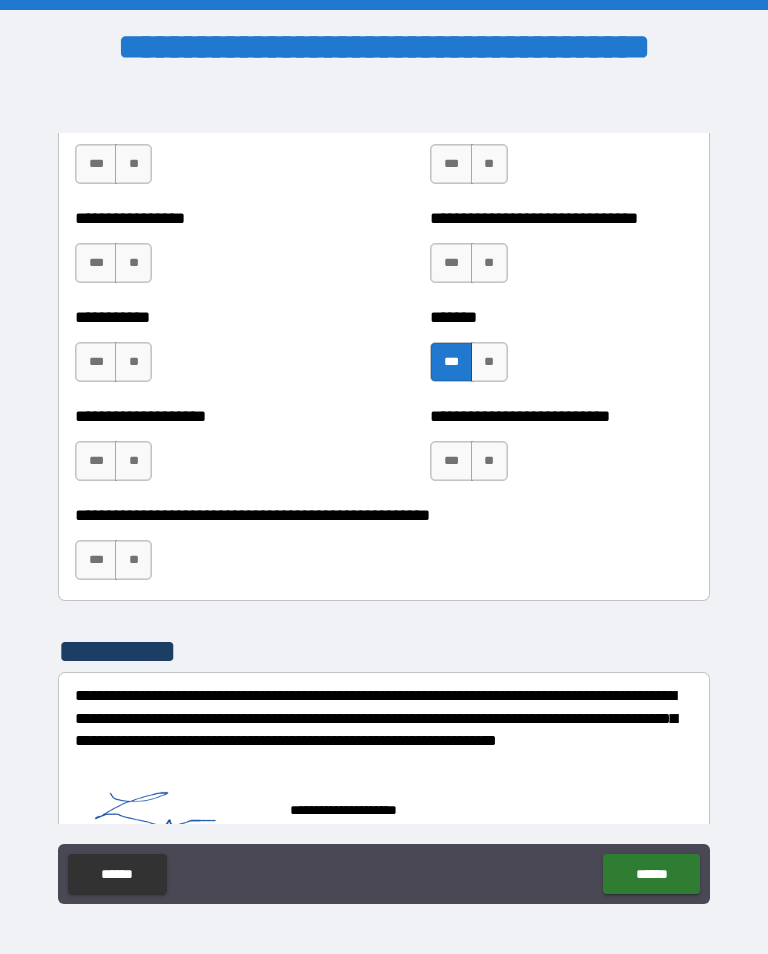 click on "******" at bounding box center (651, 874) 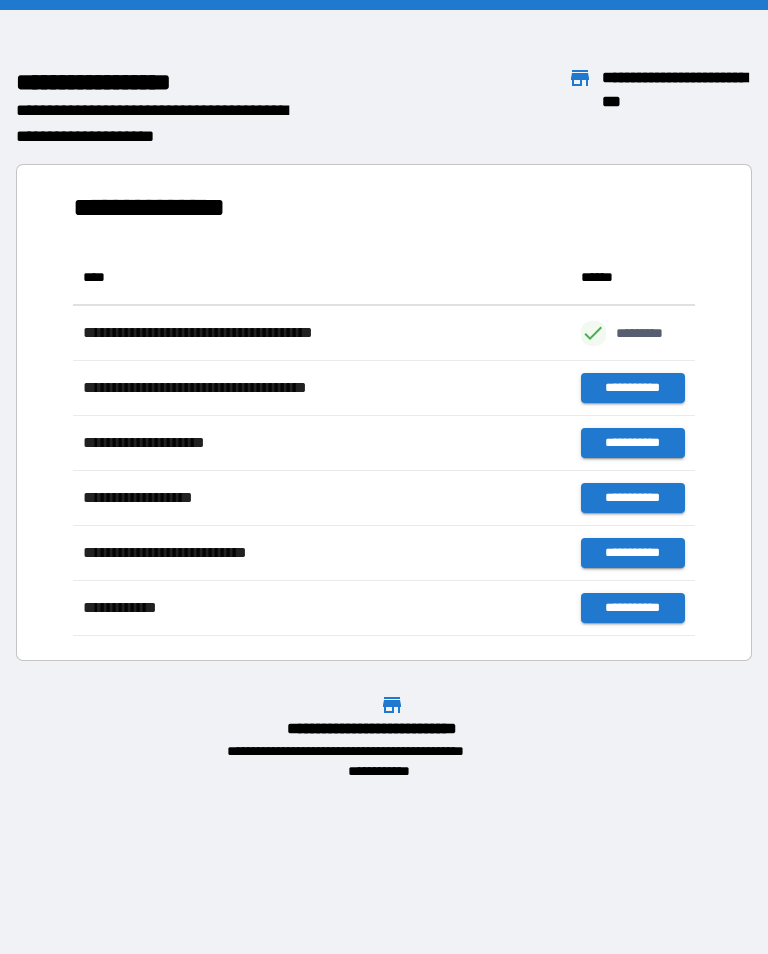 scroll, scrollTop: 386, scrollLeft: 622, axis: both 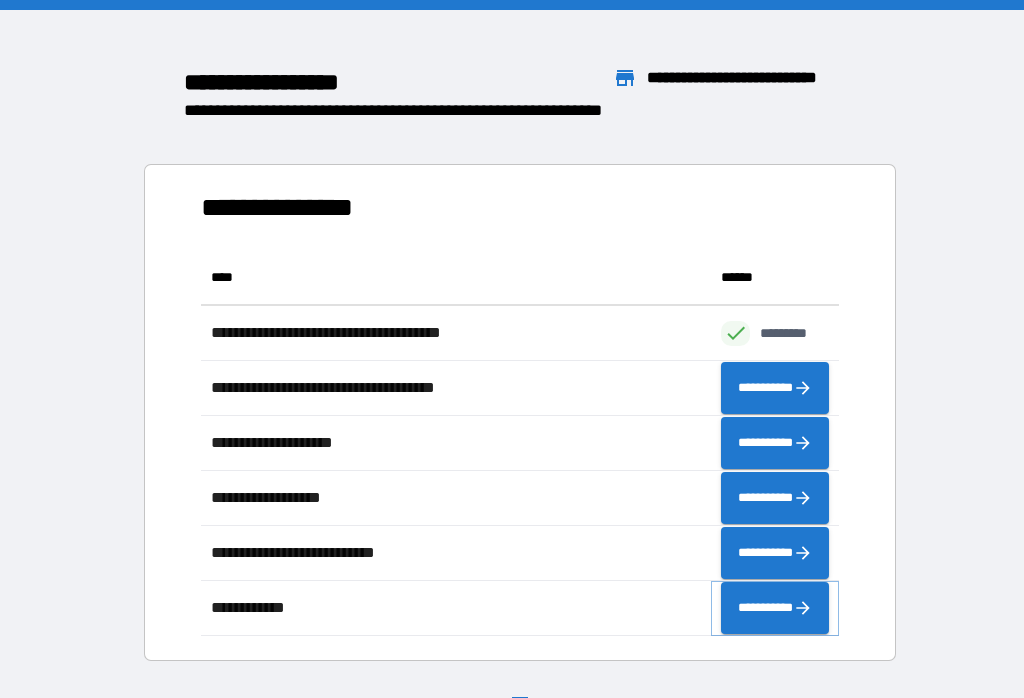 click on "**********" at bounding box center [775, 608] 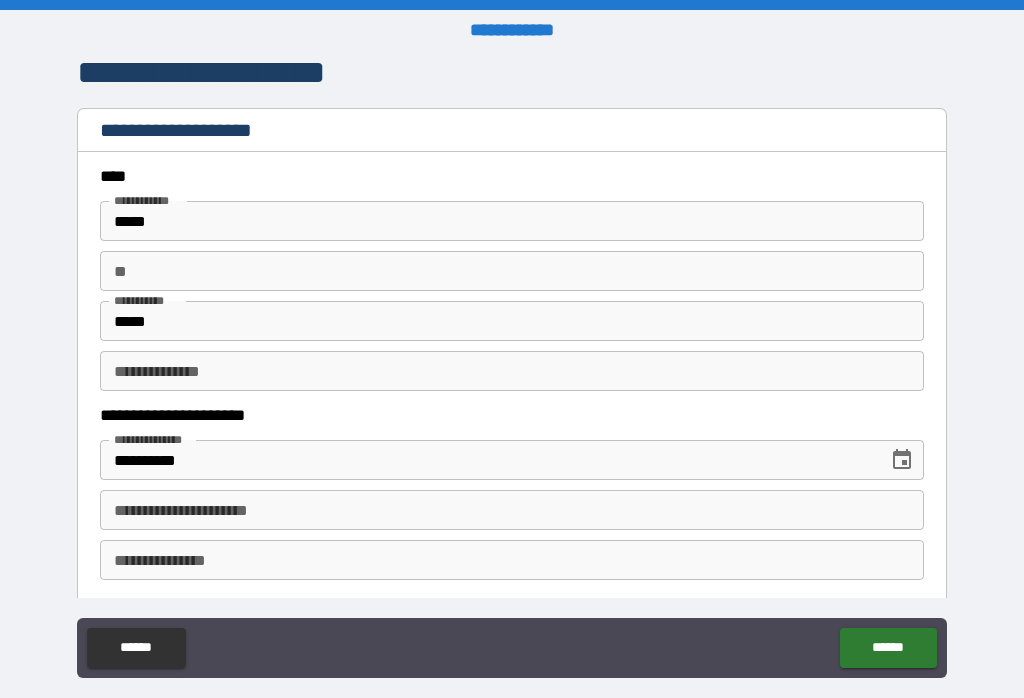 click on "**********" at bounding box center (512, 371) 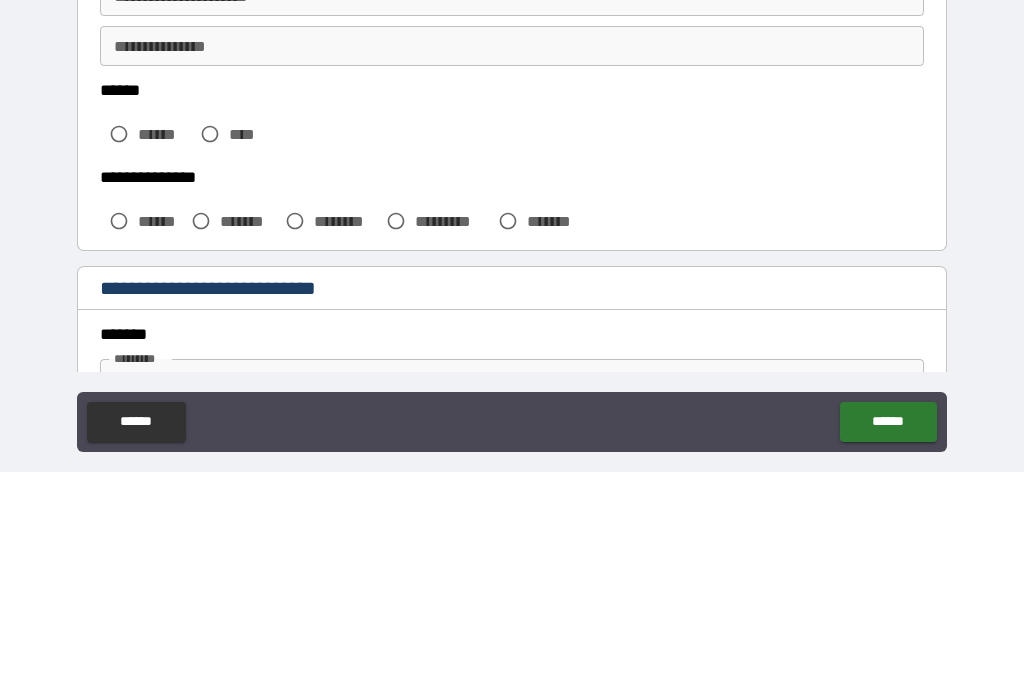 scroll, scrollTop: 294, scrollLeft: 0, axis: vertical 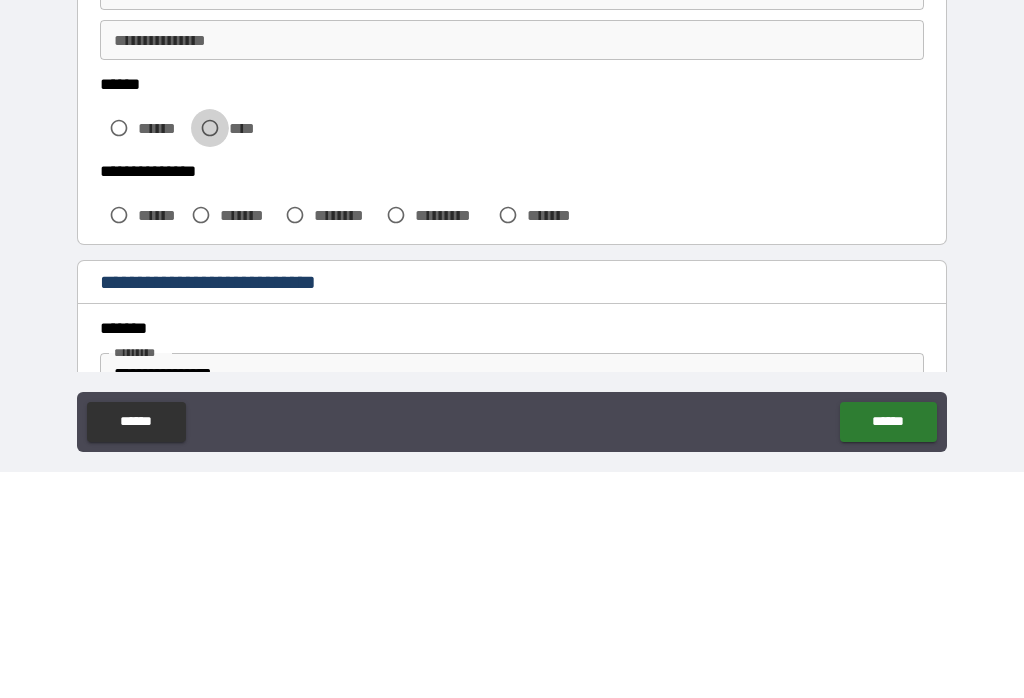 type on "*****" 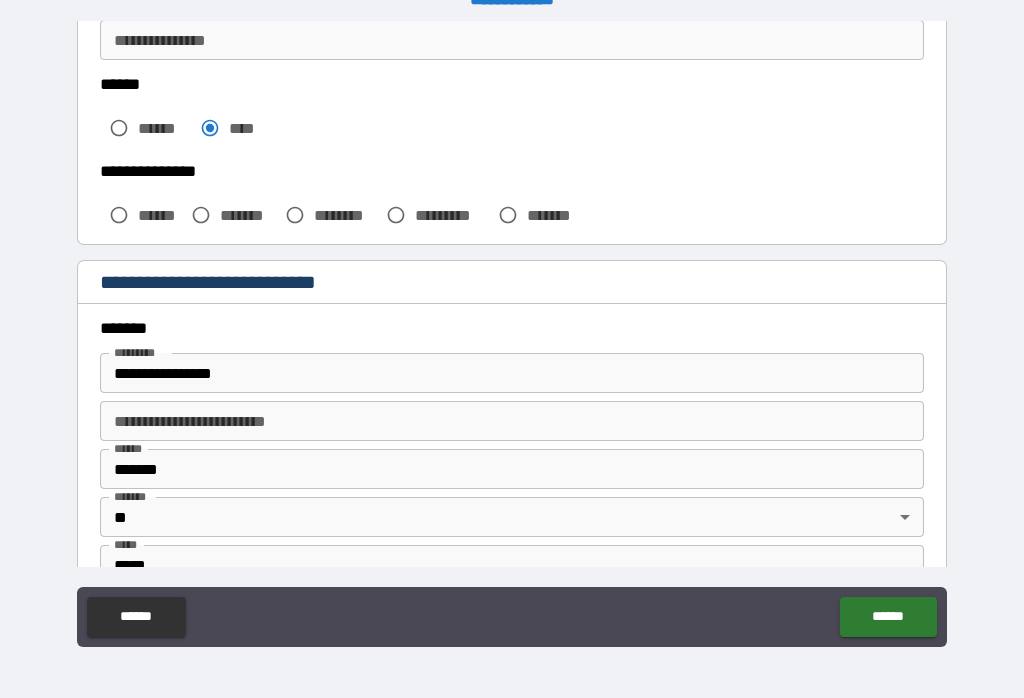 scroll, scrollTop: 489, scrollLeft: 0, axis: vertical 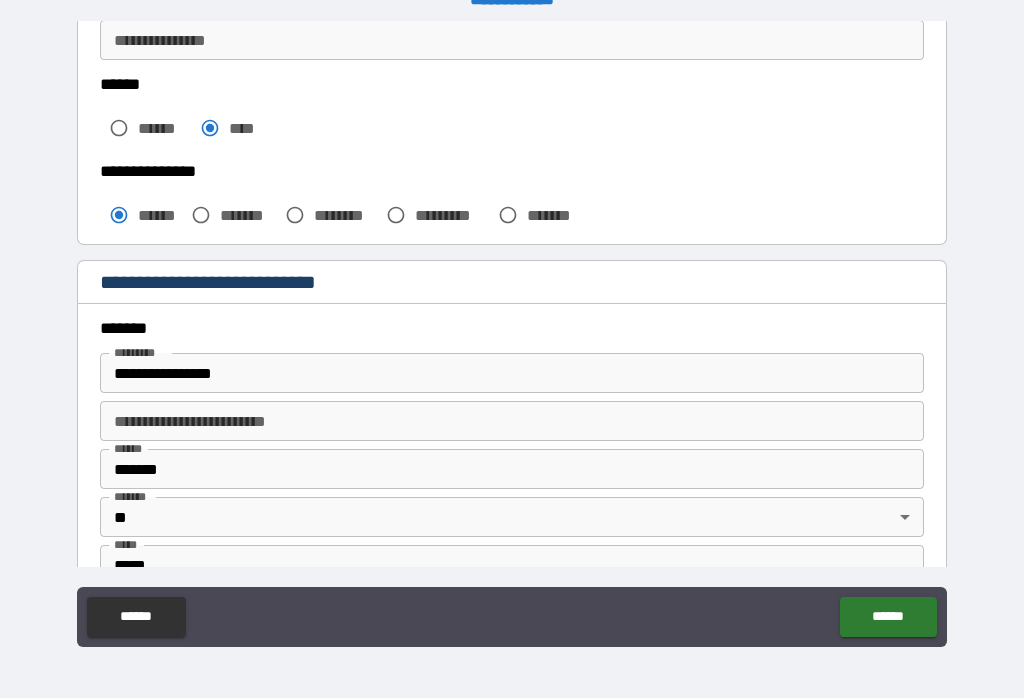 click on "**********" at bounding box center (512, 373) 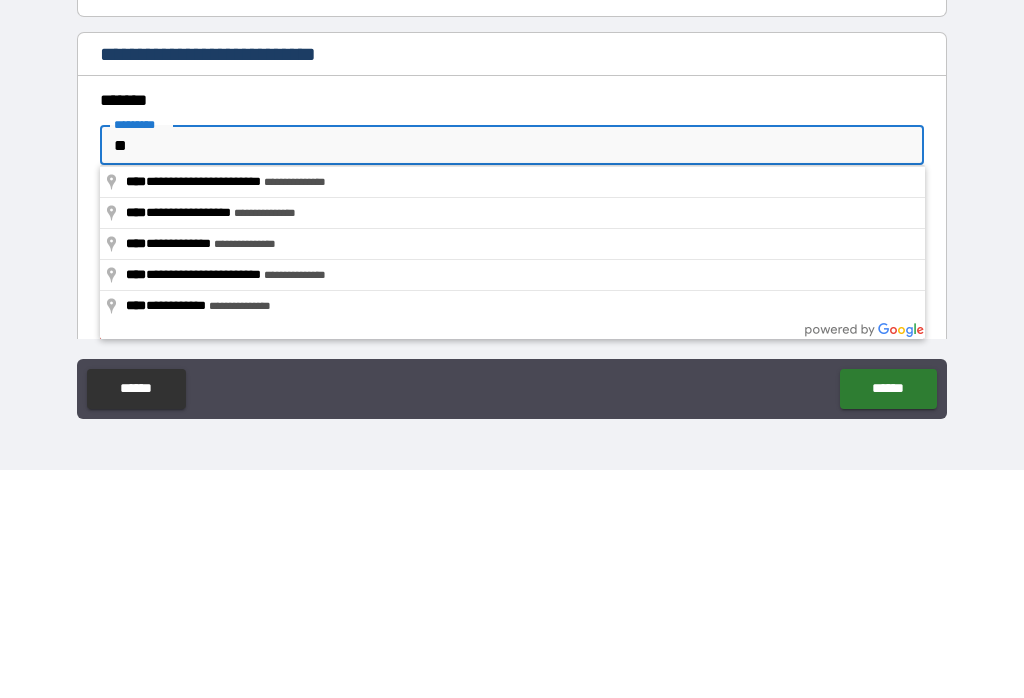 type on "*" 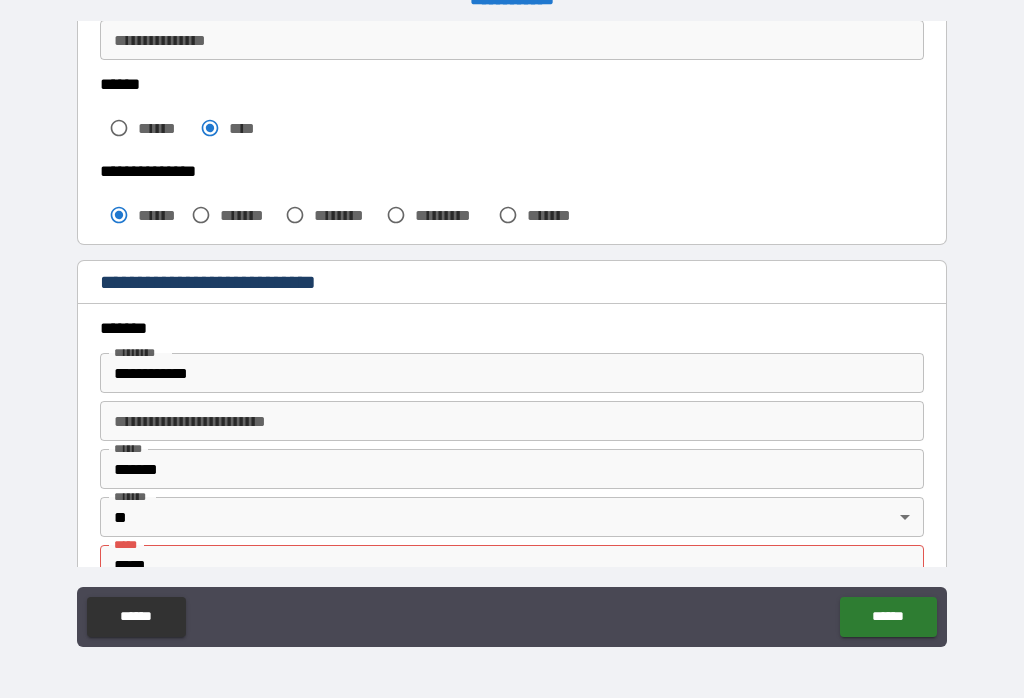 type on "**********" 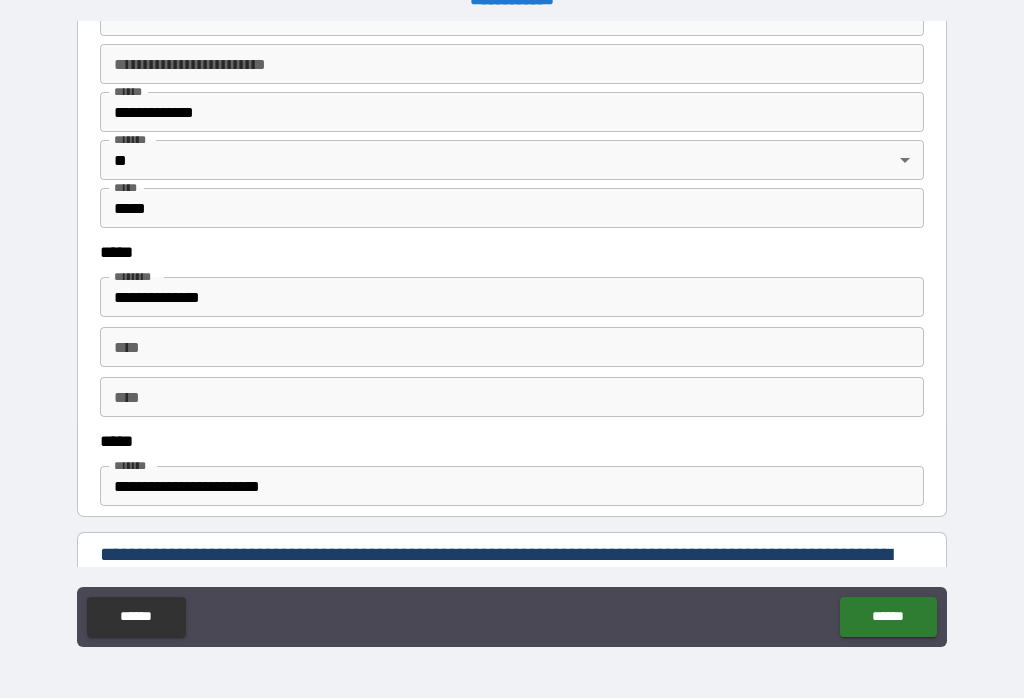 scroll, scrollTop: 847, scrollLeft: 0, axis: vertical 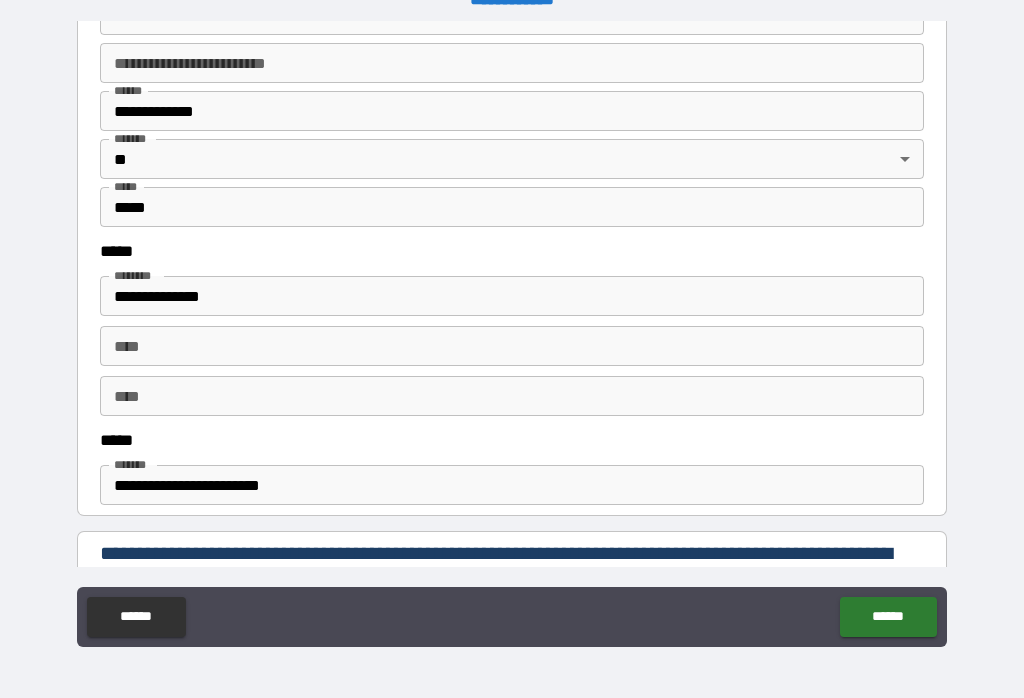 click on "**********" at bounding box center [512, 296] 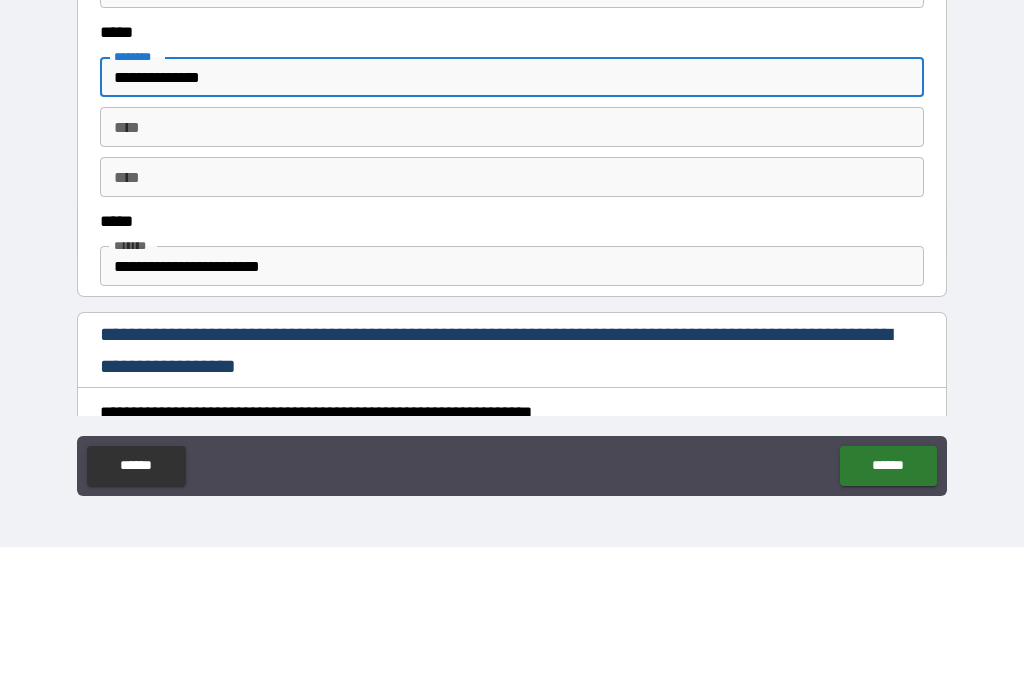 scroll, scrollTop: 917, scrollLeft: 0, axis: vertical 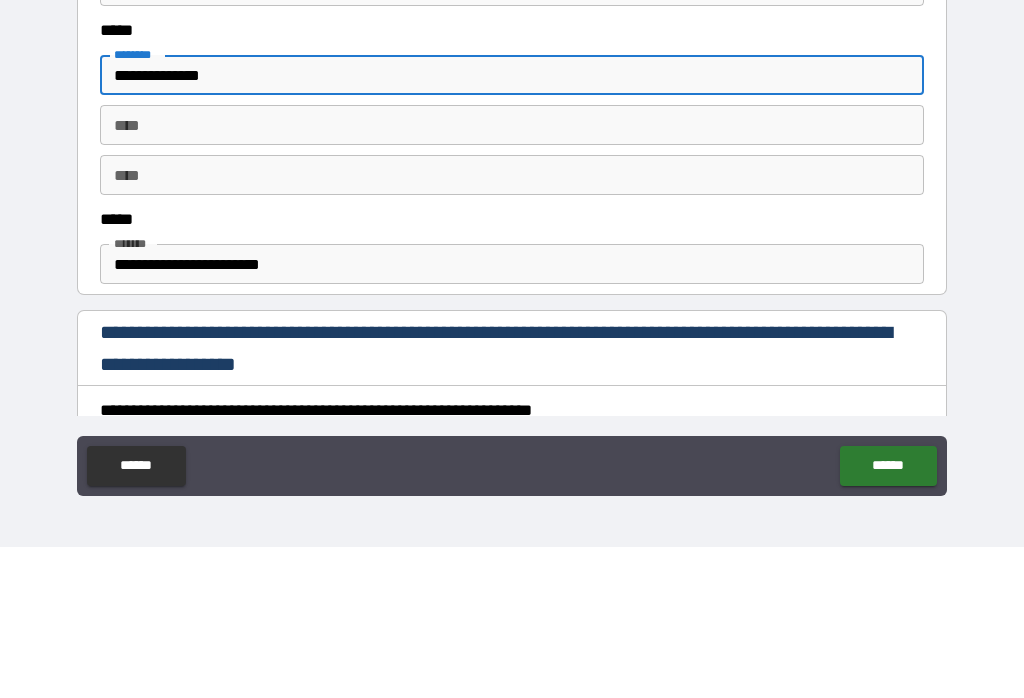 type on "**********" 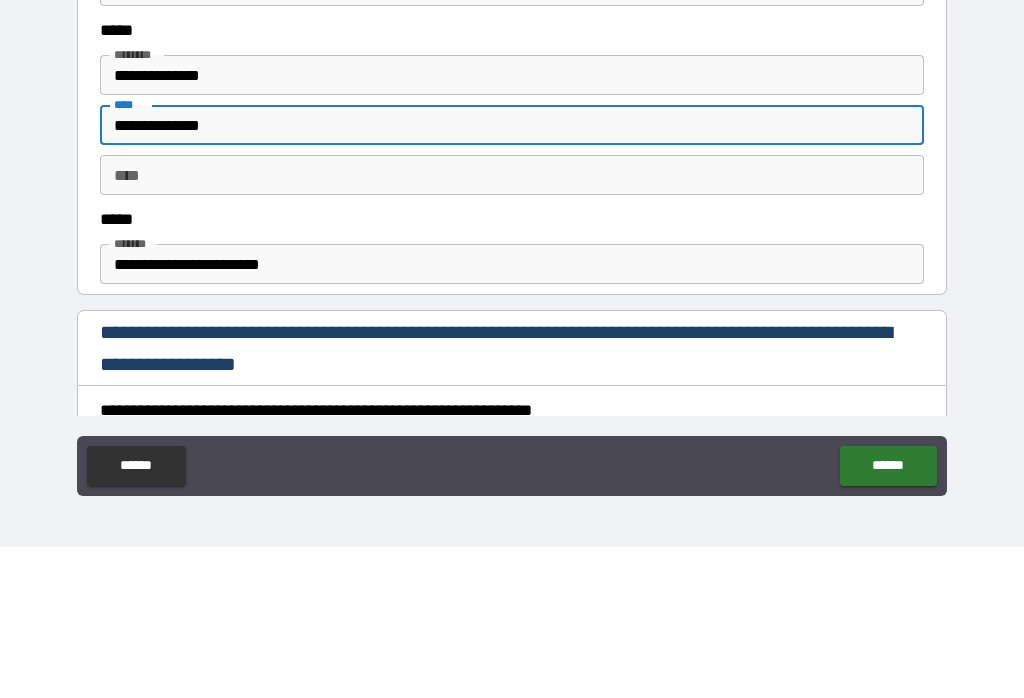 type on "**********" 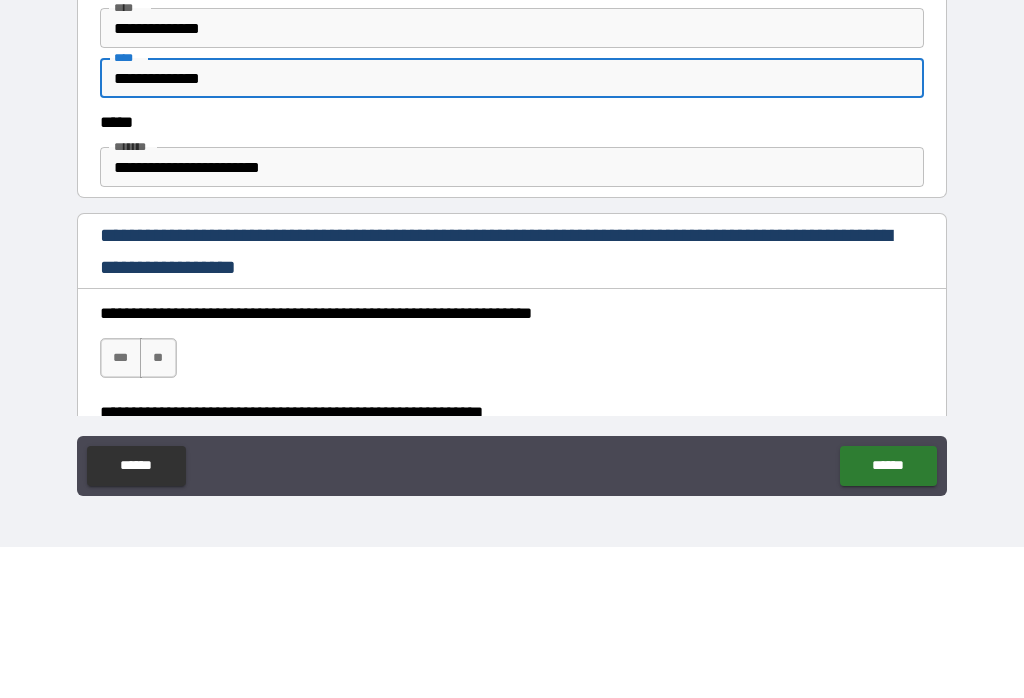 scroll, scrollTop: 1015, scrollLeft: 0, axis: vertical 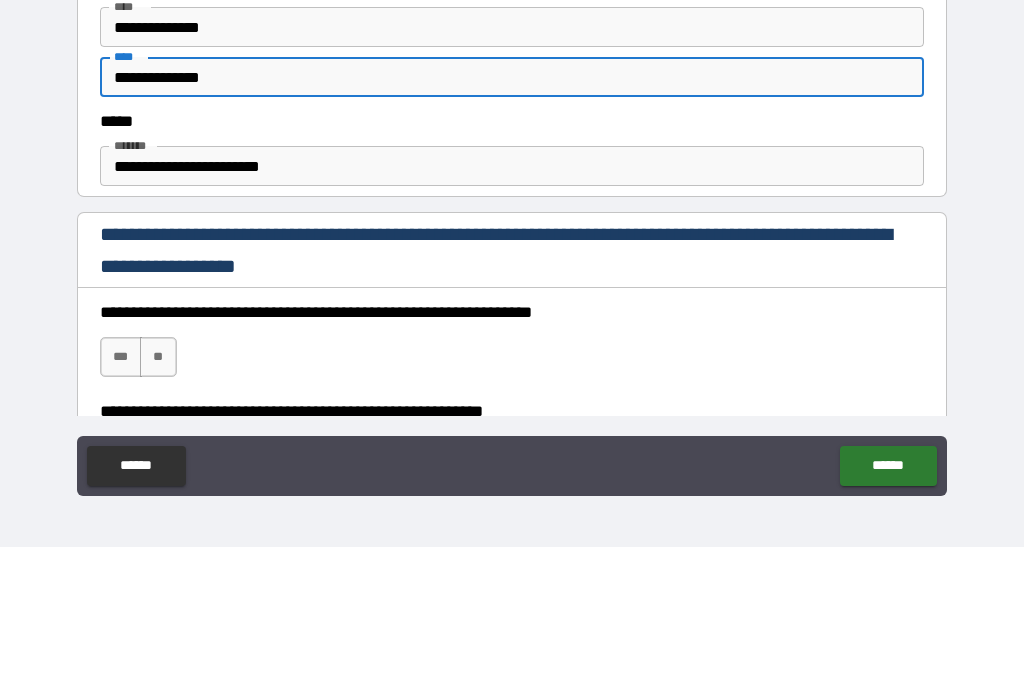 type on "**********" 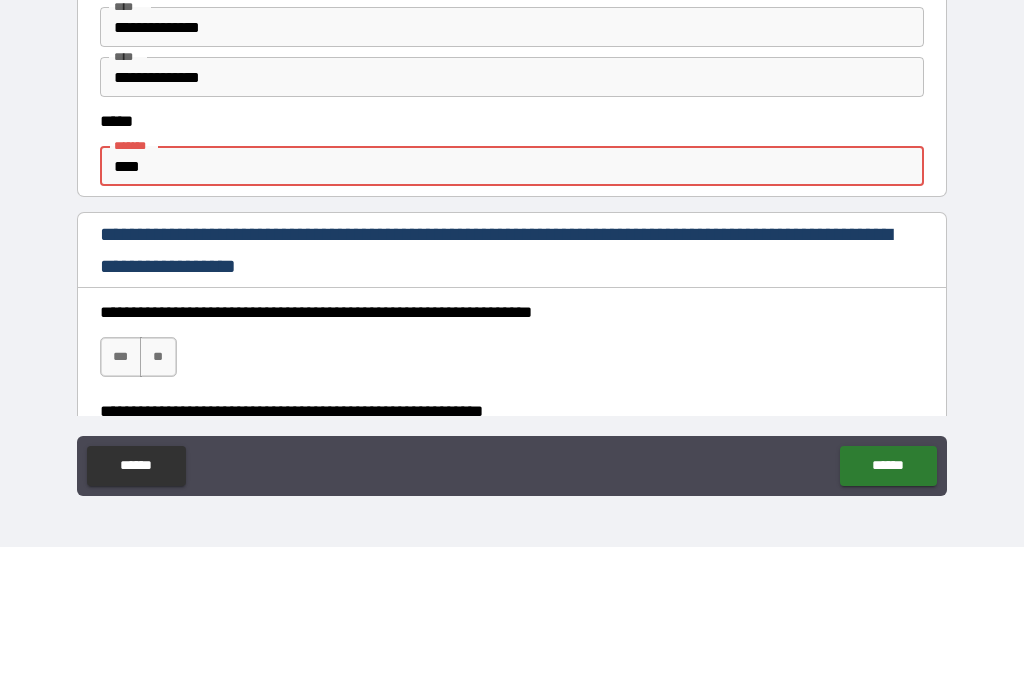 type on "***" 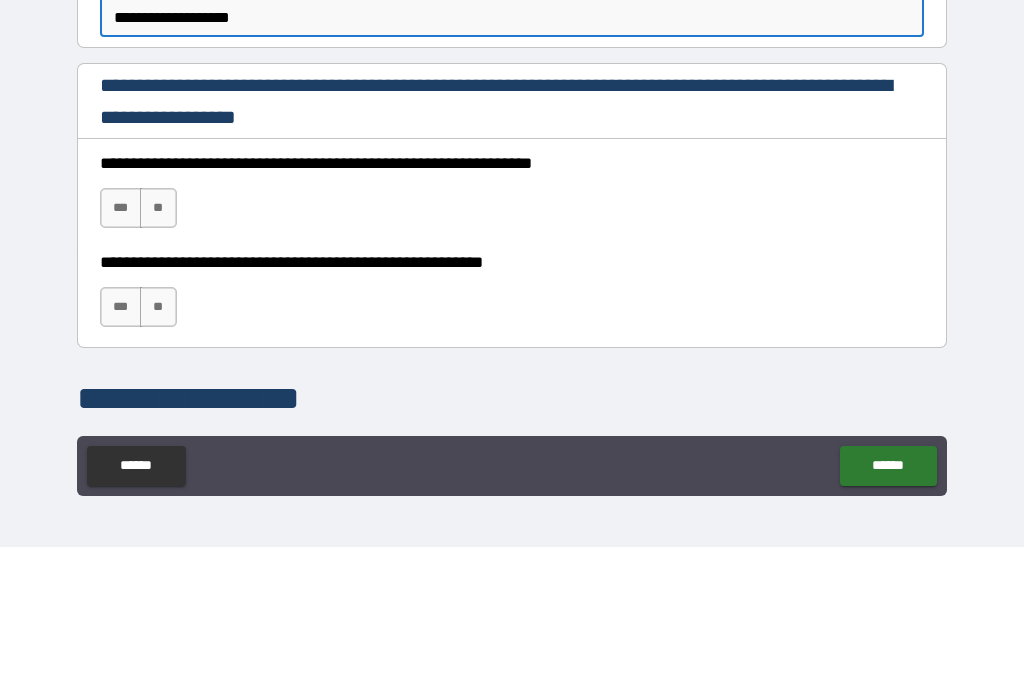 scroll, scrollTop: 1167, scrollLeft: 0, axis: vertical 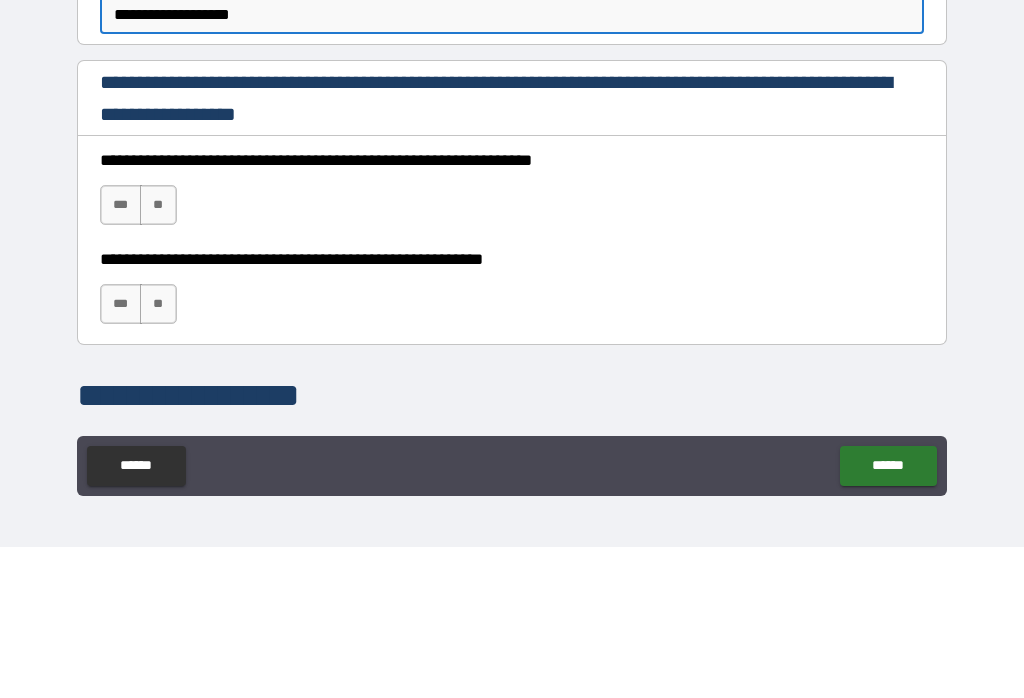 type on "**********" 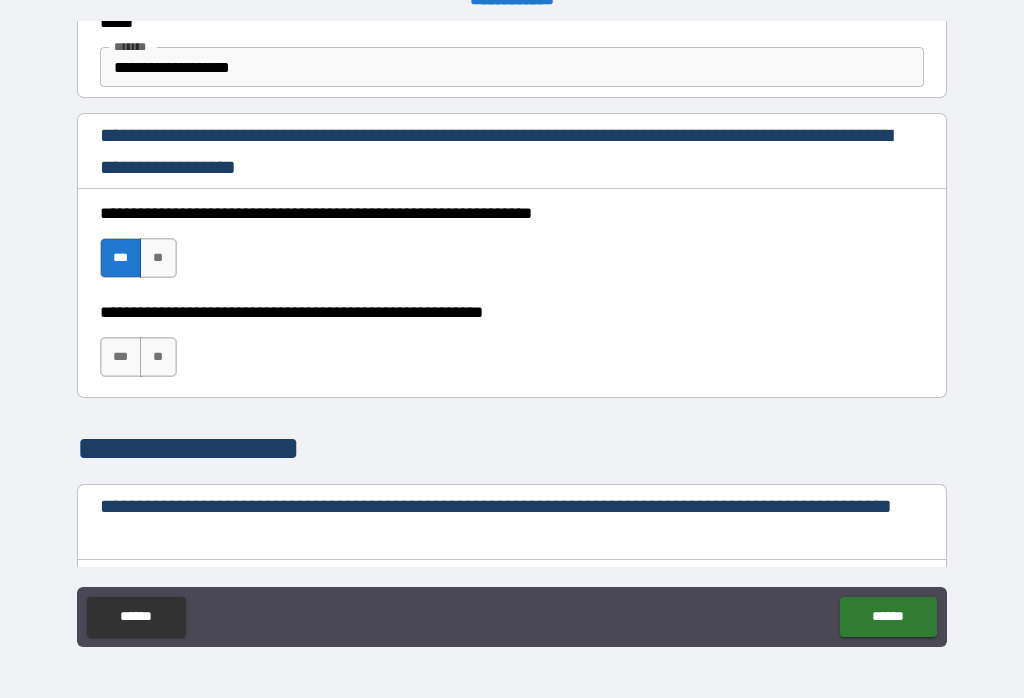 scroll, scrollTop: 1267, scrollLeft: 0, axis: vertical 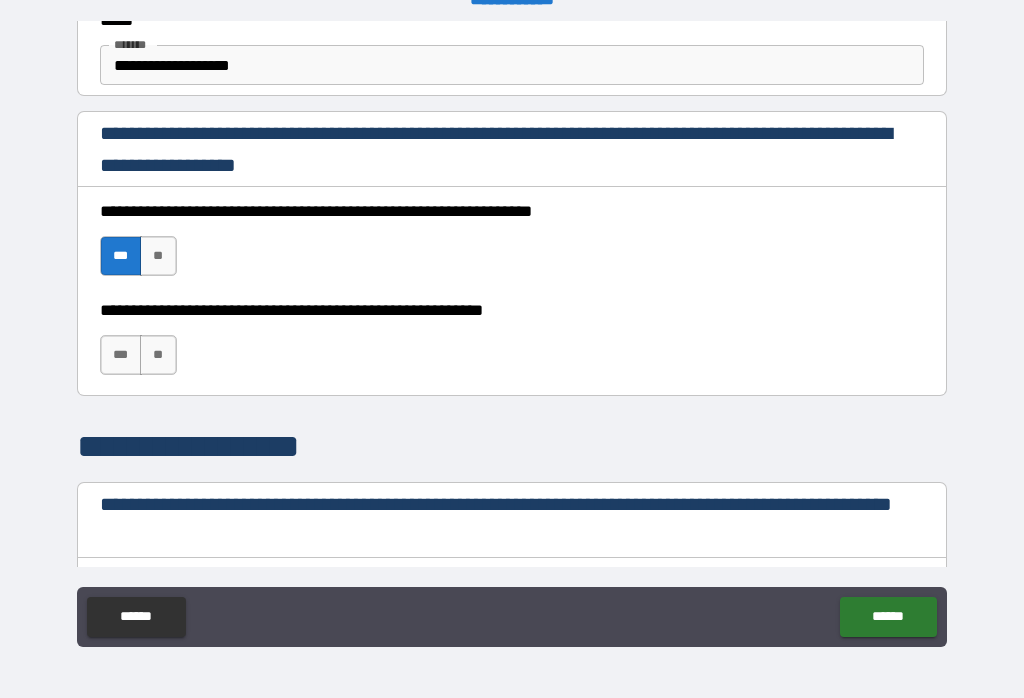 click on "***" at bounding box center [121, 355] 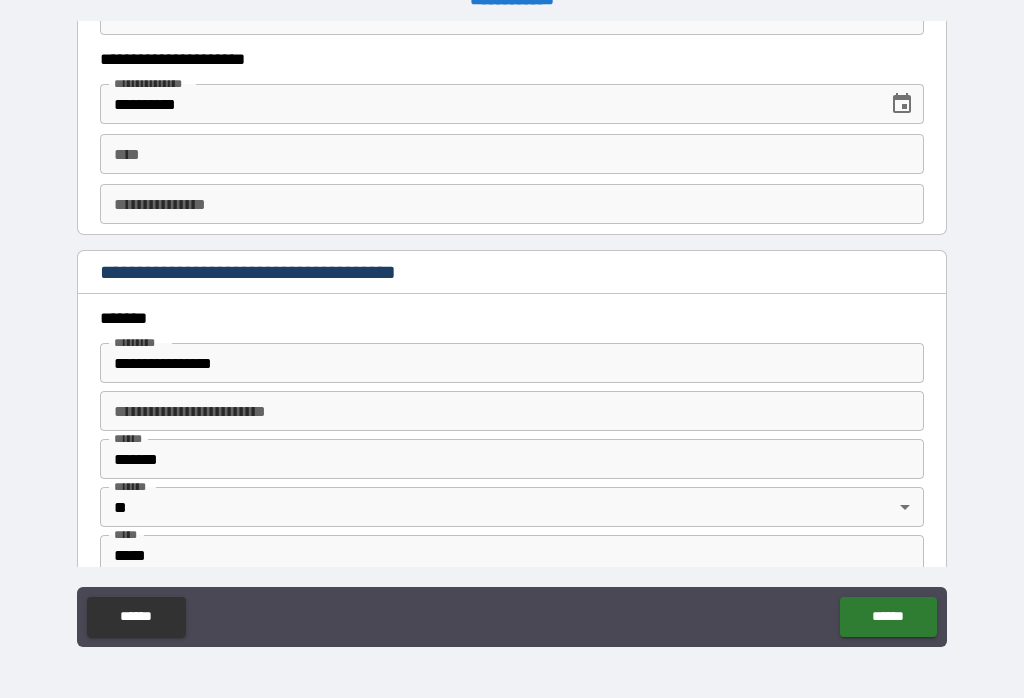 scroll, scrollTop: 2137, scrollLeft: 0, axis: vertical 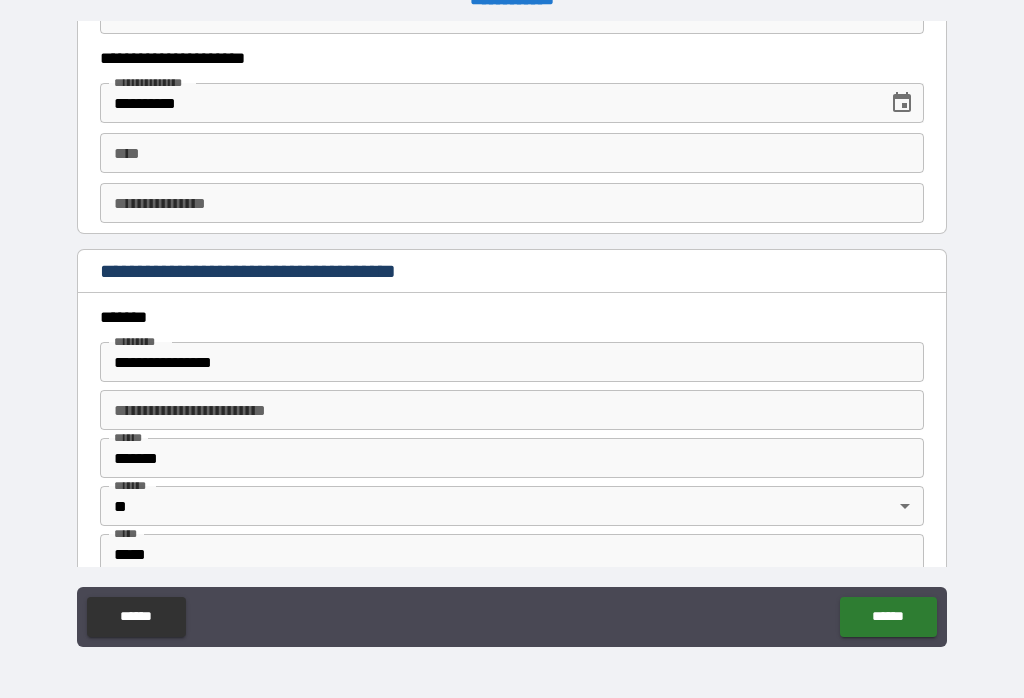 click on "**********" at bounding box center [512, 362] 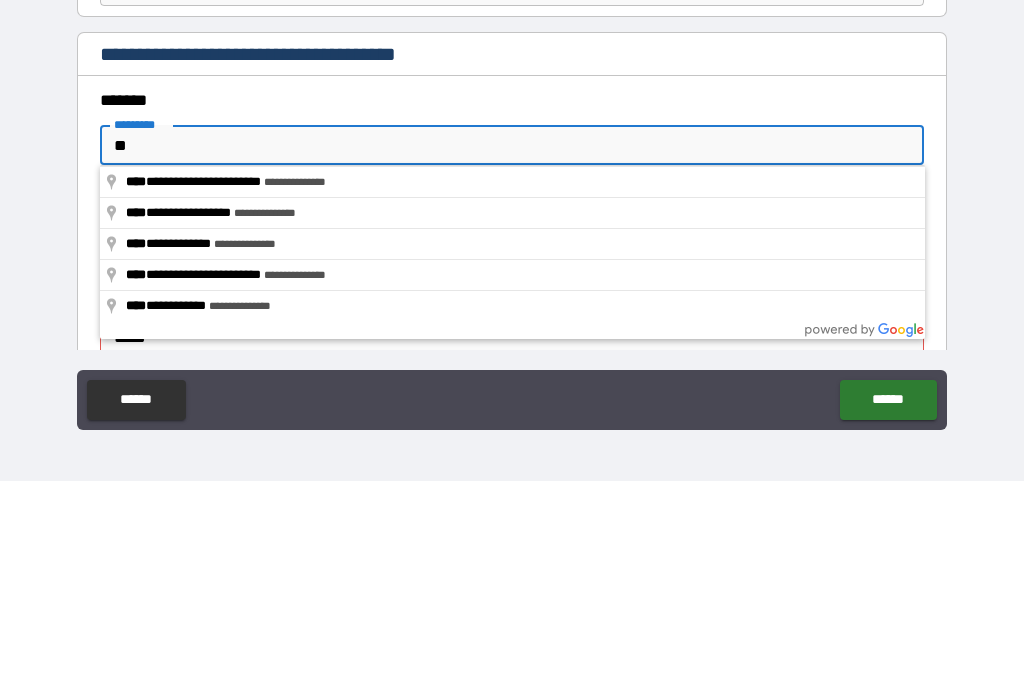 type on "*" 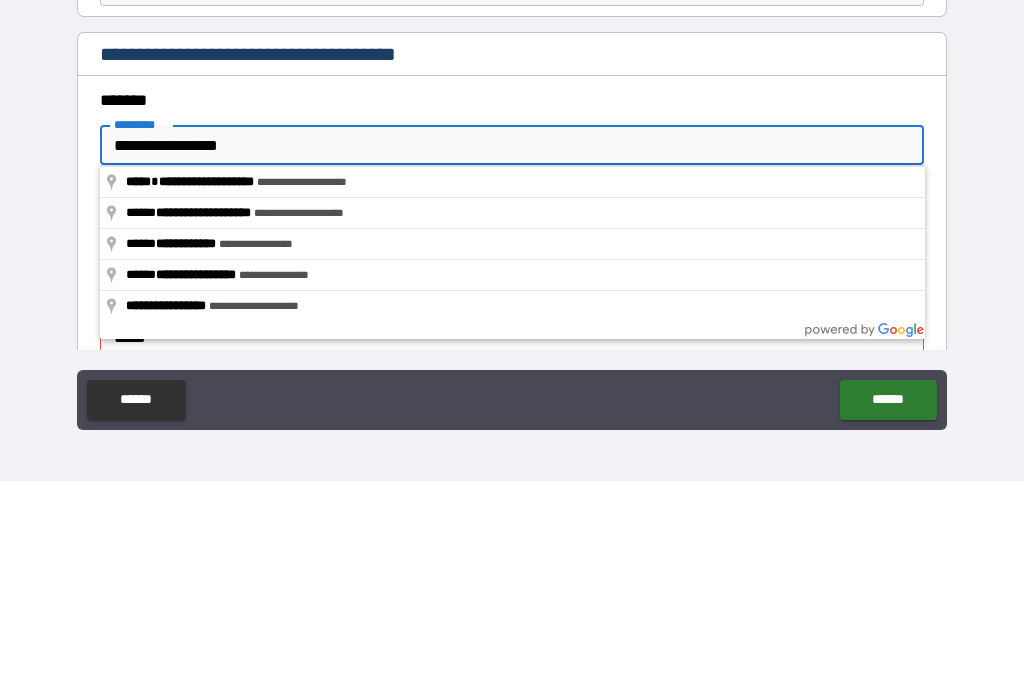 type on "**********" 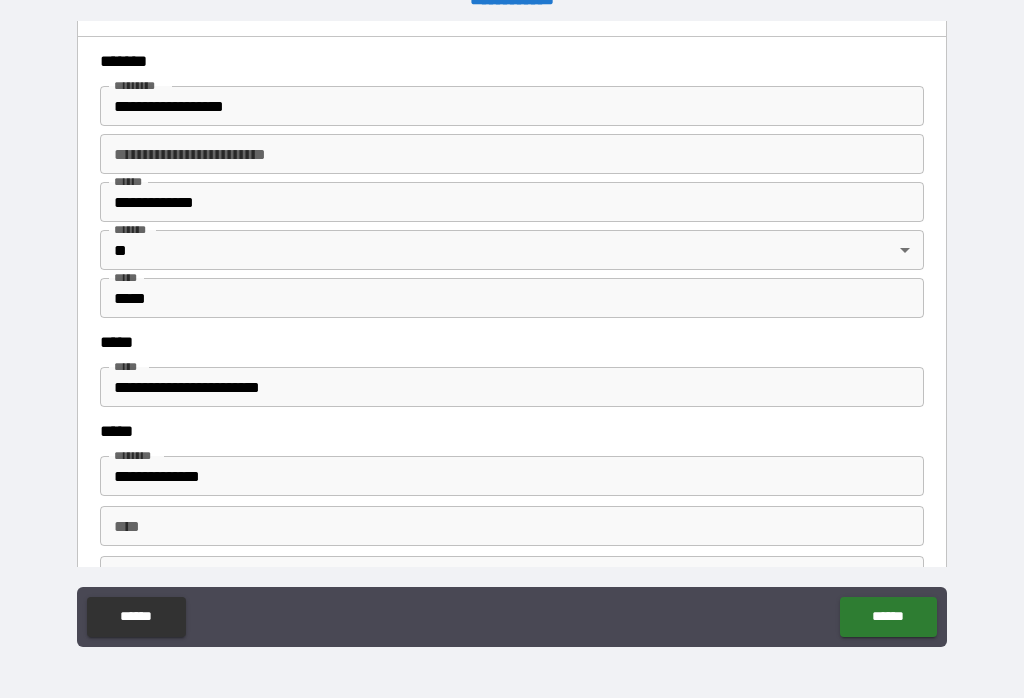 scroll, scrollTop: 2401, scrollLeft: 0, axis: vertical 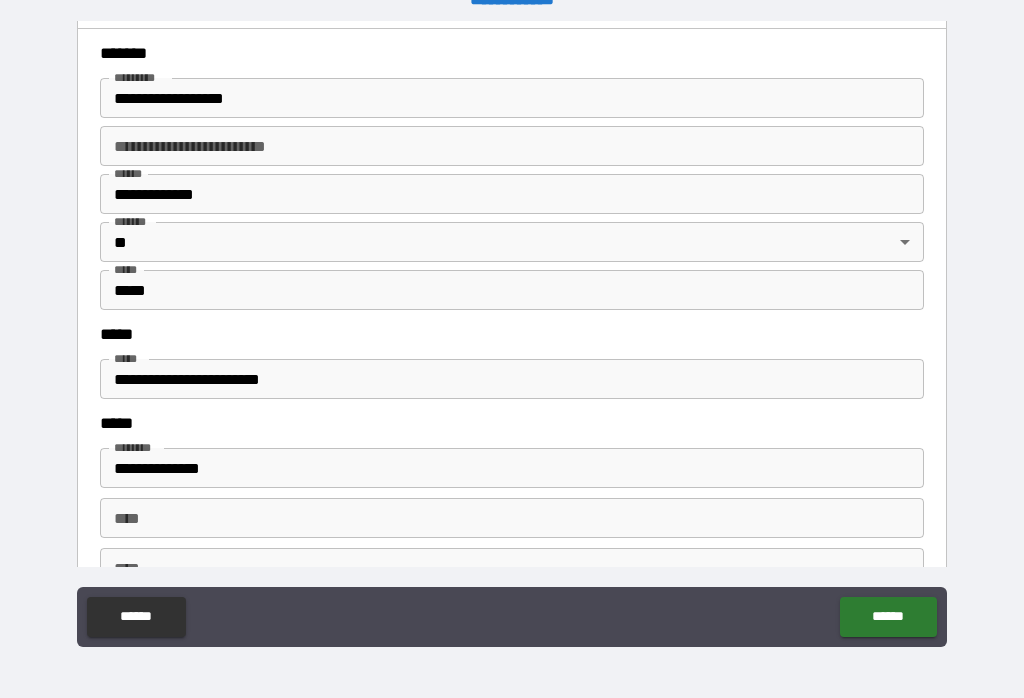 click on "**********" at bounding box center (512, 379) 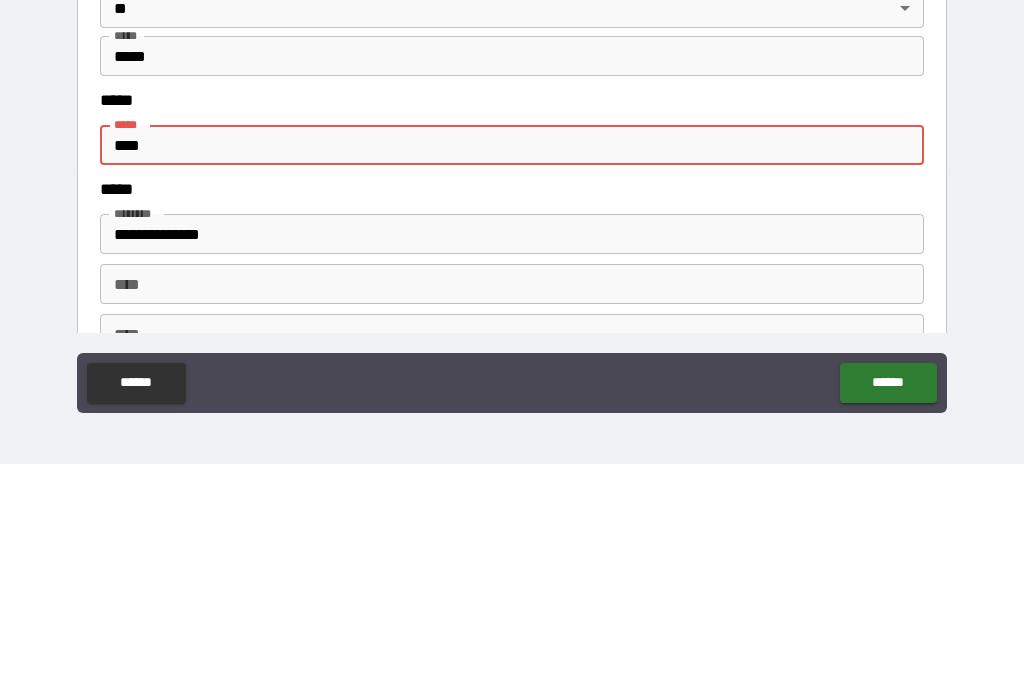 type on "***" 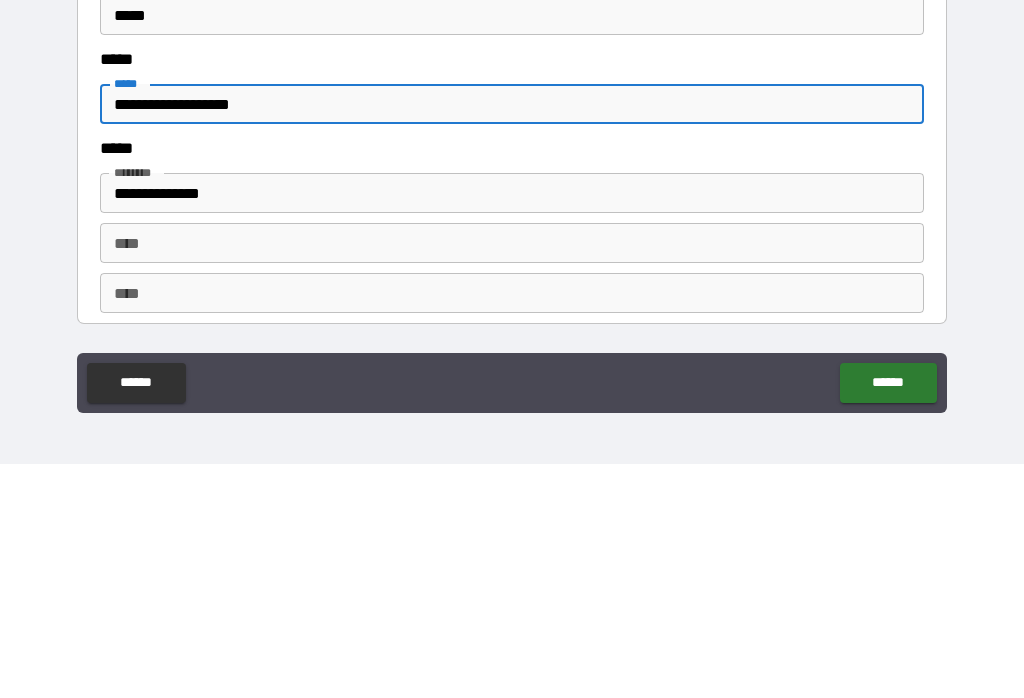 scroll, scrollTop: 2444, scrollLeft: 0, axis: vertical 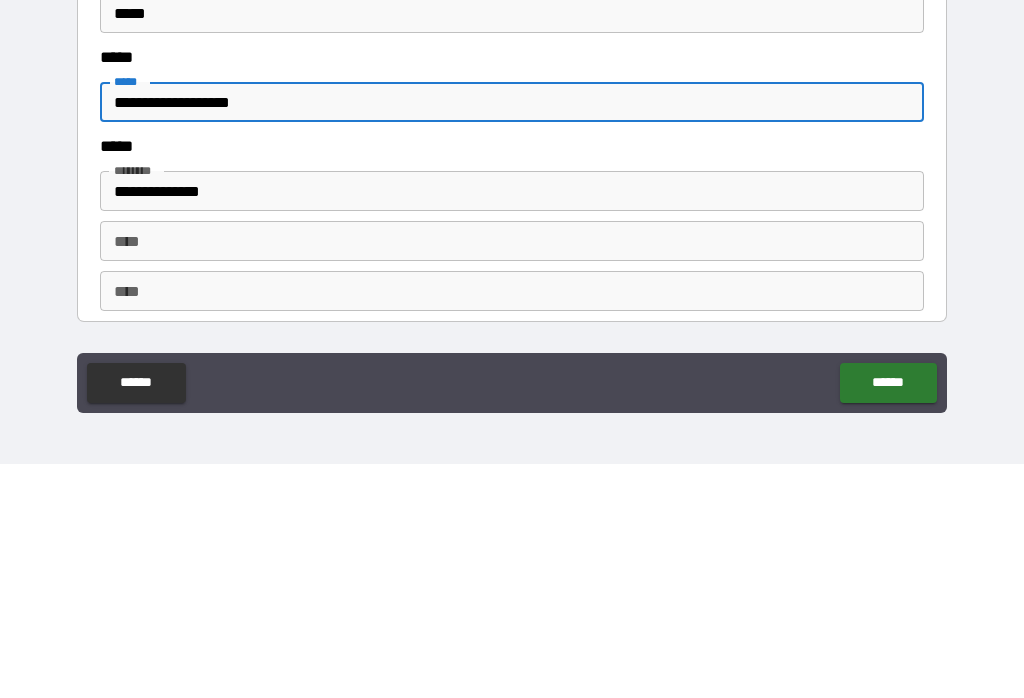 type on "**********" 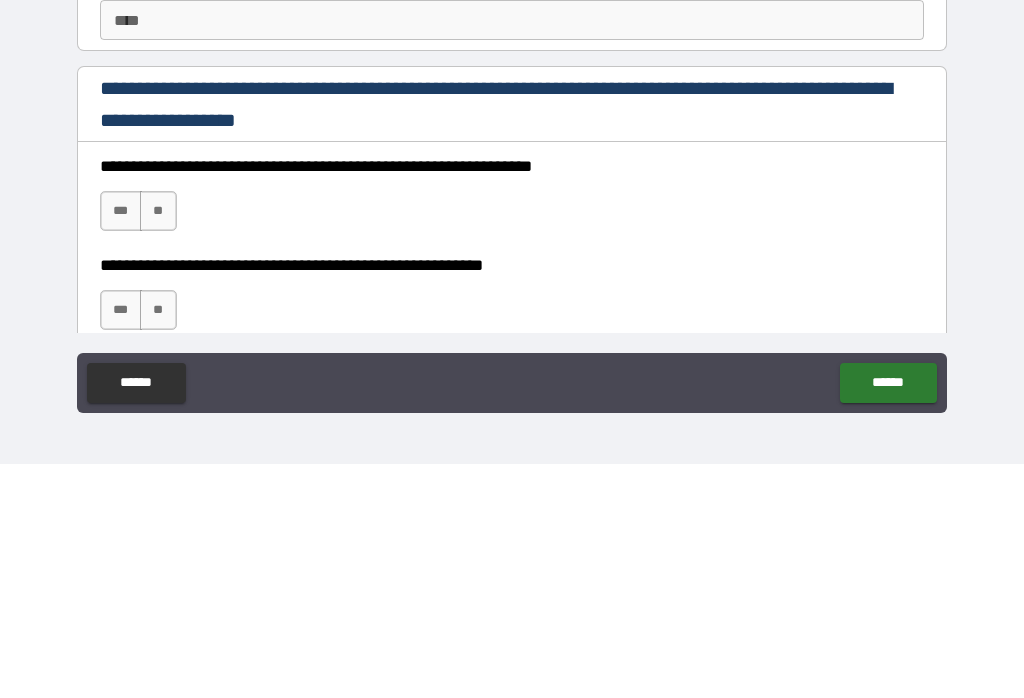scroll, scrollTop: 2720, scrollLeft: 0, axis: vertical 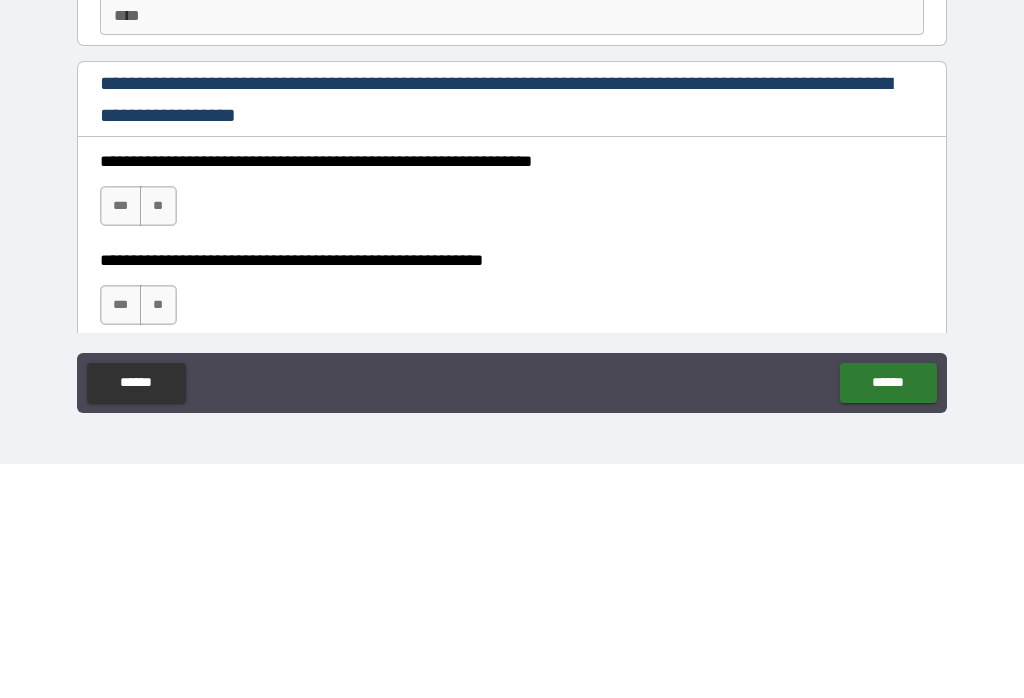 type on "**********" 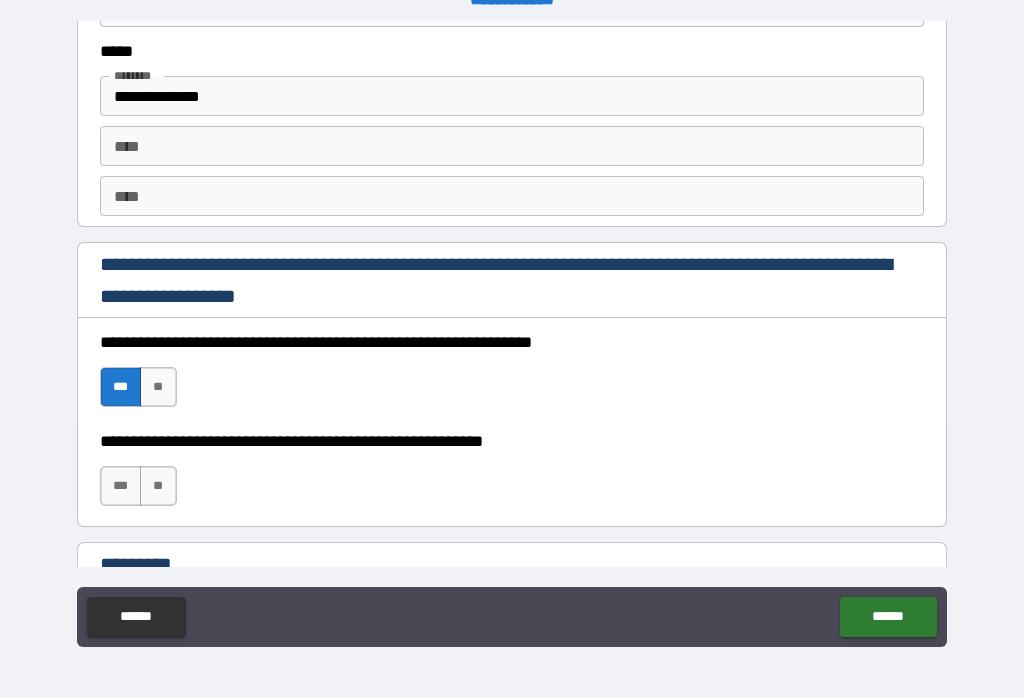 scroll, scrollTop: 2814, scrollLeft: 0, axis: vertical 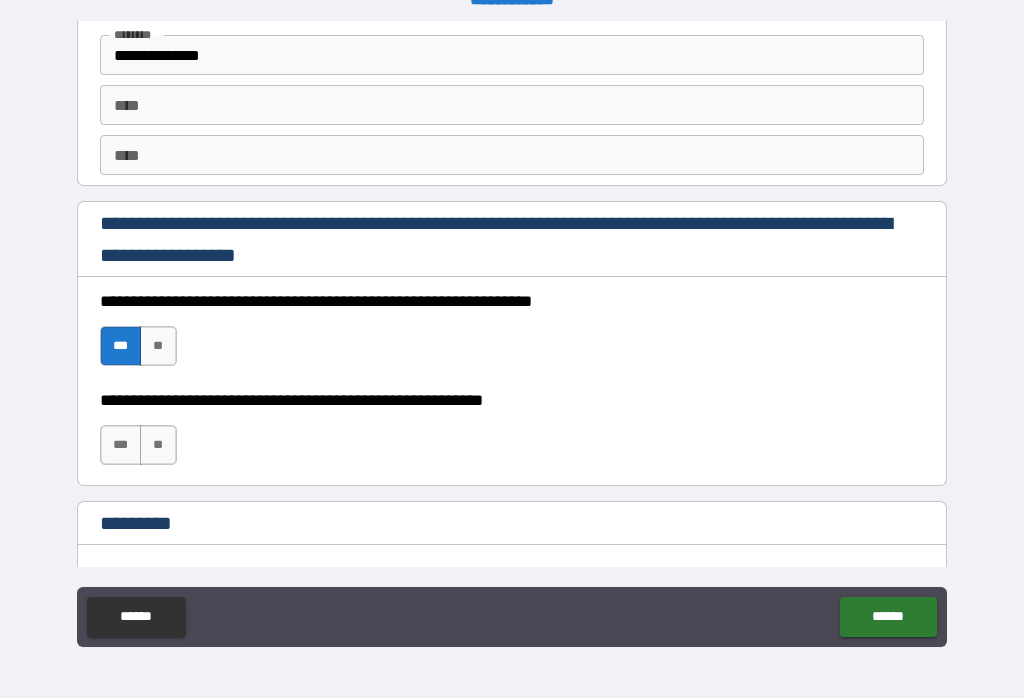 click on "***" at bounding box center (121, 445) 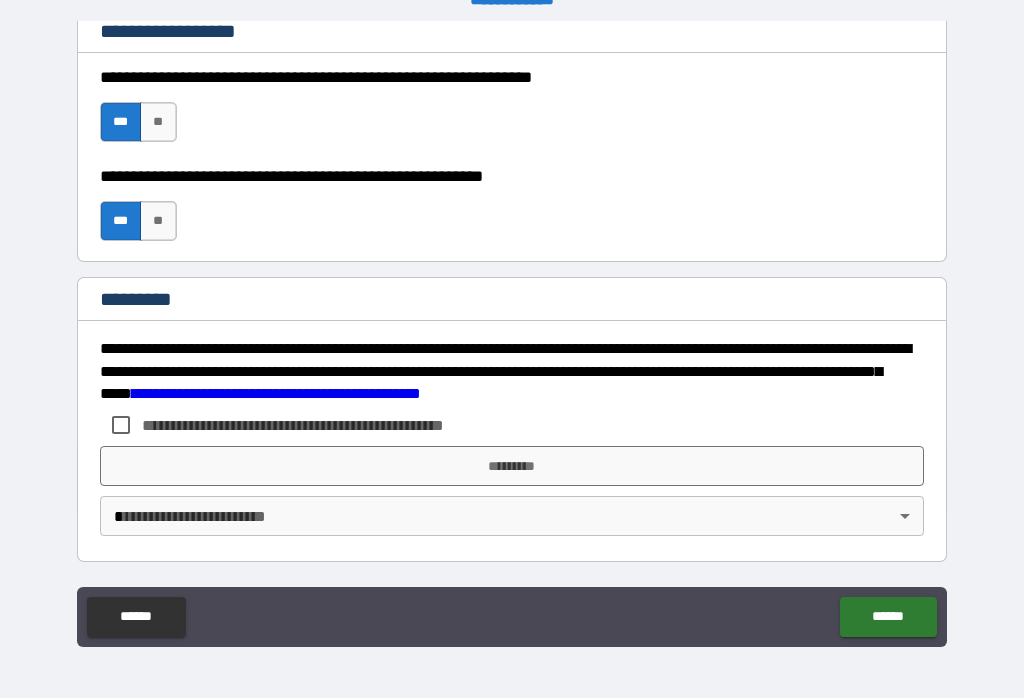 scroll, scrollTop: 3038, scrollLeft: 0, axis: vertical 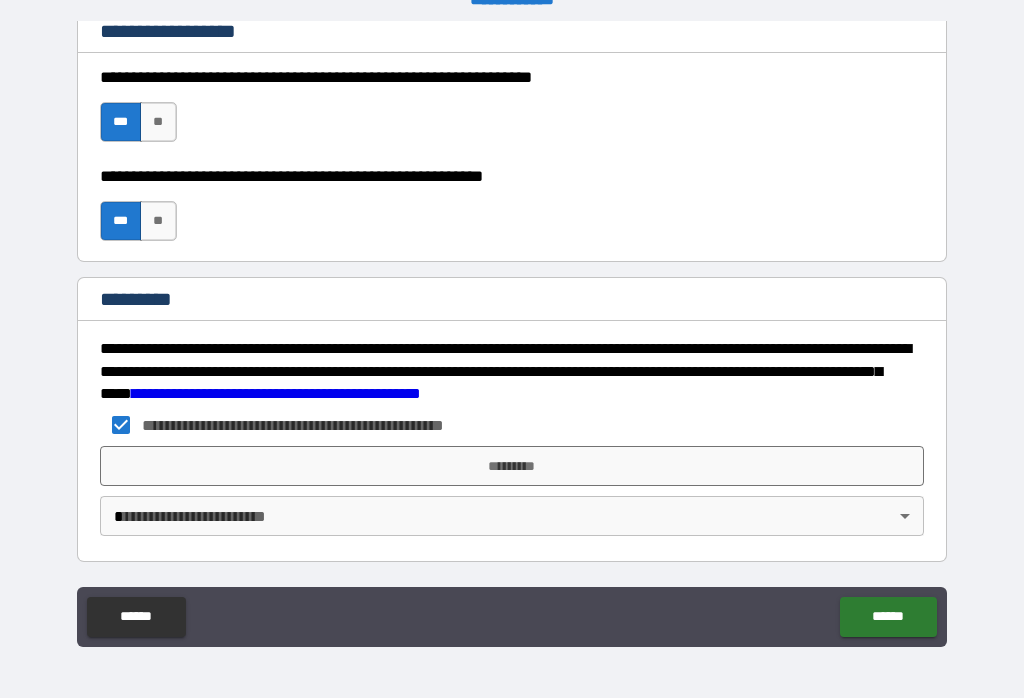 click on "*********" at bounding box center (512, 466) 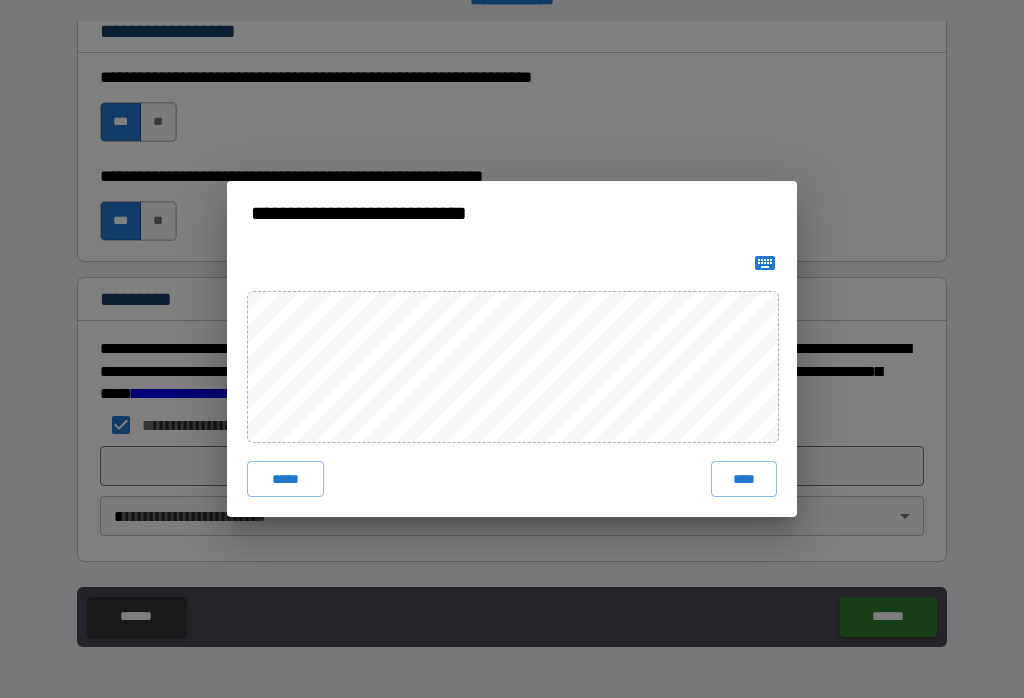click on "****" at bounding box center (744, 479) 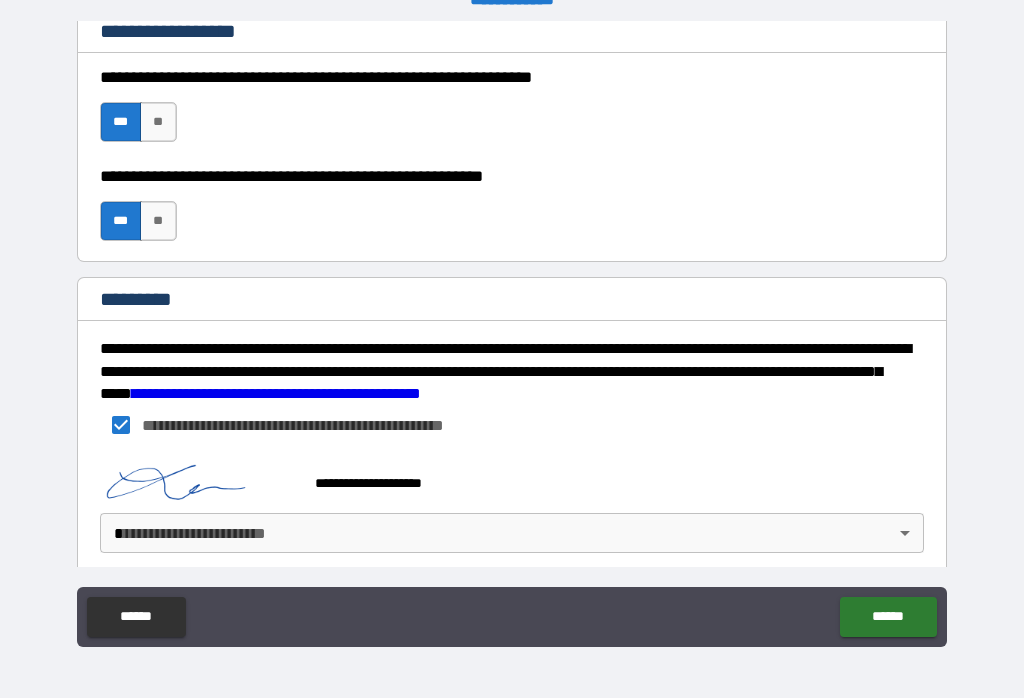 click on "******" at bounding box center [888, 617] 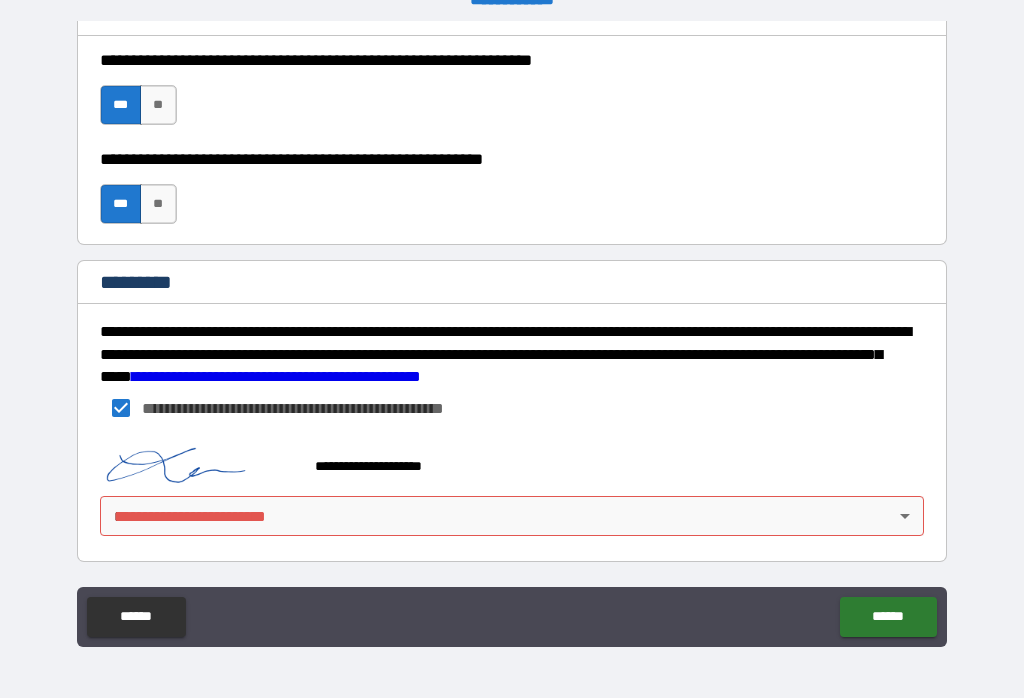 scroll, scrollTop: 3055, scrollLeft: 0, axis: vertical 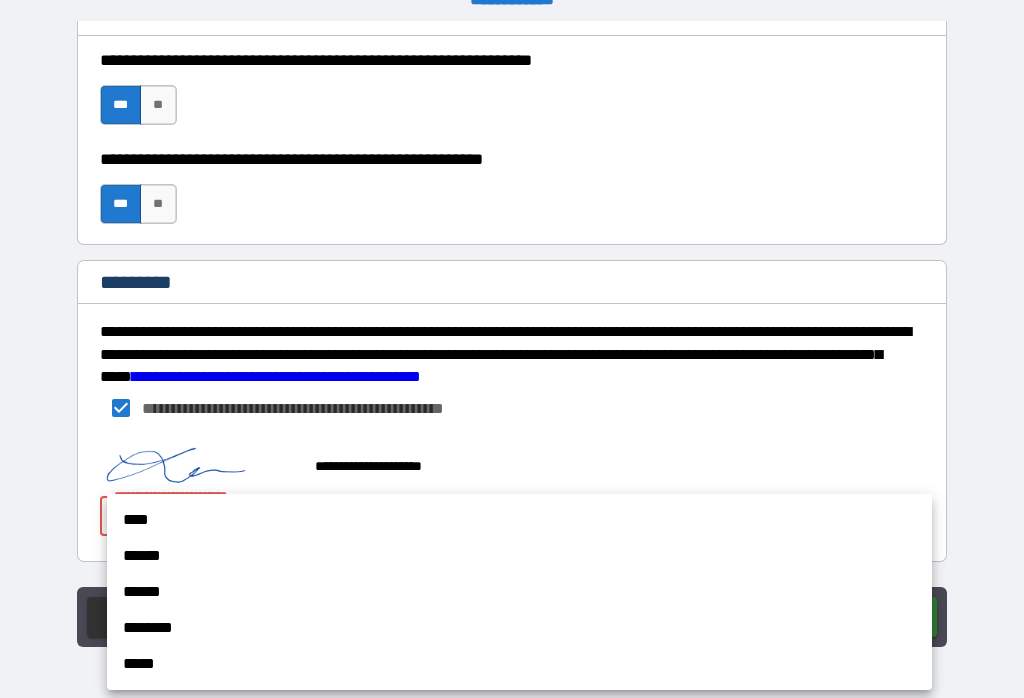 click on "******" at bounding box center (519, 556) 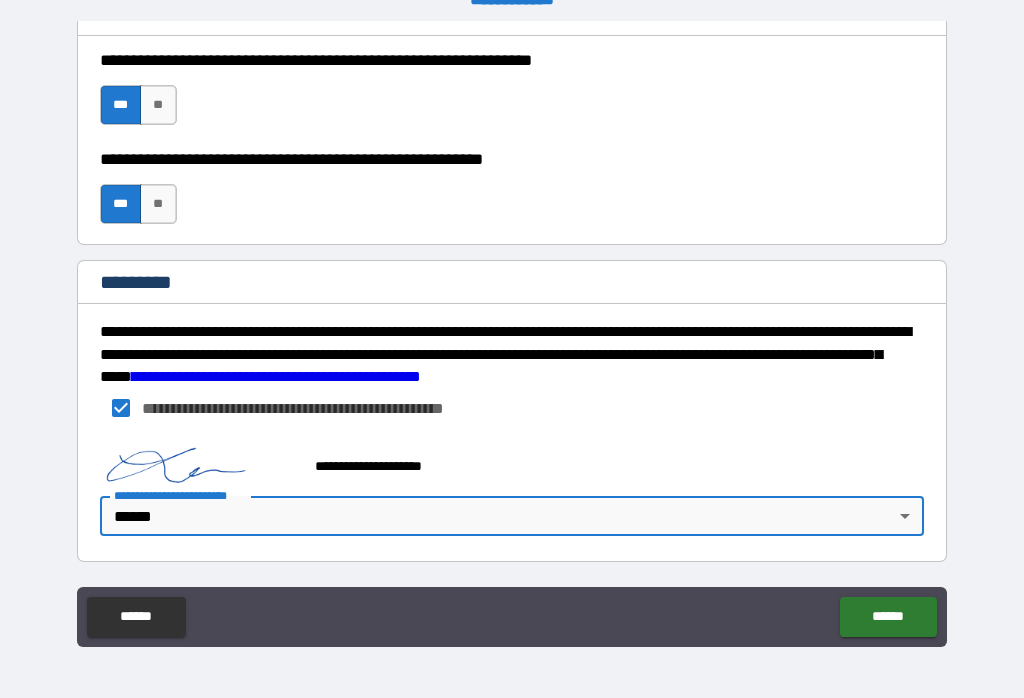 click on "******" at bounding box center (888, 617) 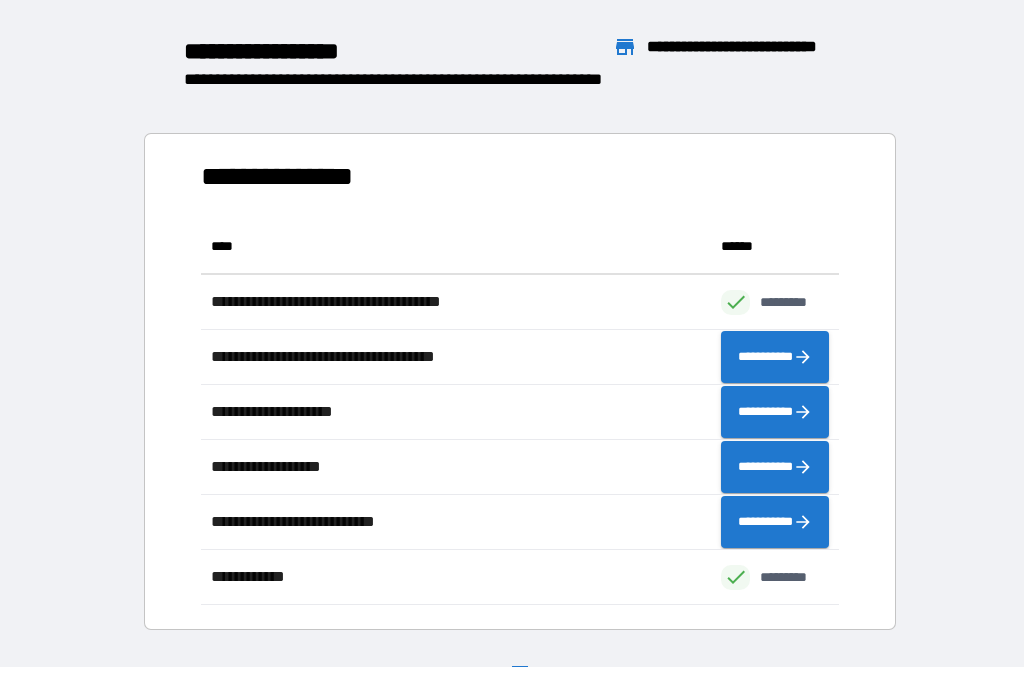 scroll, scrollTop: 1, scrollLeft: 1, axis: both 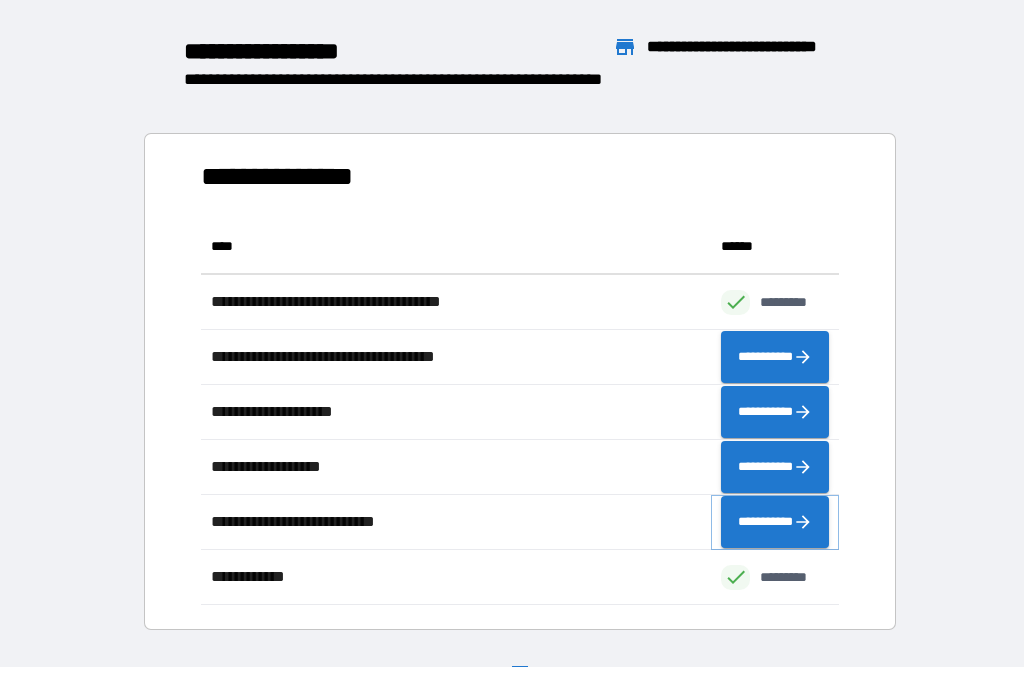 click on "**********" at bounding box center (775, 522) 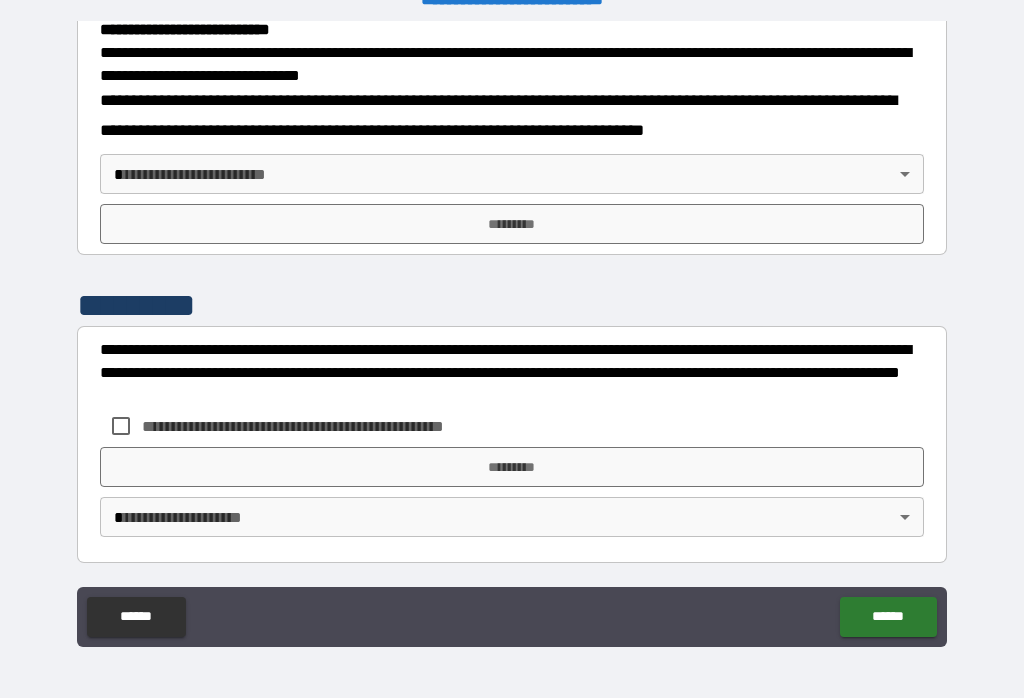 scroll, scrollTop: 673, scrollLeft: 0, axis: vertical 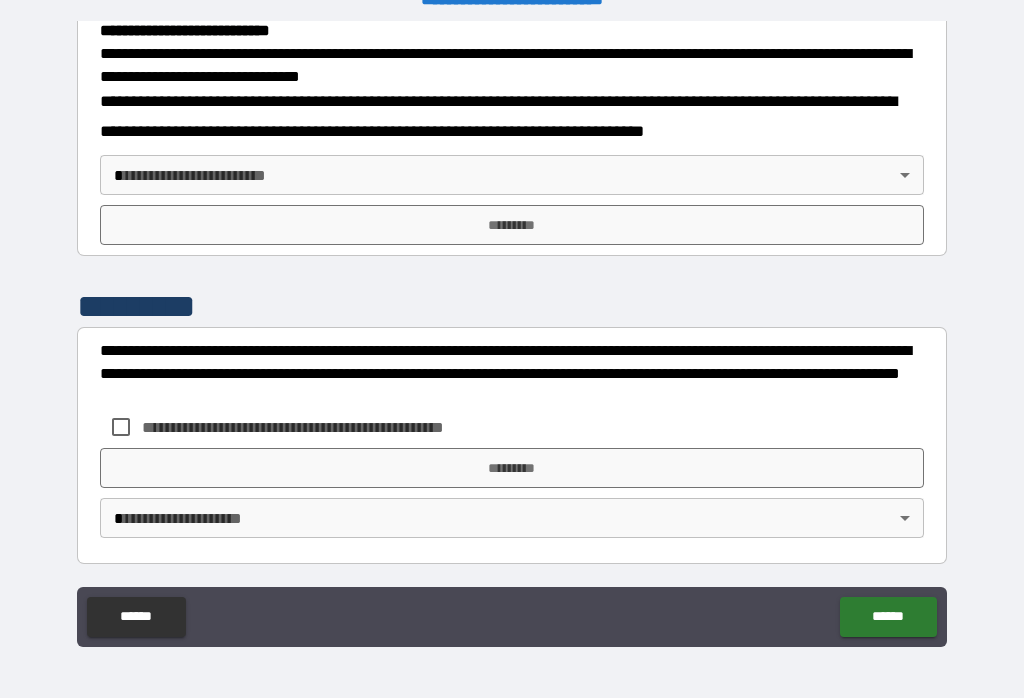click on "**********" at bounding box center [512, 333] 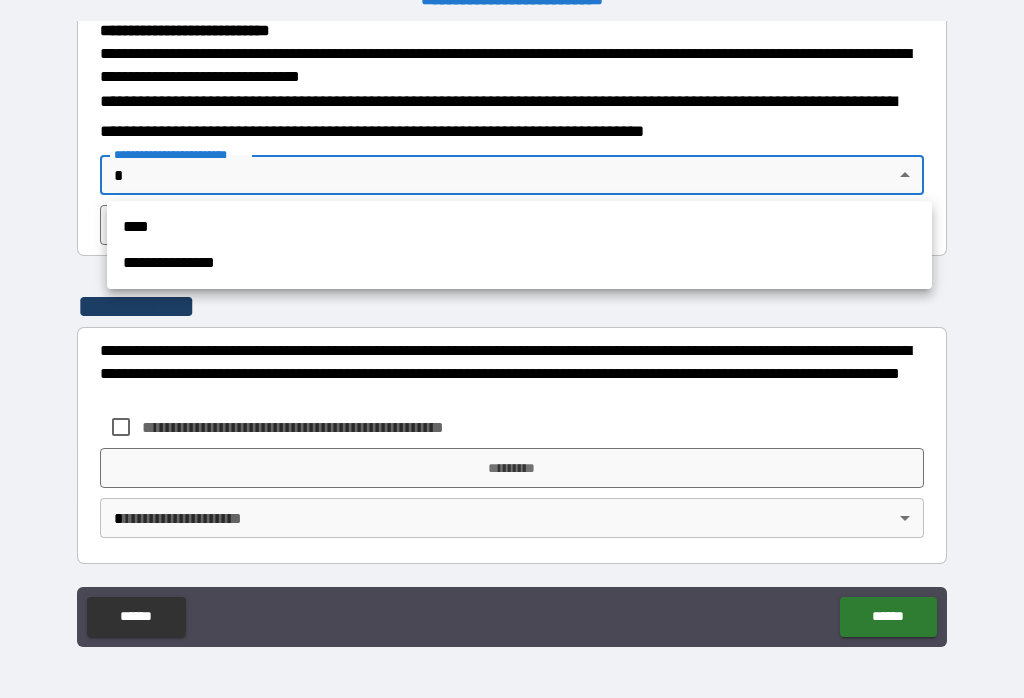 click on "**********" at bounding box center (519, 263) 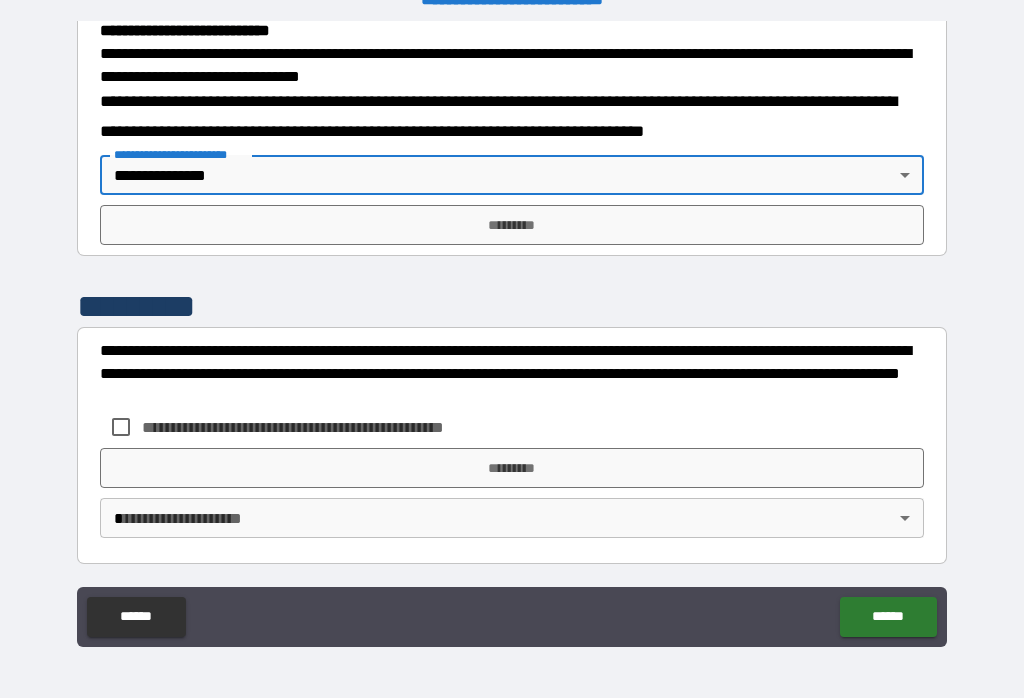 click on "*********" at bounding box center [512, 225] 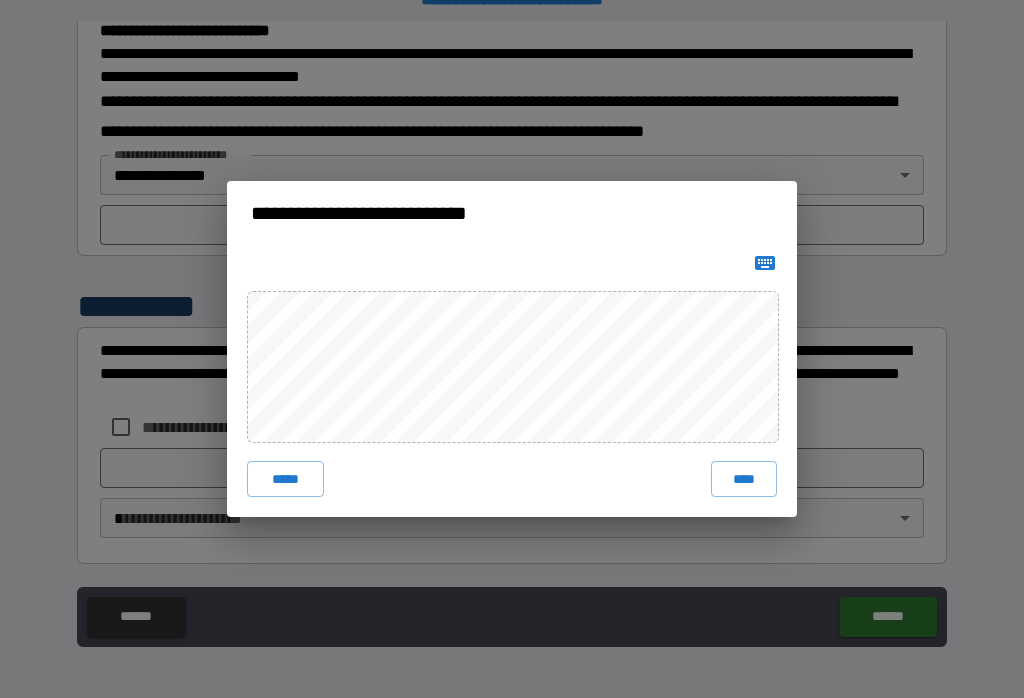 click on "****" at bounding box center (744, 479) 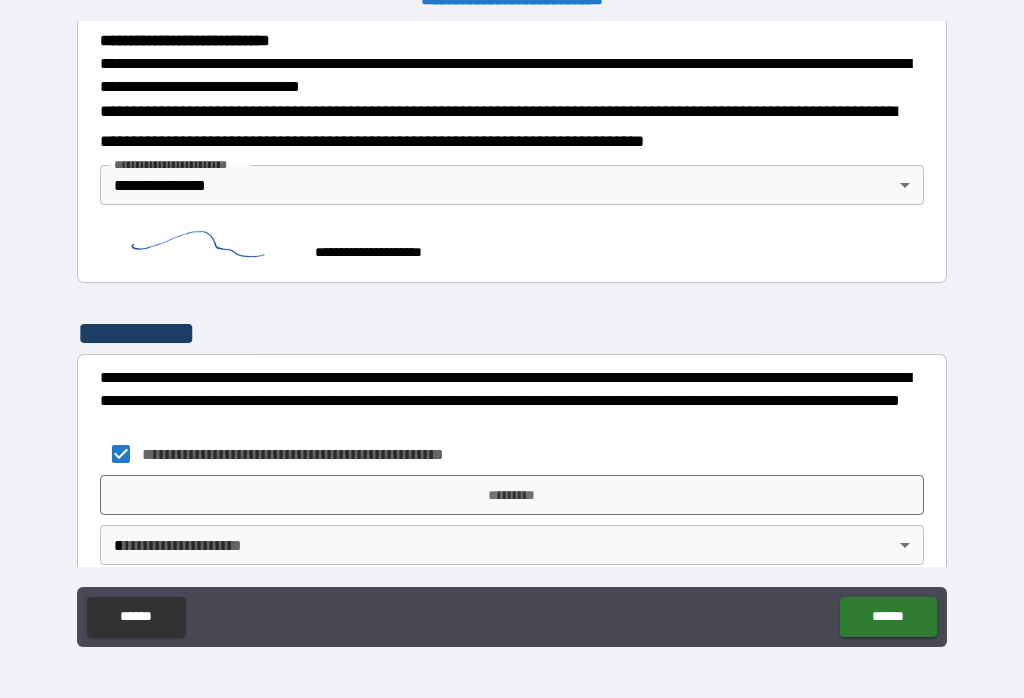 click on "*********" at bounding box center [512, 495] 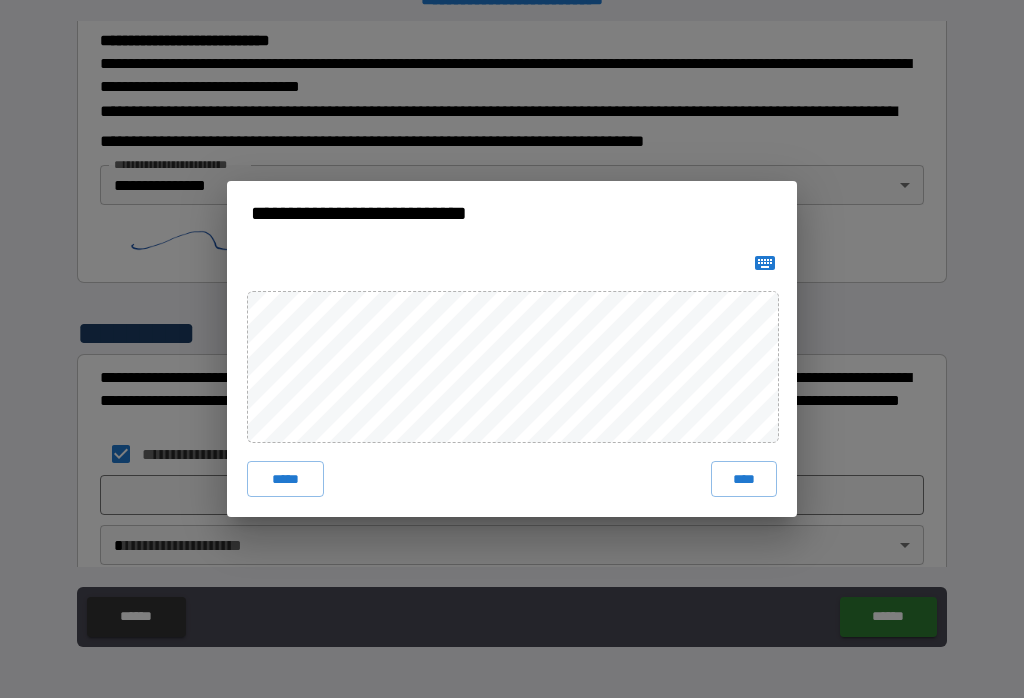click on "****" at bounding box center (744, 479) 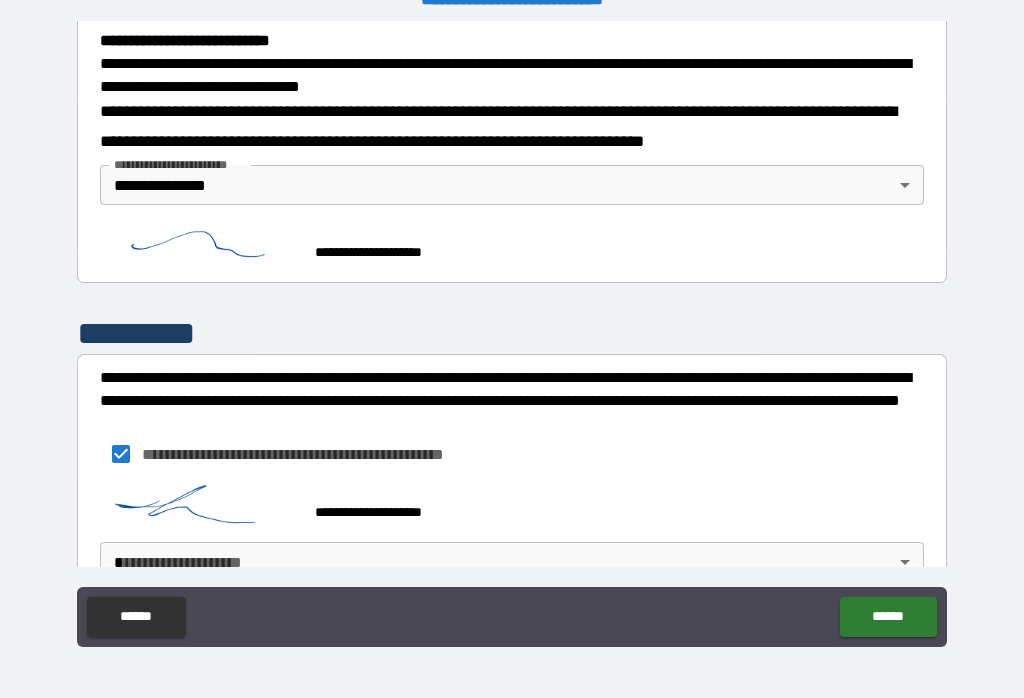 click on "**********" at bounding box center (512, 333) 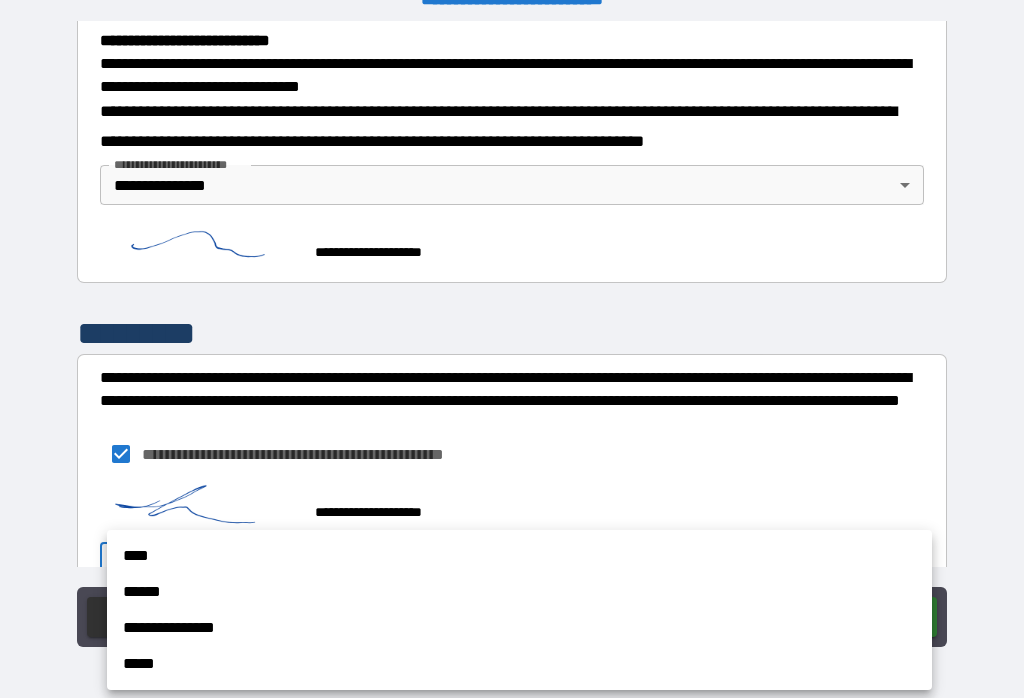 click on "******" at bounding box center [519, 592] 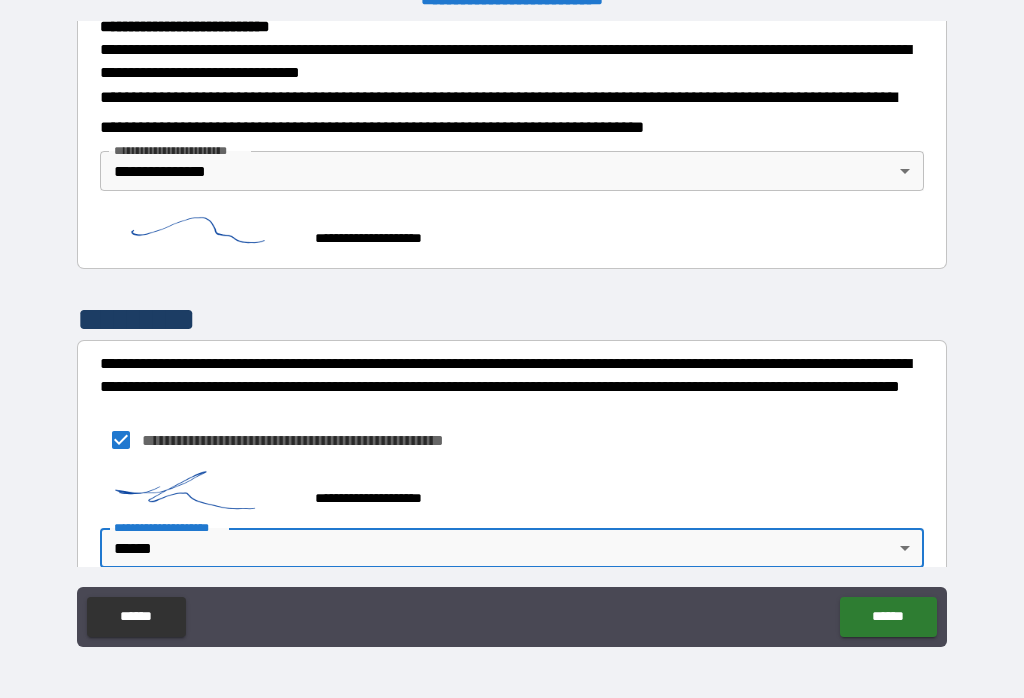 click on "**********" at bounding box center (512, 333) 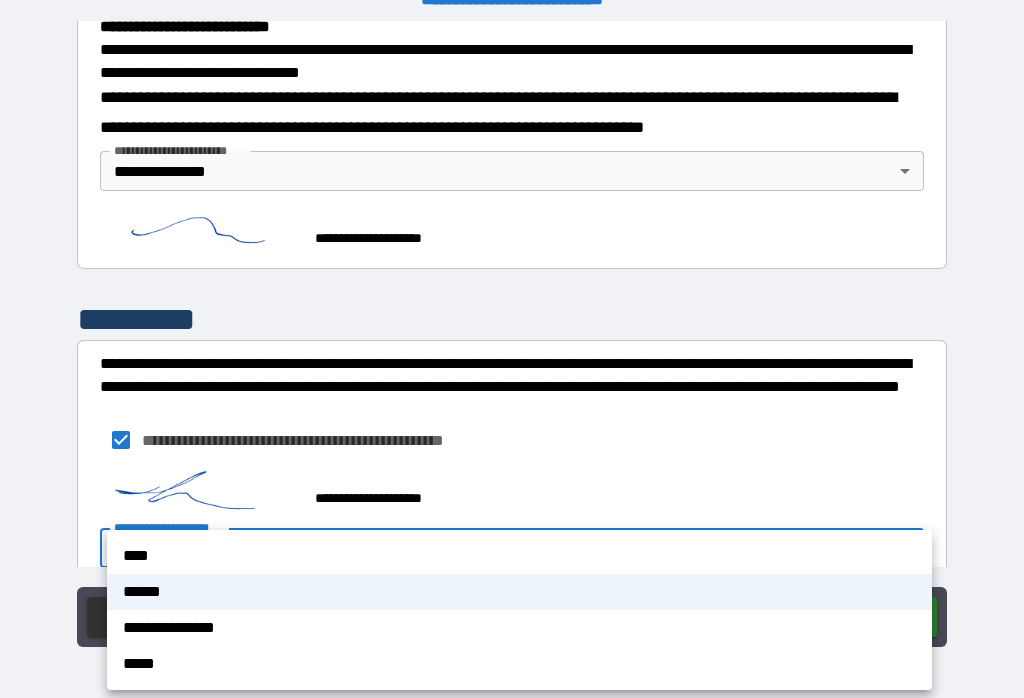 click on "**********" at bounding box center (519, 628) 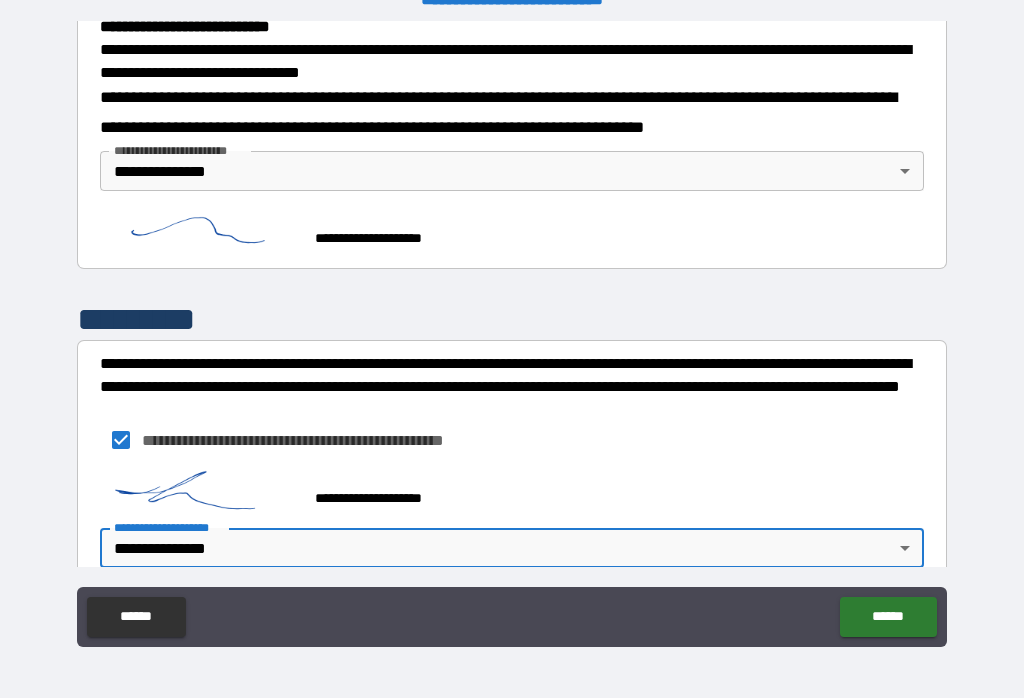 click on "******" at bounding box center [888, 617] 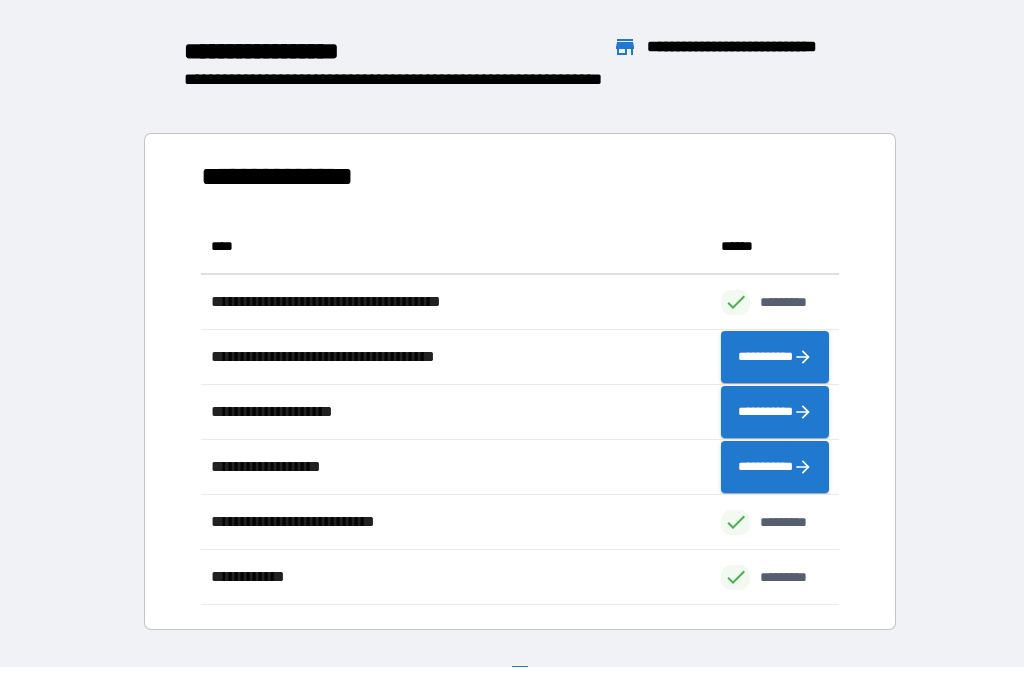 scroll, scrollTop: 386, scrollLeft: 638, axis: both 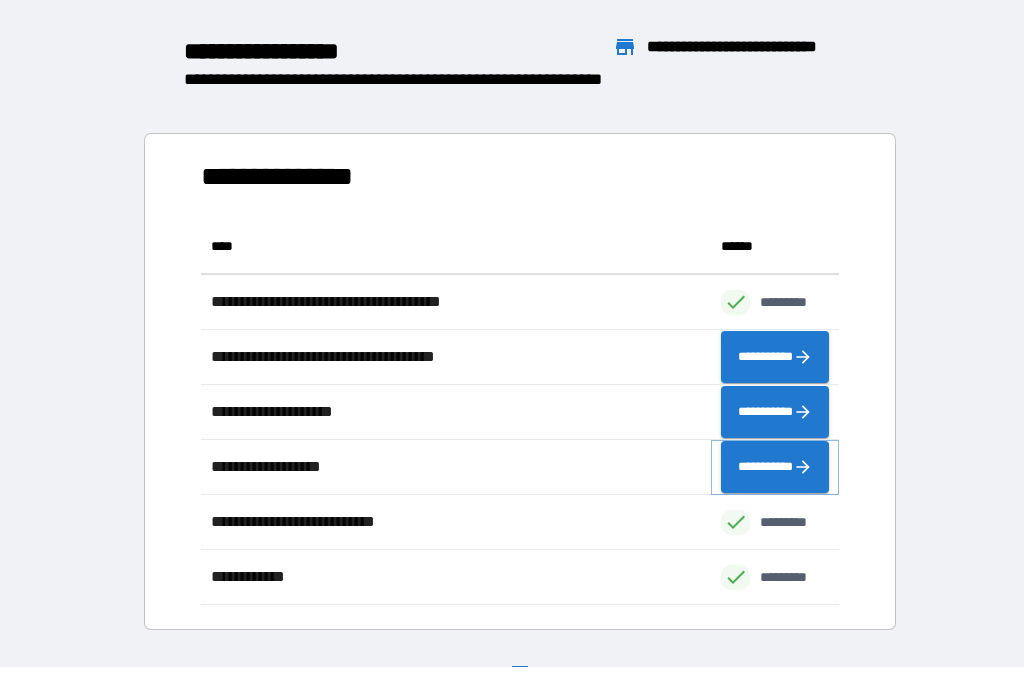 click on "**********" at bounding box center (775, 467) 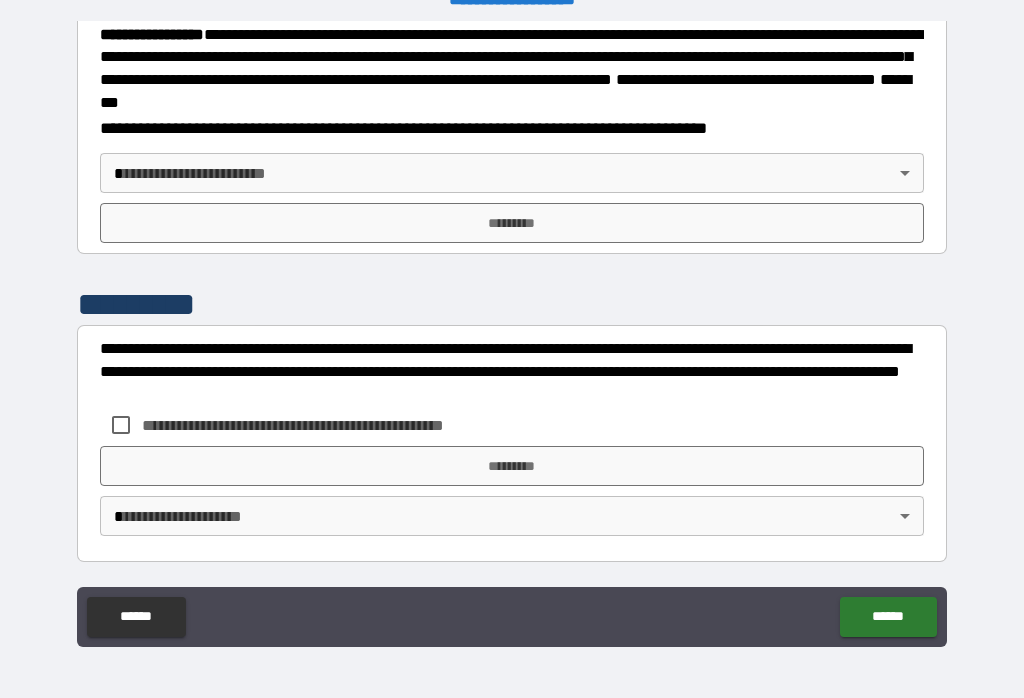 scroll, scrollTop: 2321, scrollLeft: 0, axis: vertical 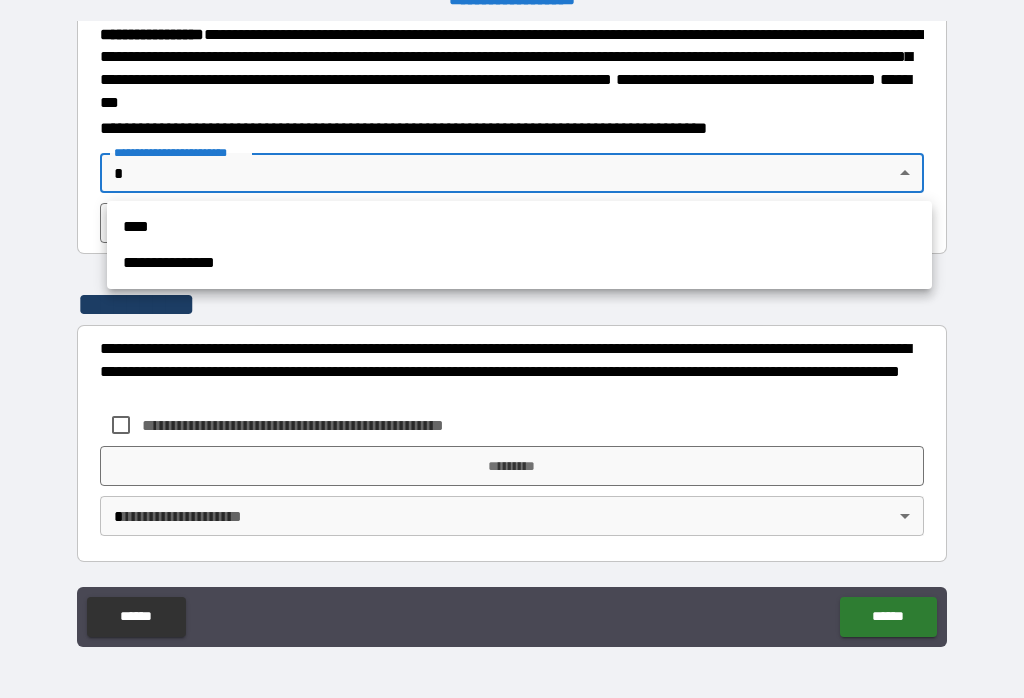 click on "**********" at bounding box center [519, 263] 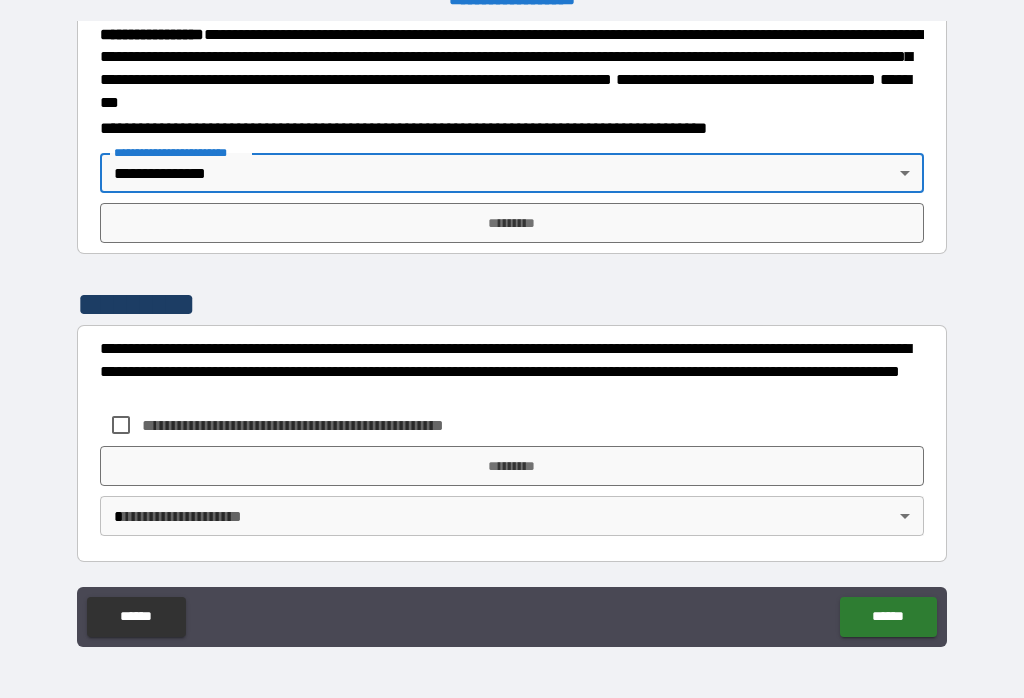 click on "*********" at bounding box center [512, 223] 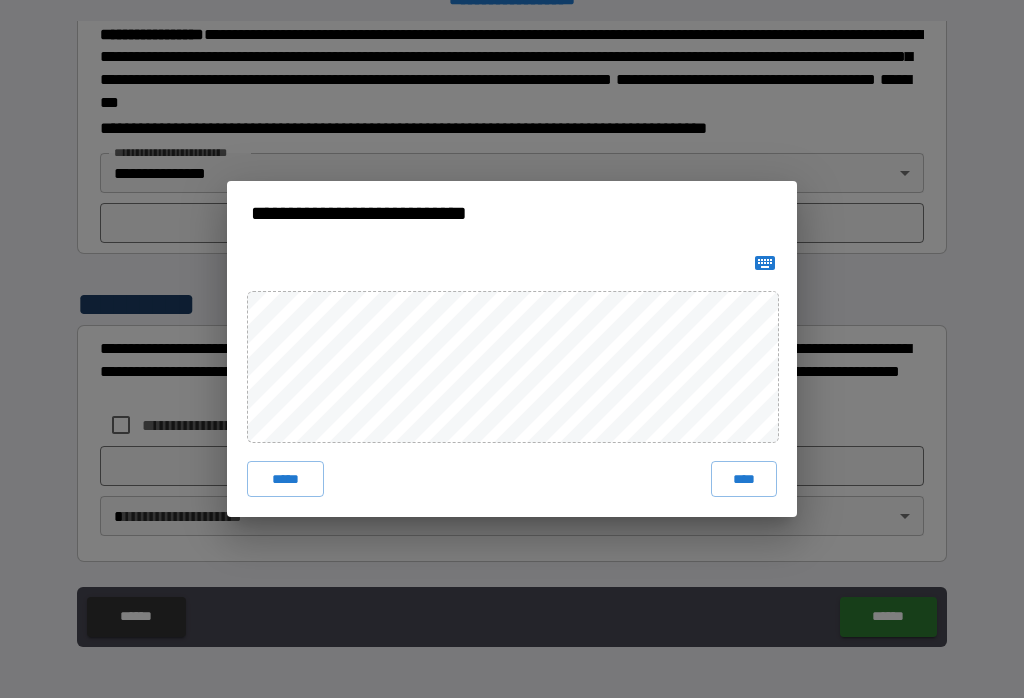 click on "****" at bounding box center [744, 479] 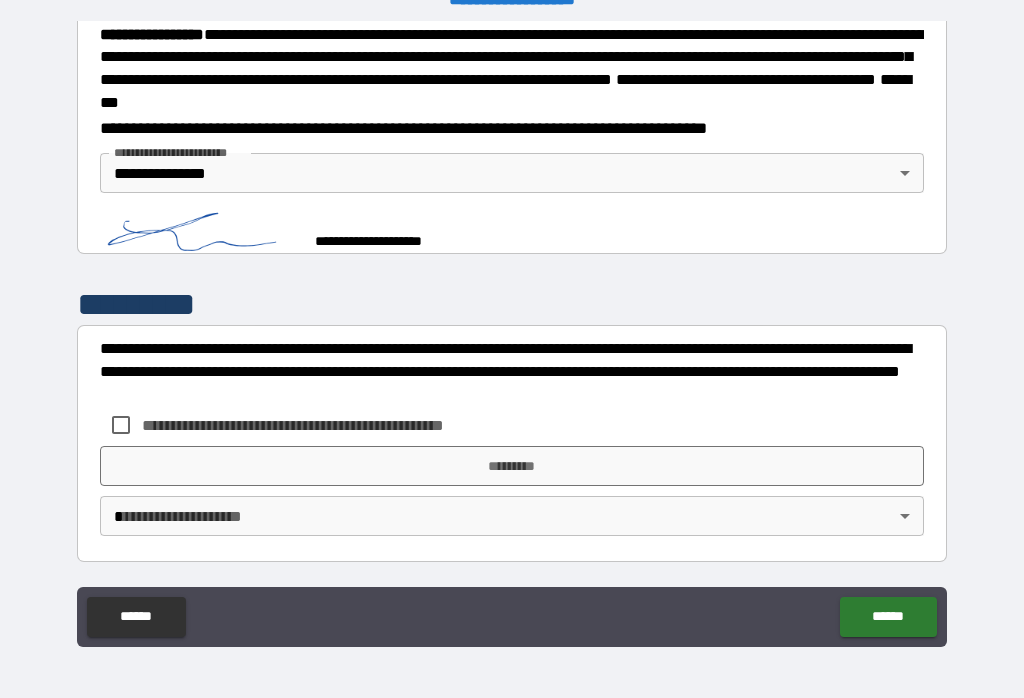 scroll, scrollTop: 2311, scrollLeft: 0, axis: vertical 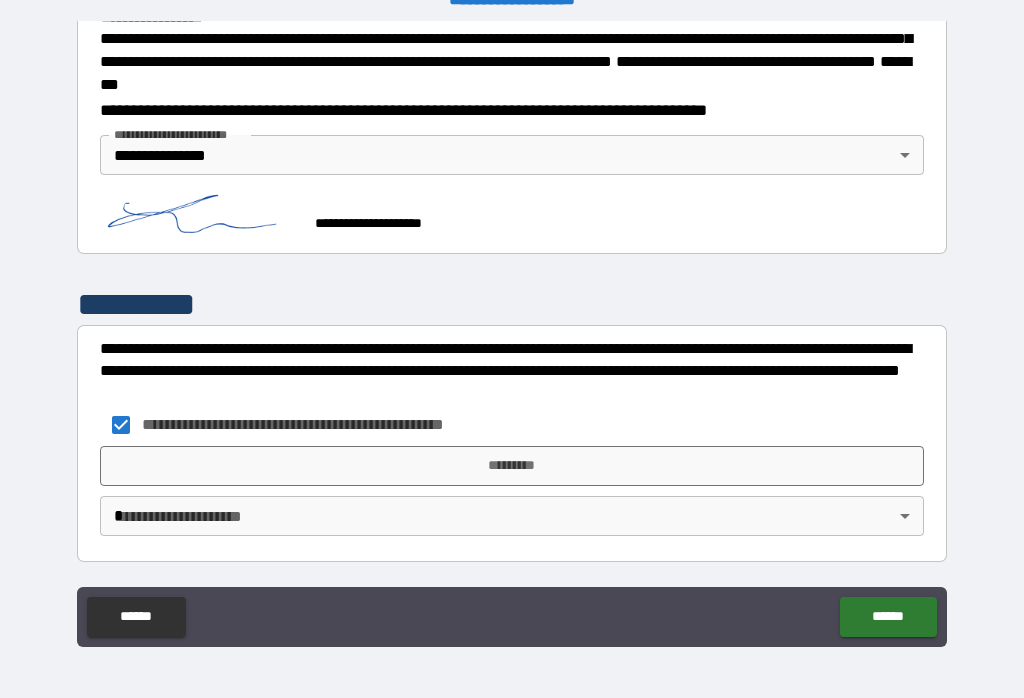 click on "*********" at bounding box center (512, 466) 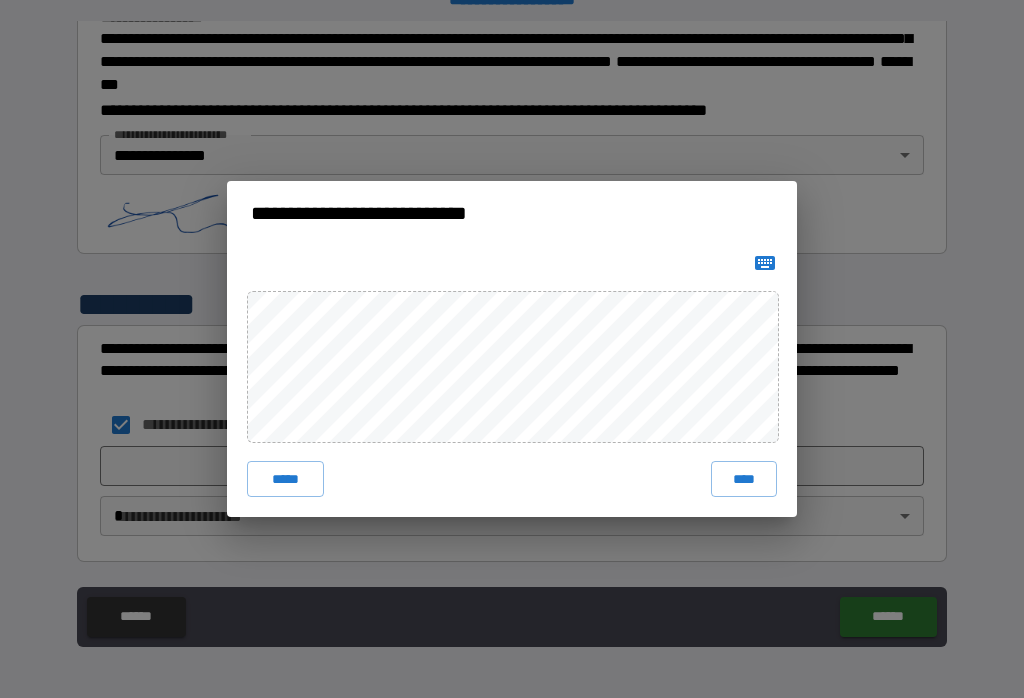 click on "***** ****" at bounding box center (512, 381) 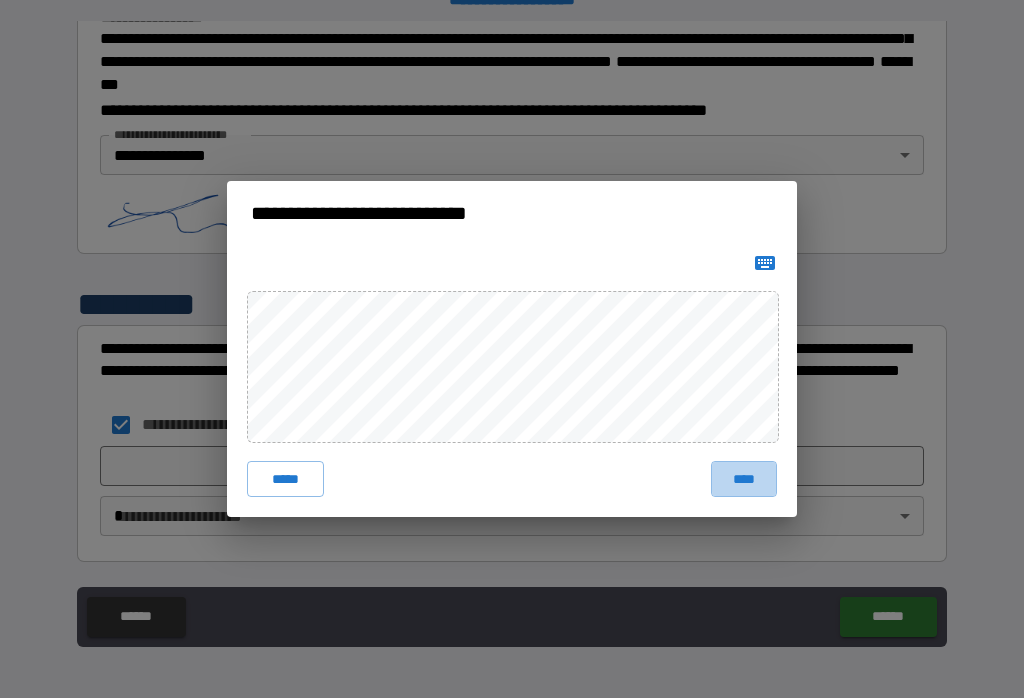 click on "****" at bounding box center (744, 479) 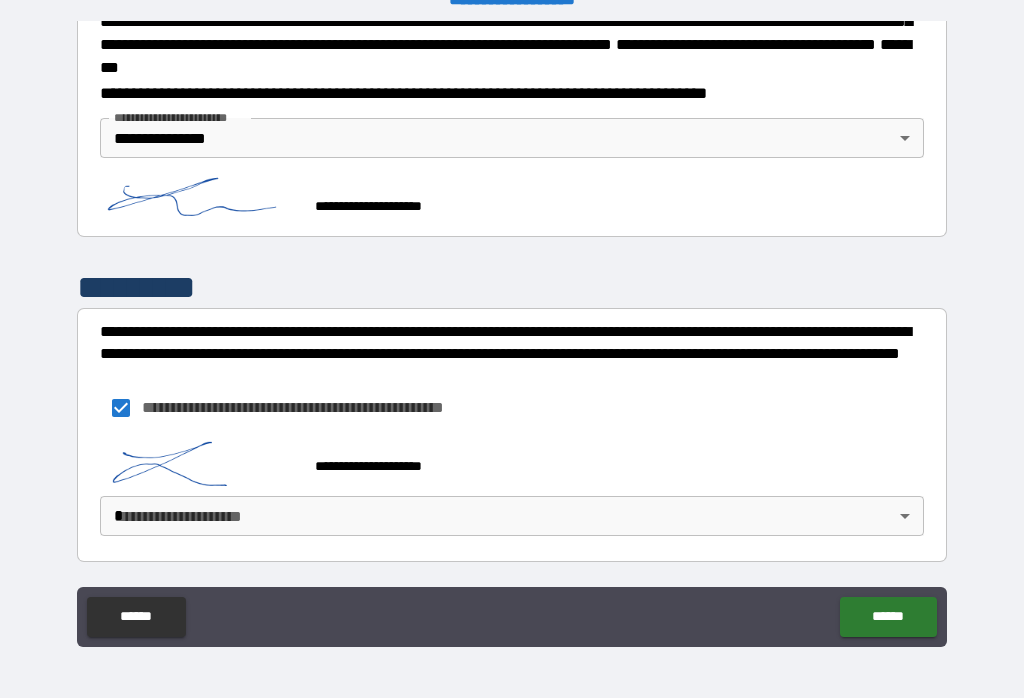scroll, scrollTop: 2355, scrollLeft: 0, axis: vertical 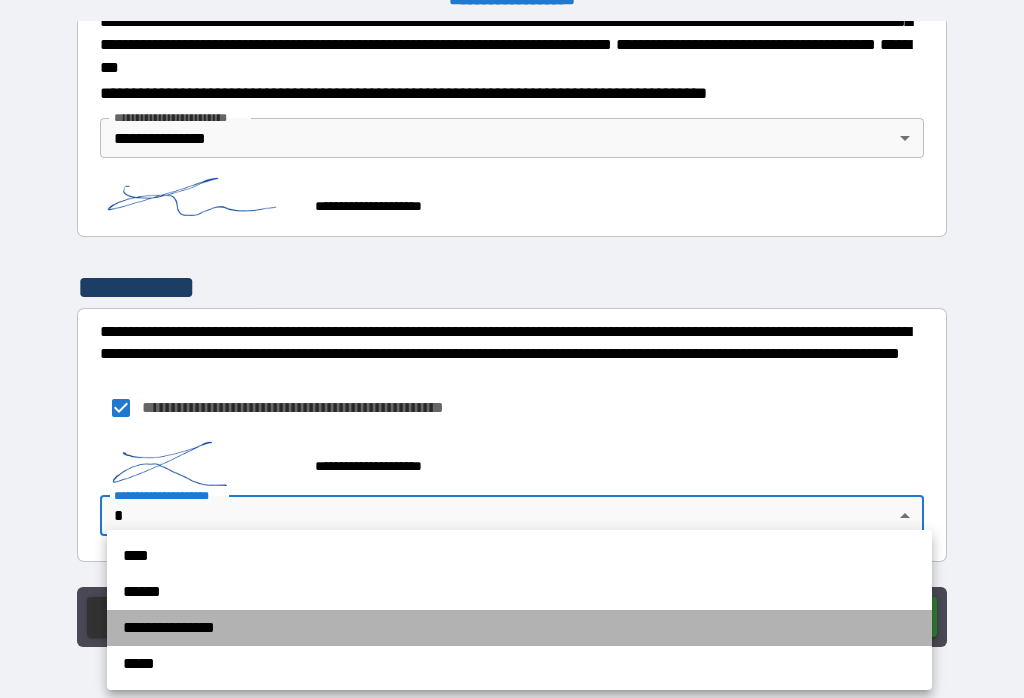 click on "**********" at bounding box center (519, 628) 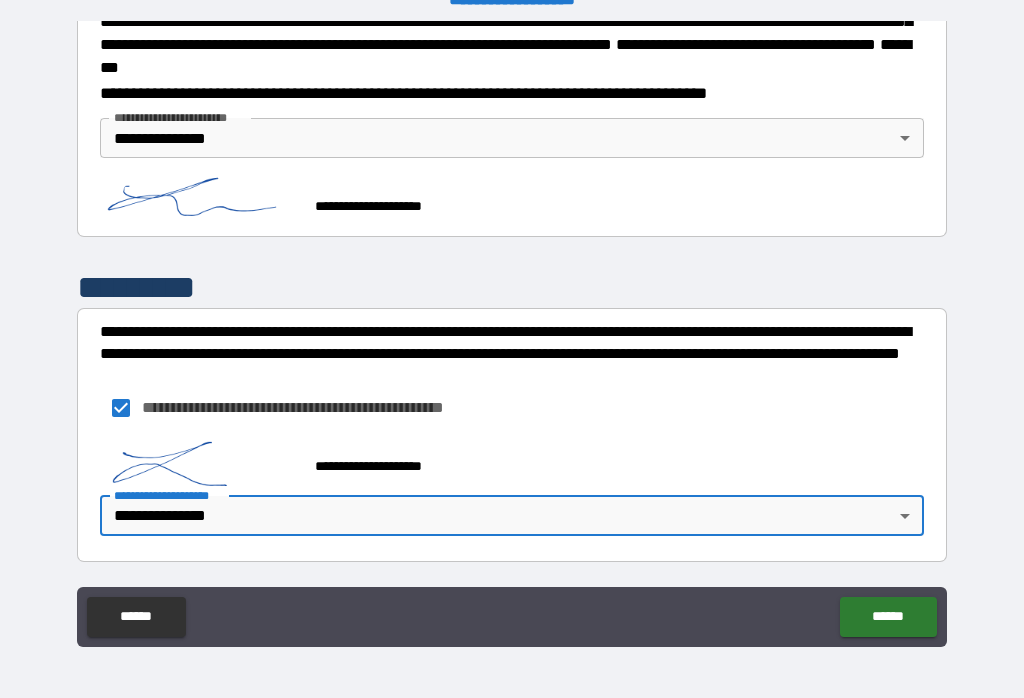 click on "******" at bounding box center [888, 617] 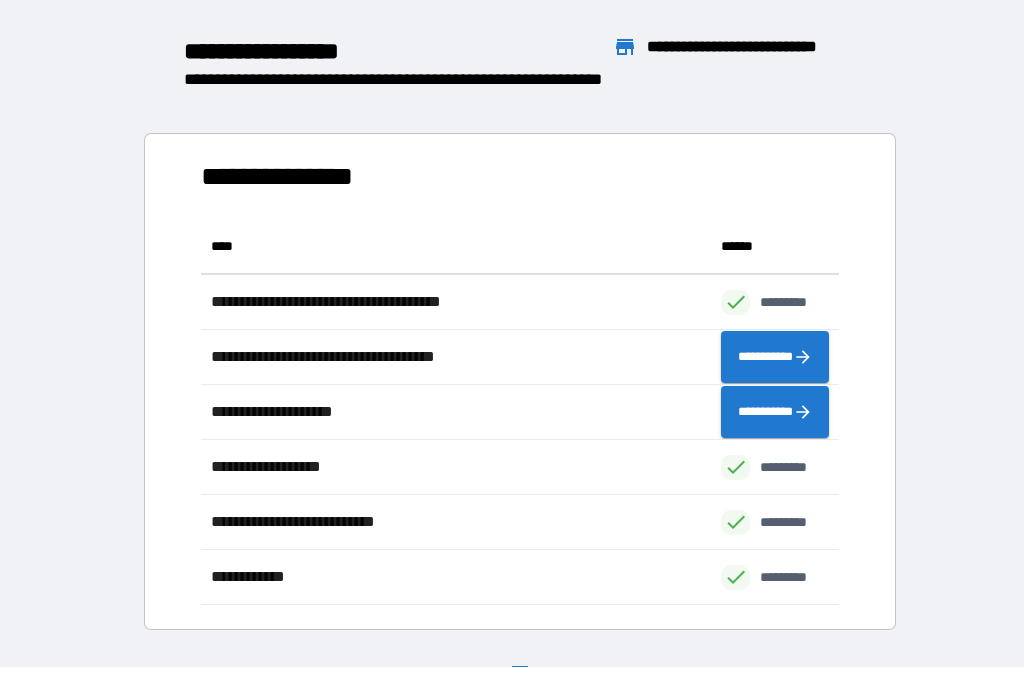 scroll, scrollTop: 386, scrollLeft: 638, axis: both 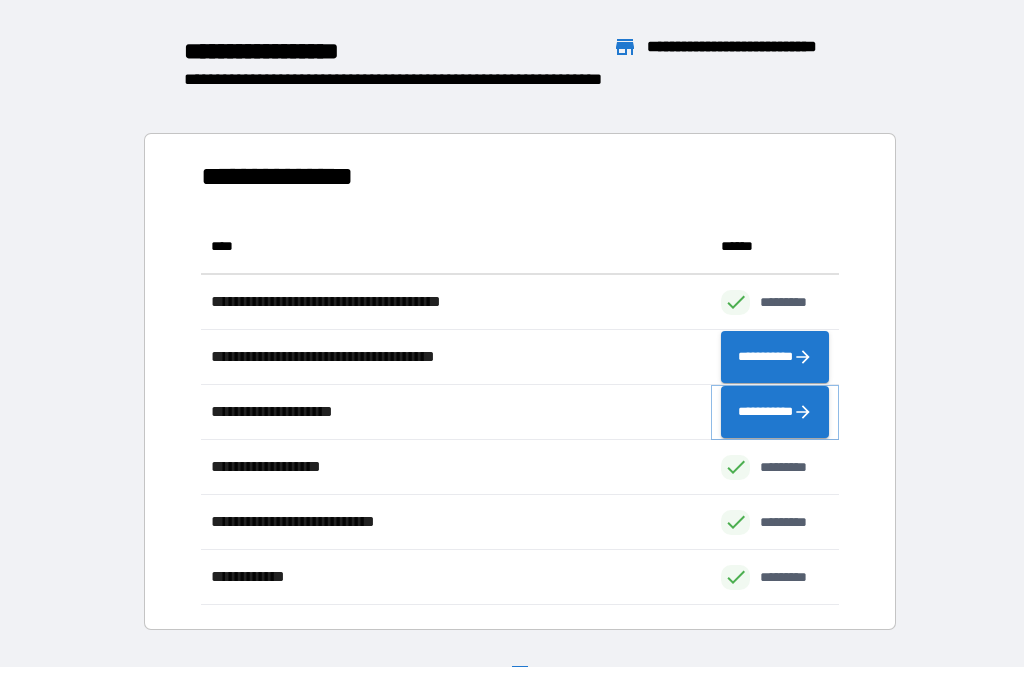 click on "**********" at bounding box center [775, 412] 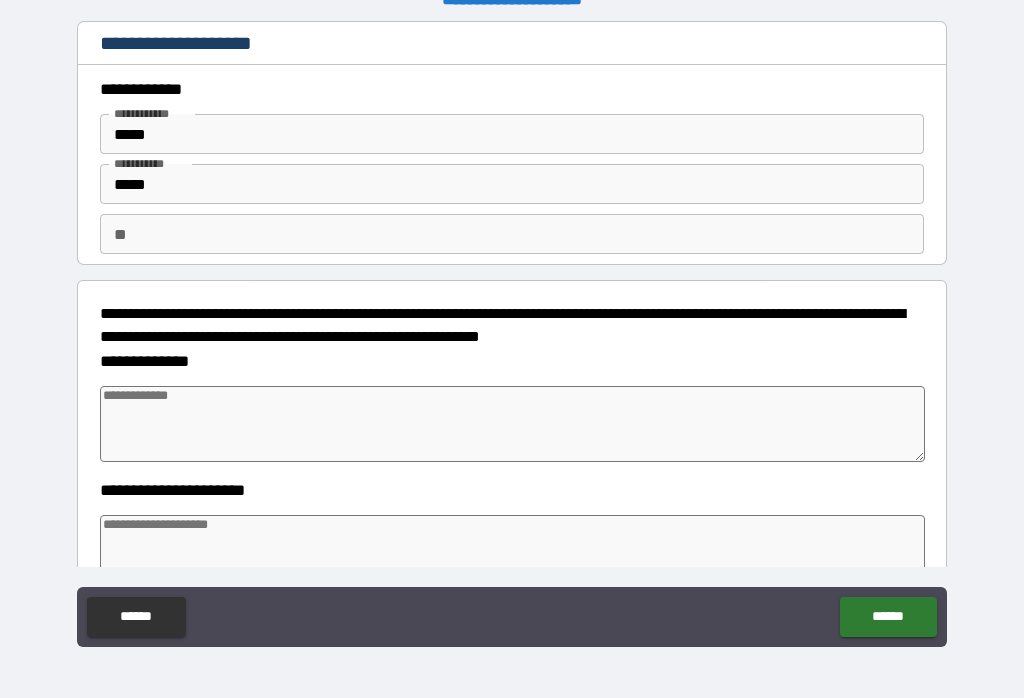type on "*" 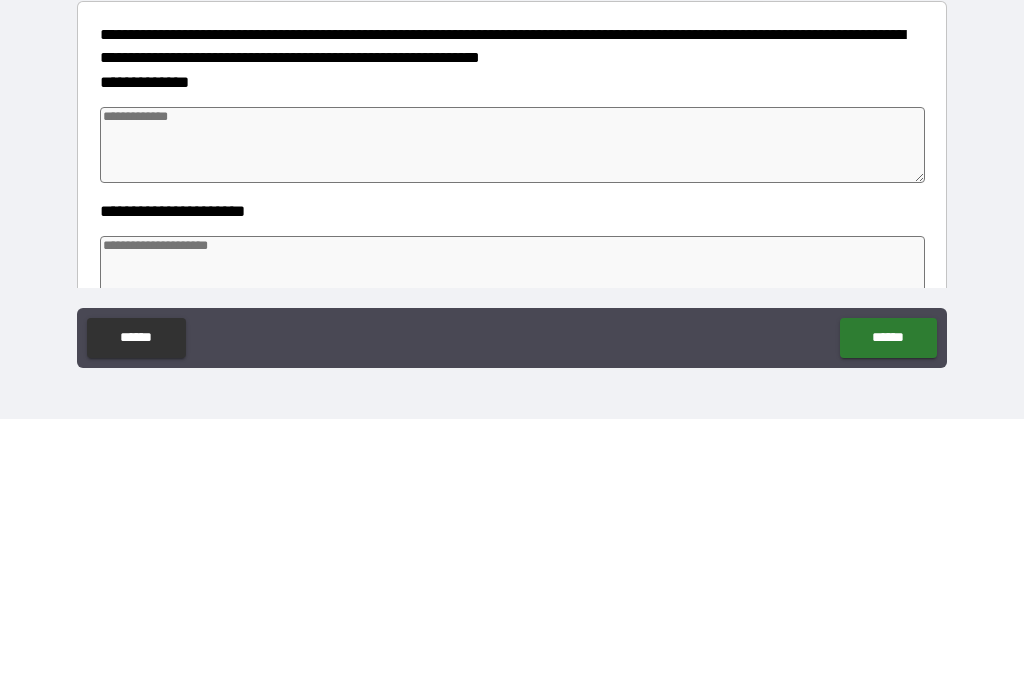 type on "*" 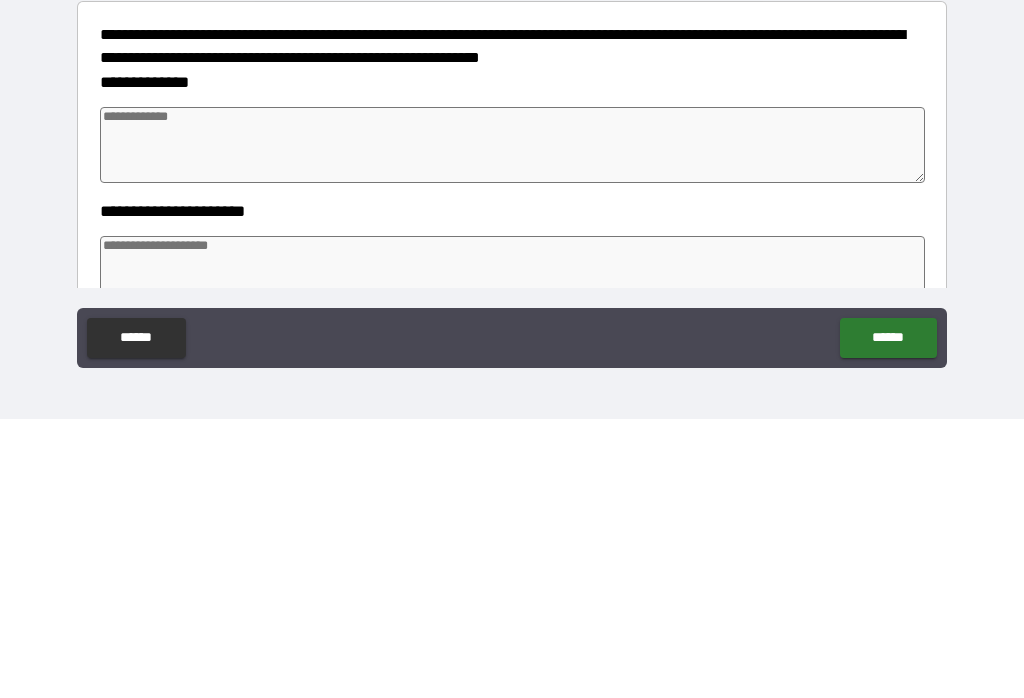 type on "*" 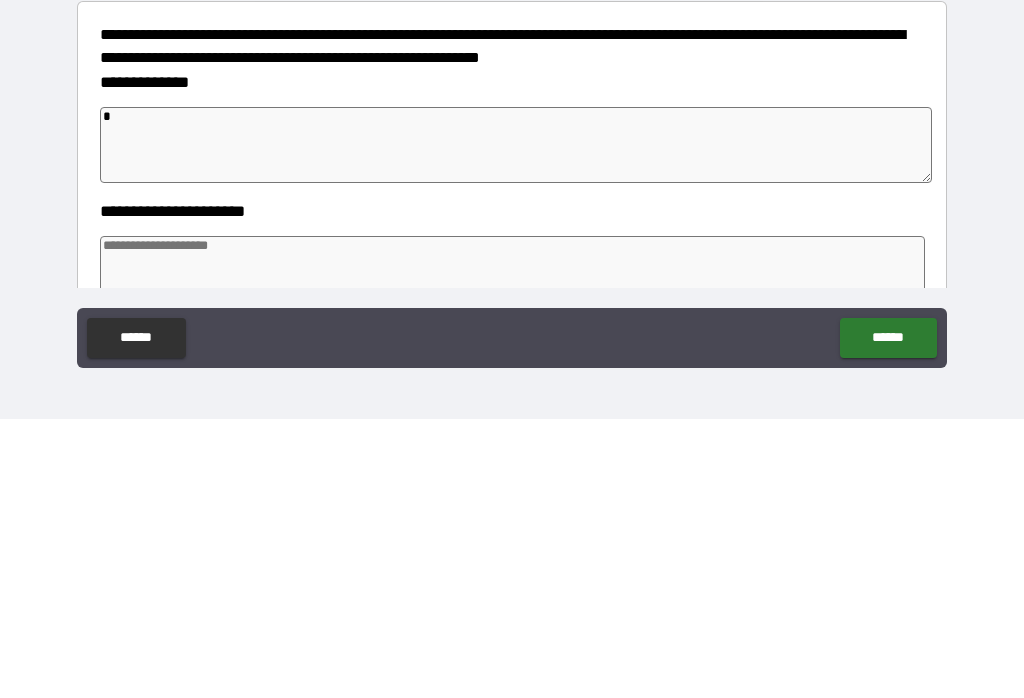 type on "**" 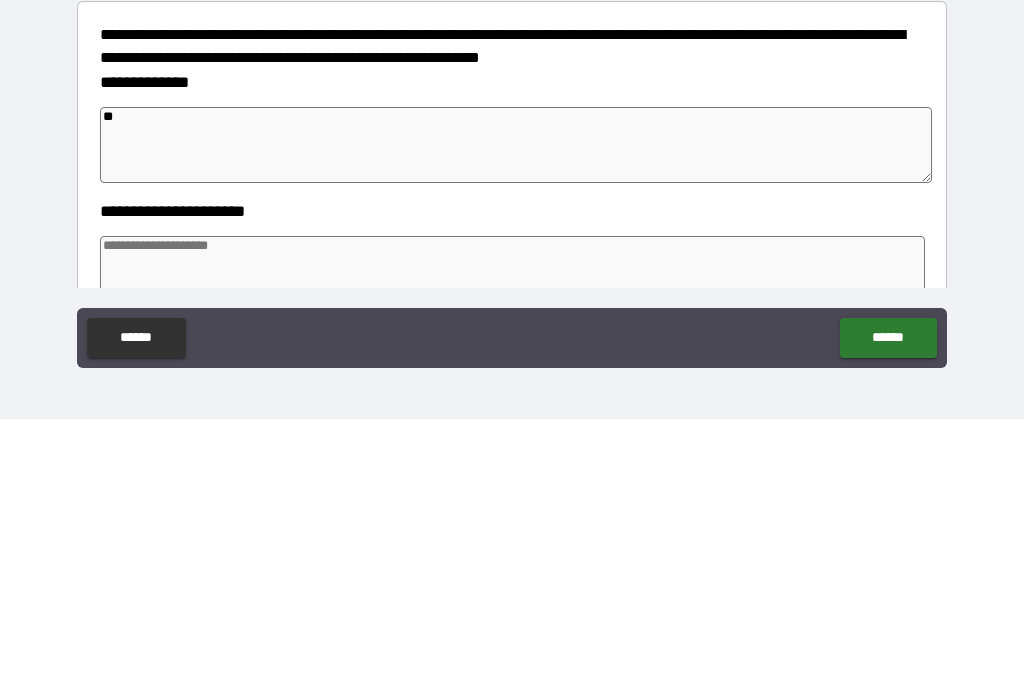 type on "*" 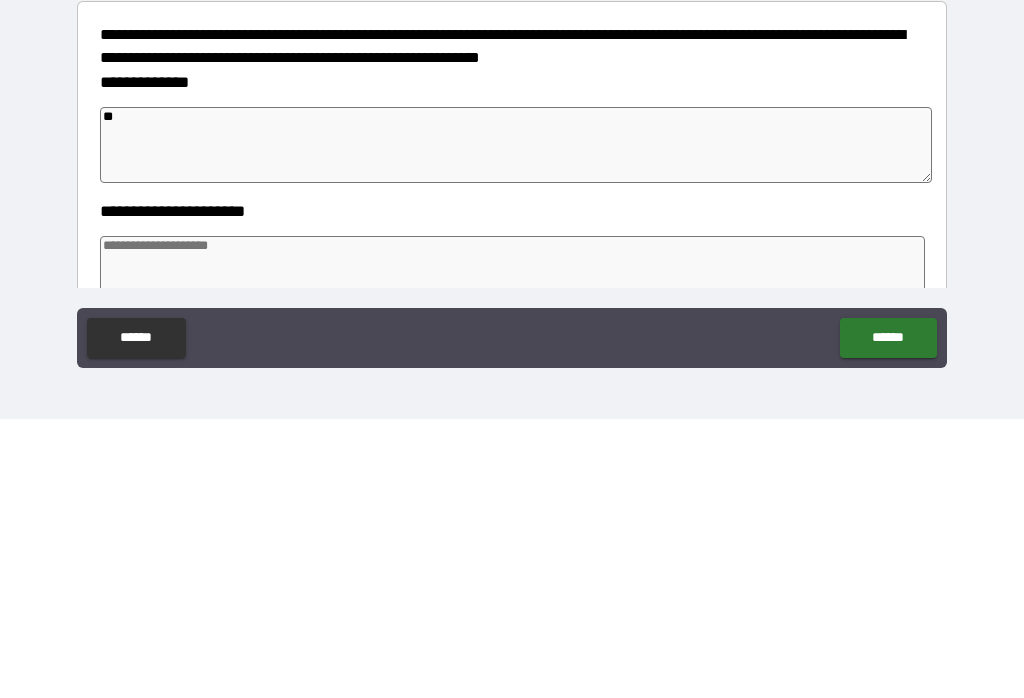 type on "*" 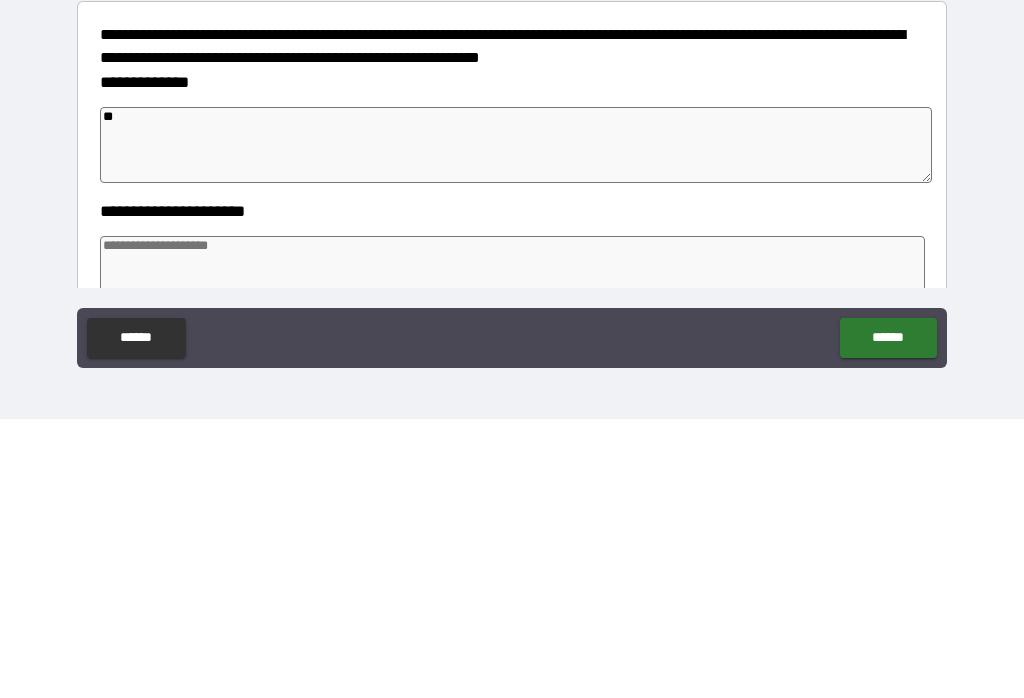 type on "*" 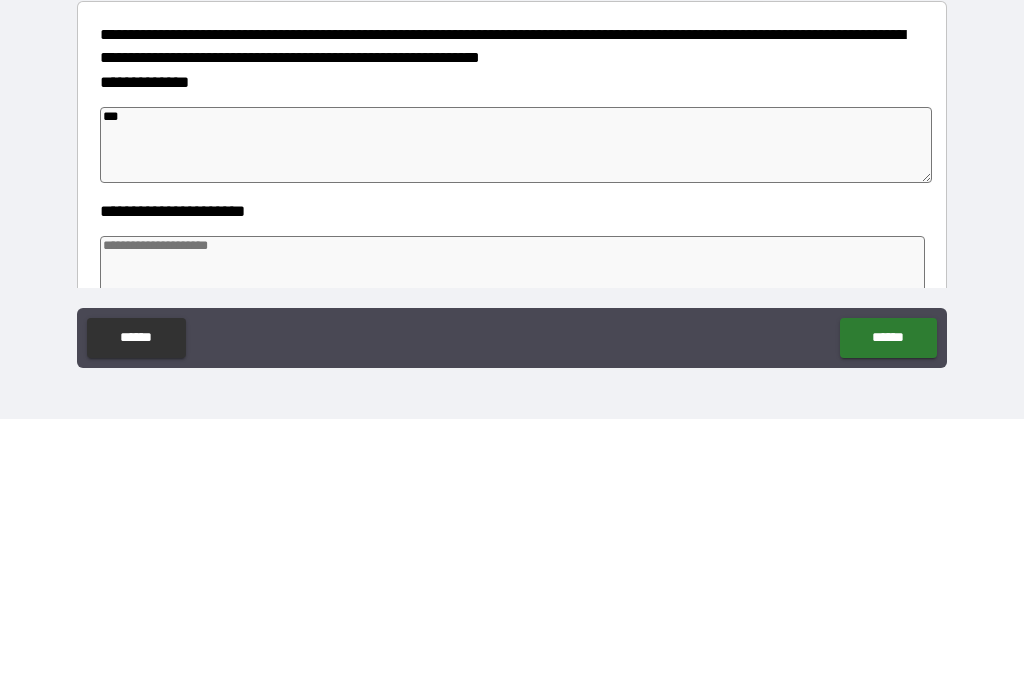 type on "*" 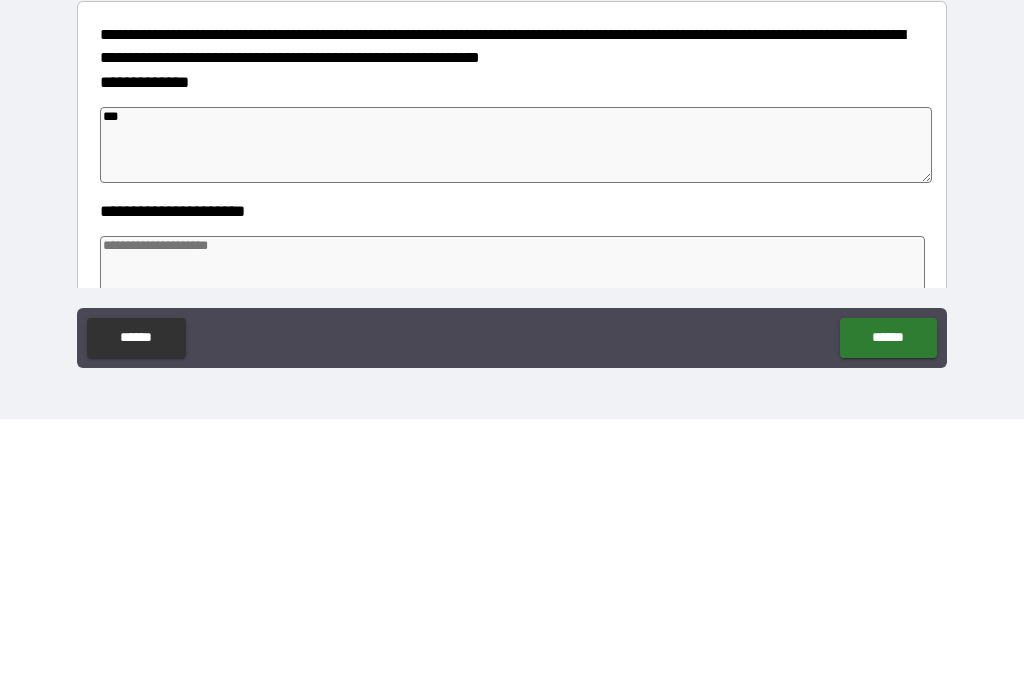 type on "*" 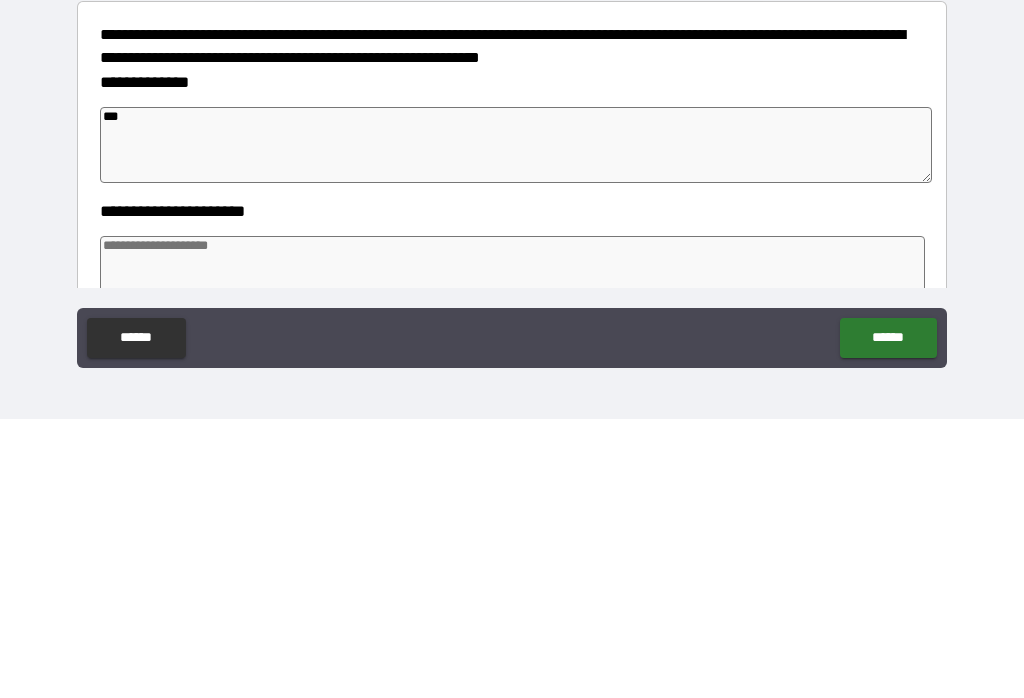 type on "*" 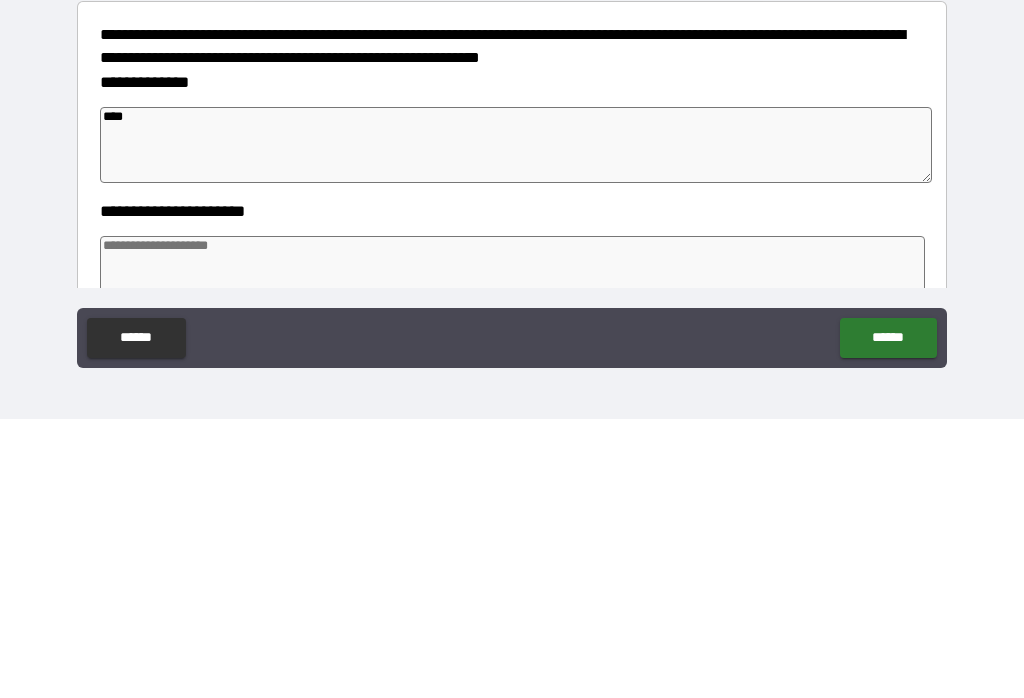 type on "*" 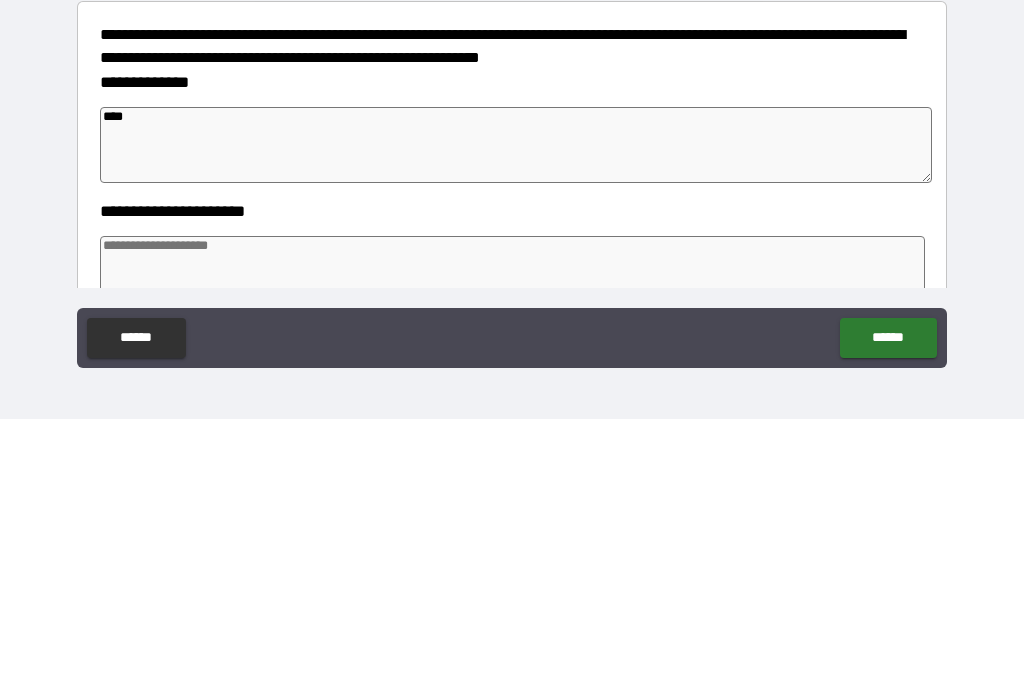 type on "*" 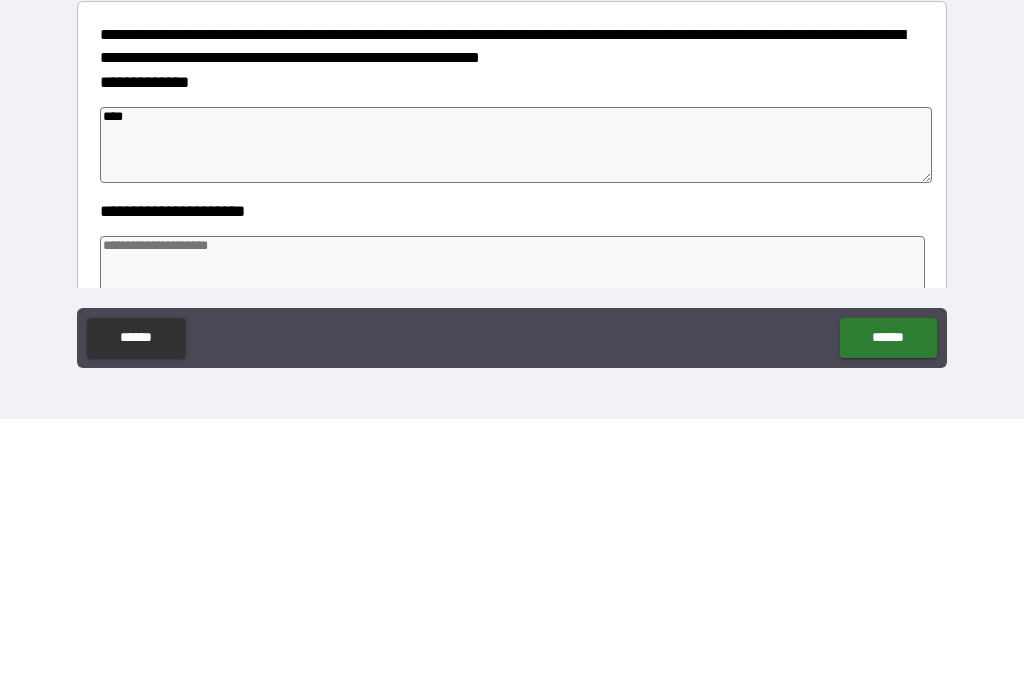 type on "*" 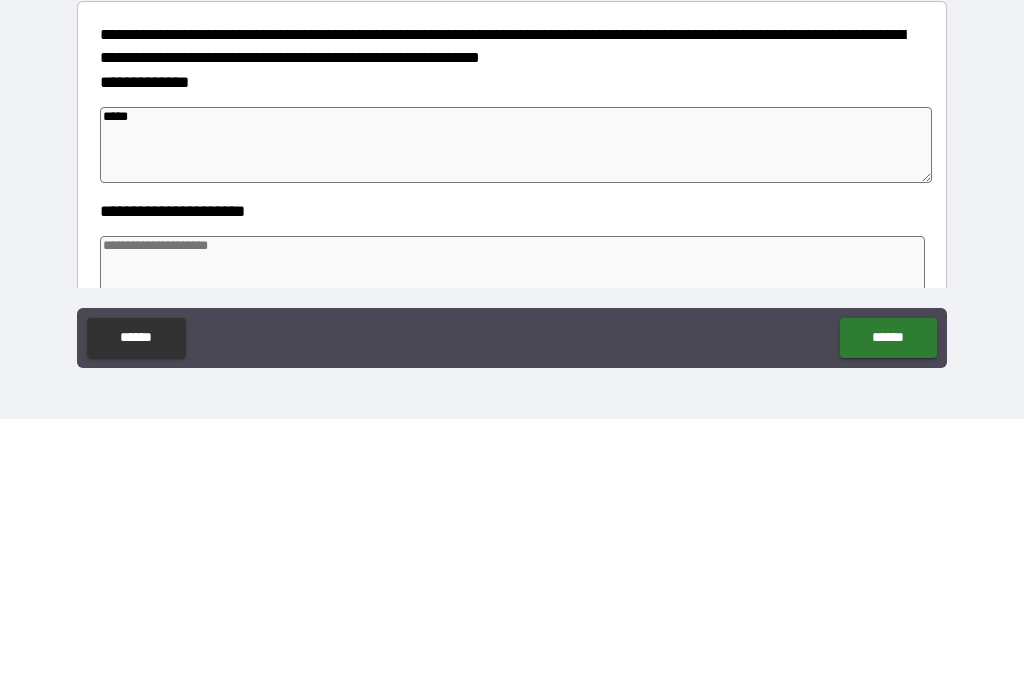 type on "*" 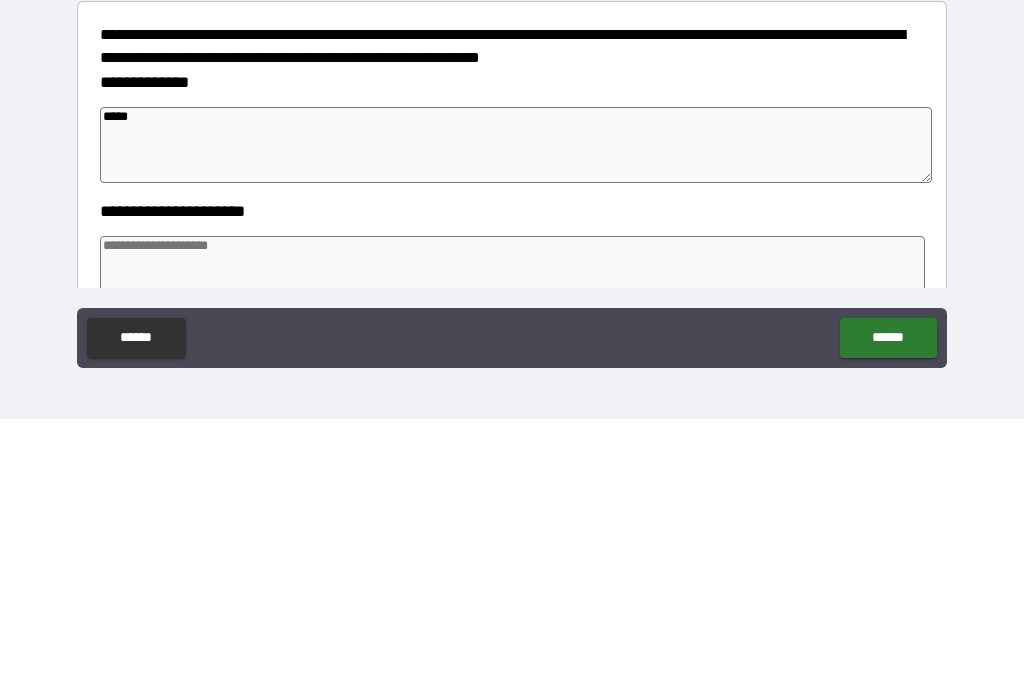 type on "*" 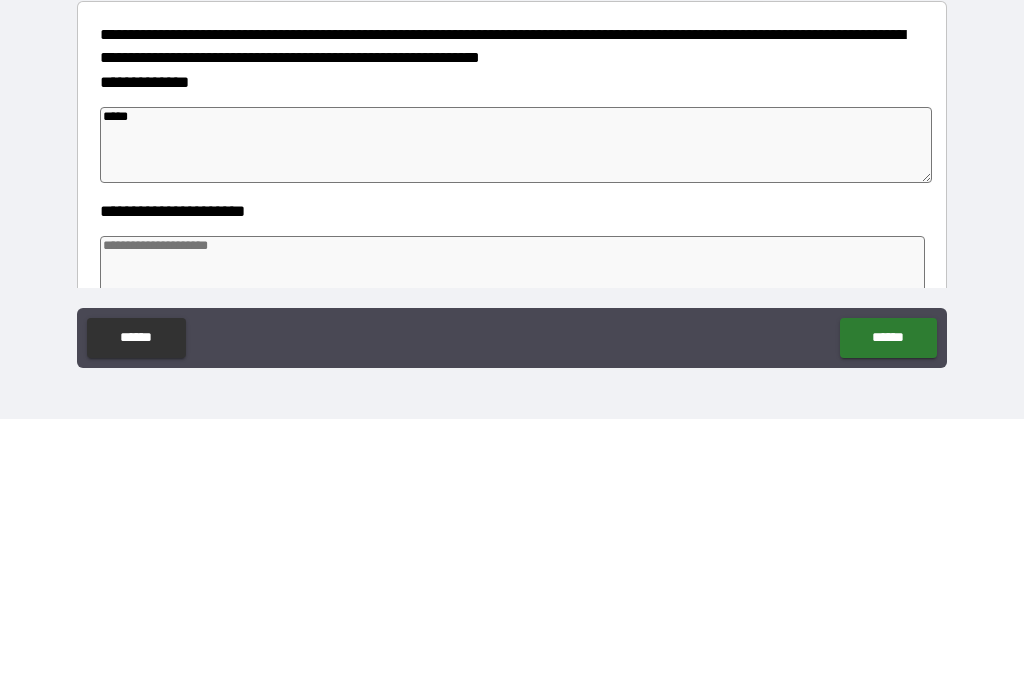 type on "*" 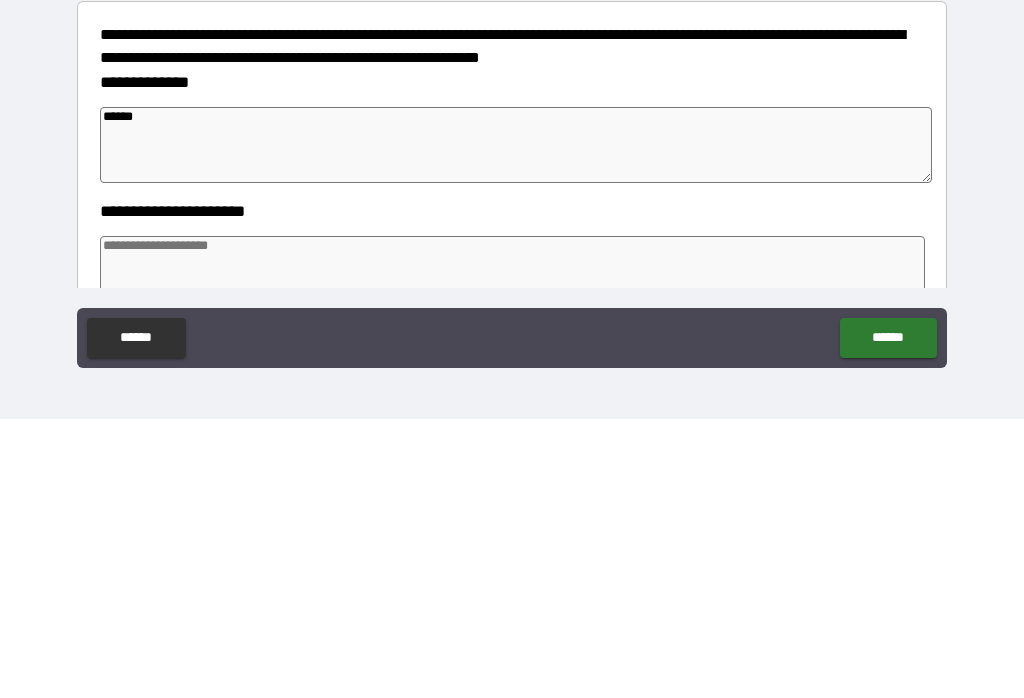 type on "*" 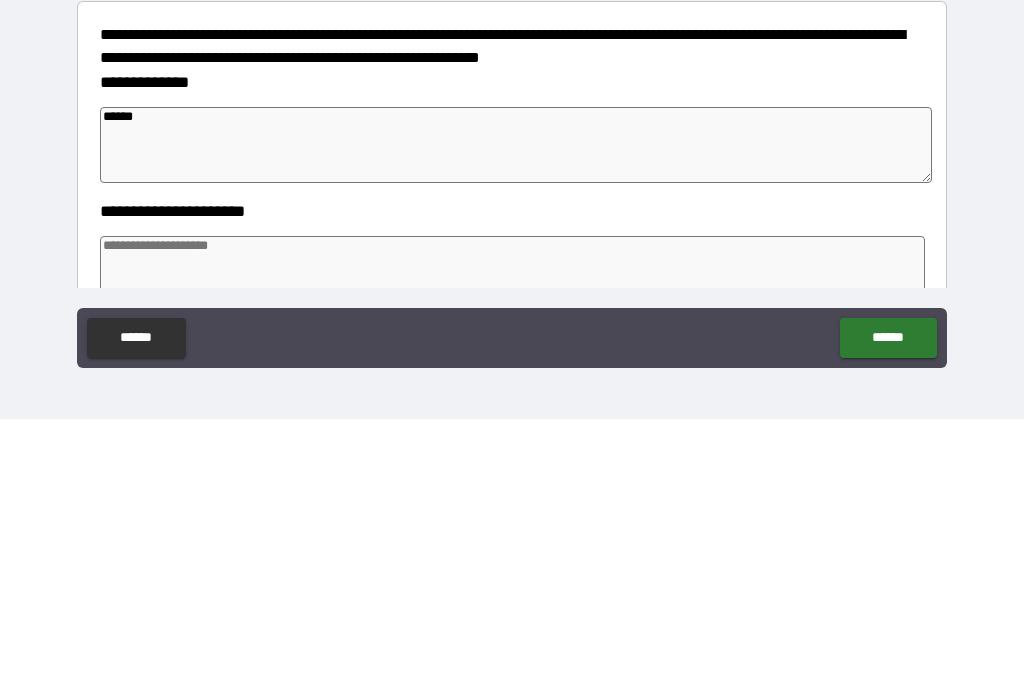 type on "*******" 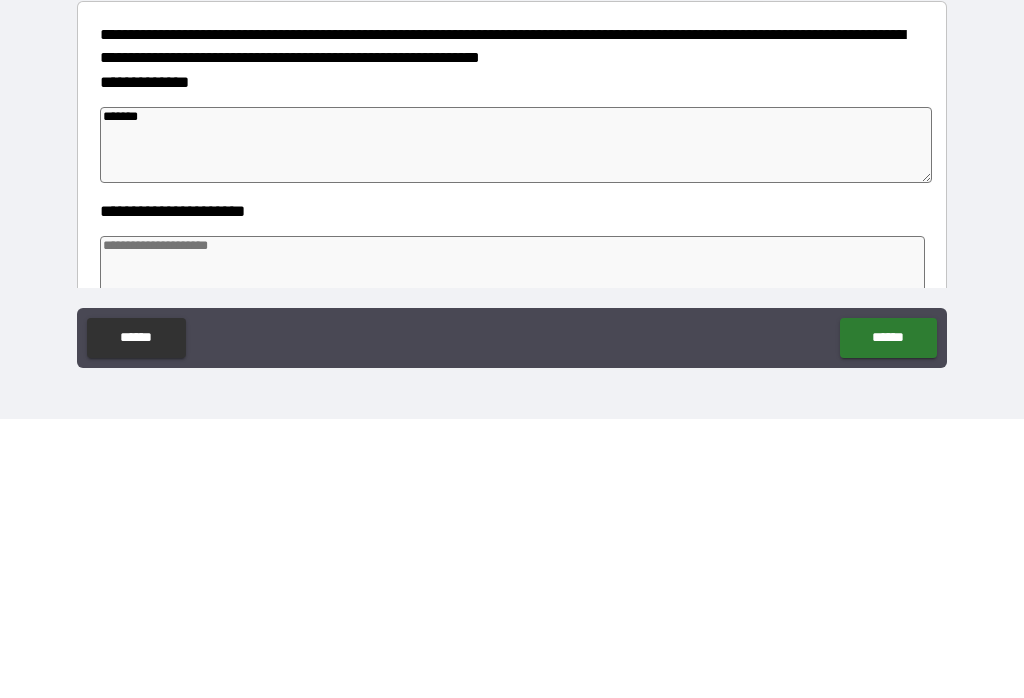 type on "*" 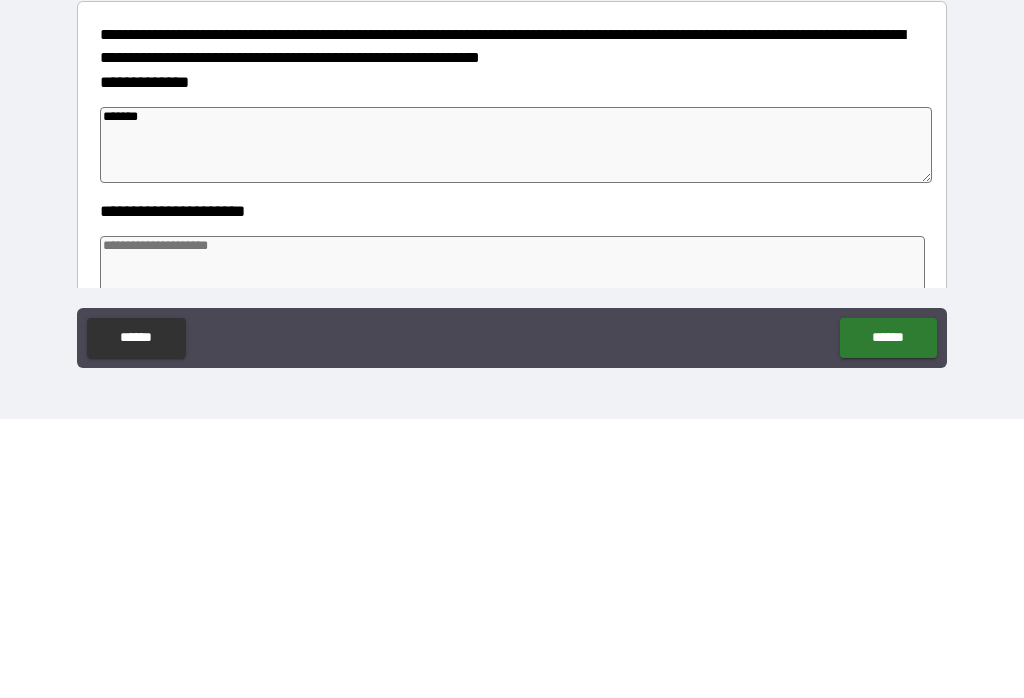 type on "*" 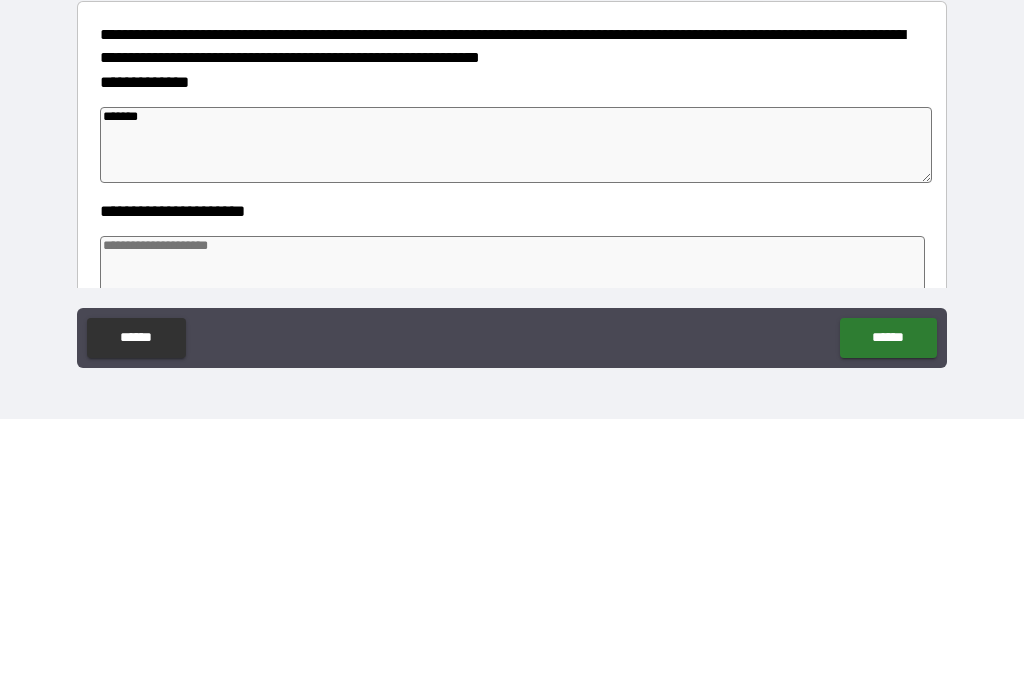 type on "*" 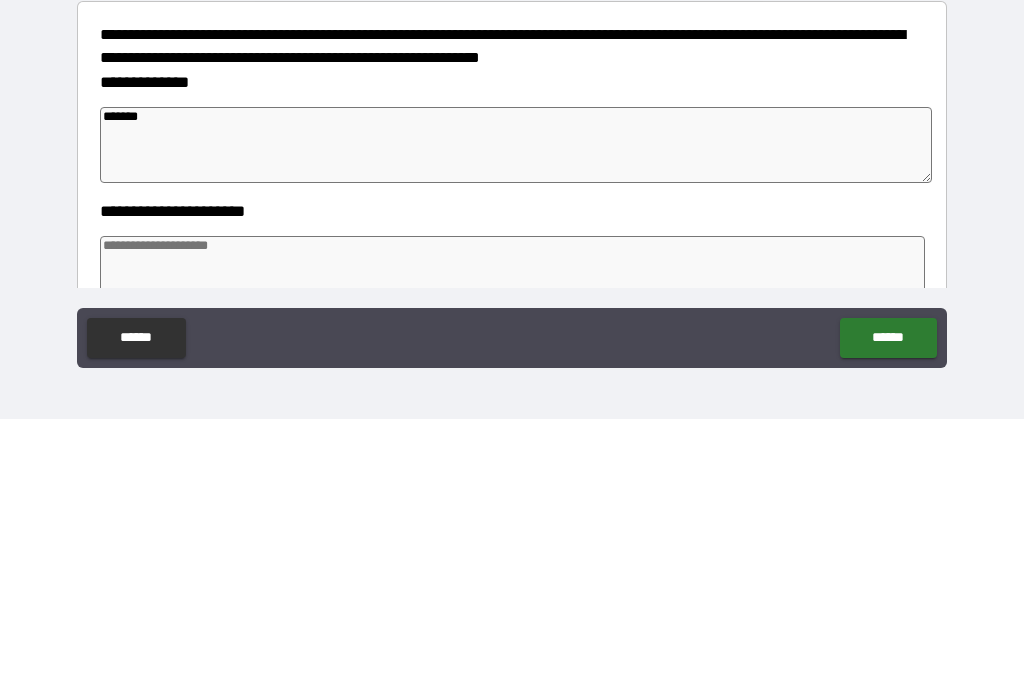 type on "*******" 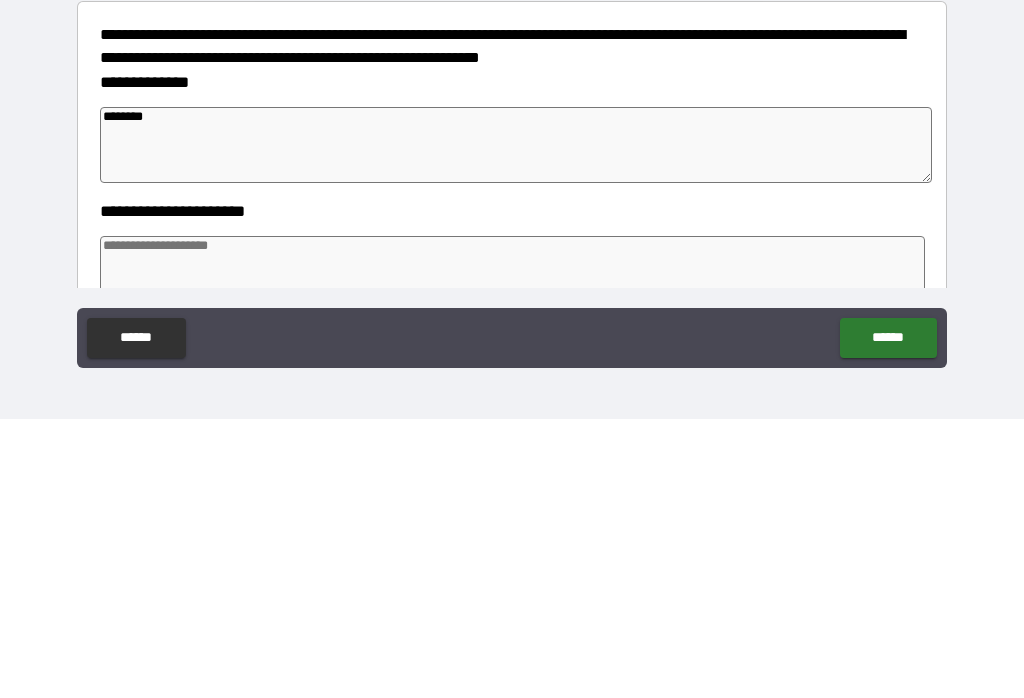 type on "*" 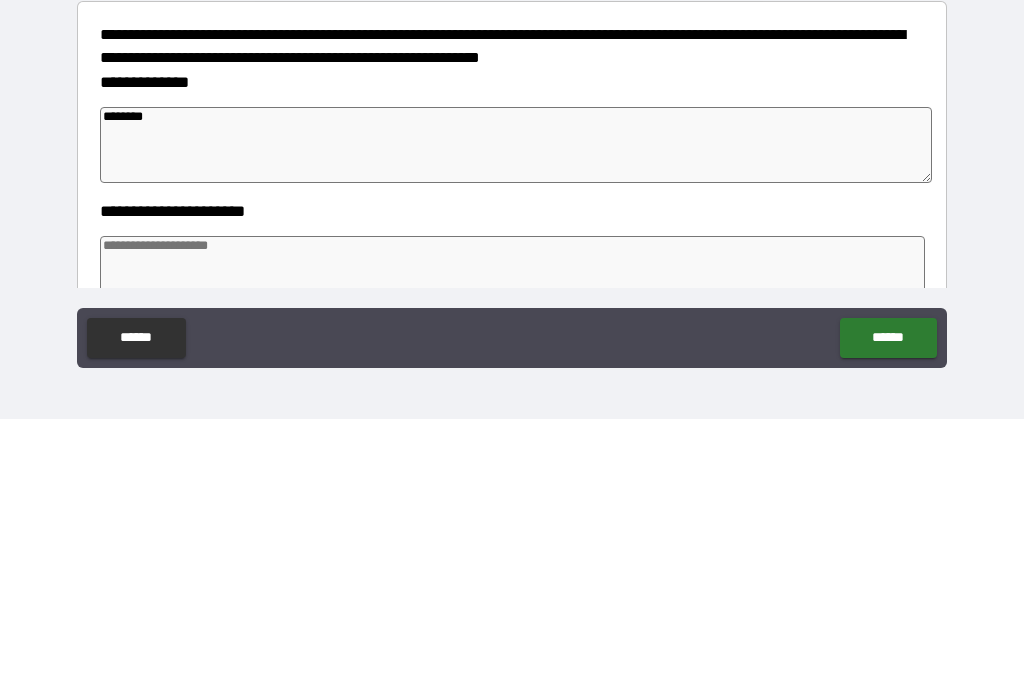 type on "*" 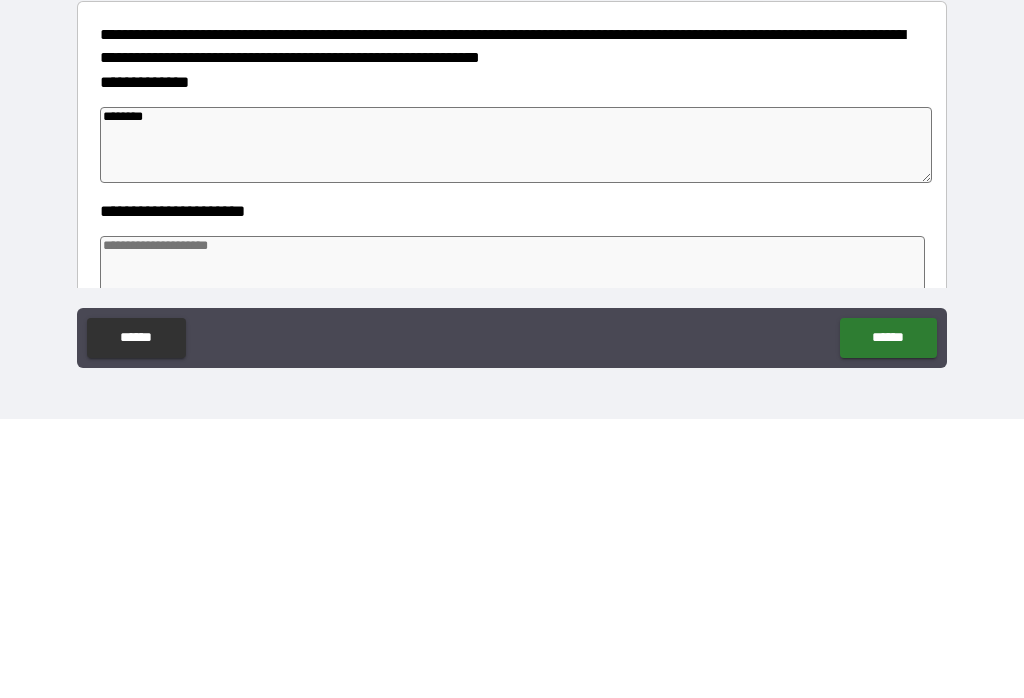 type on "*" 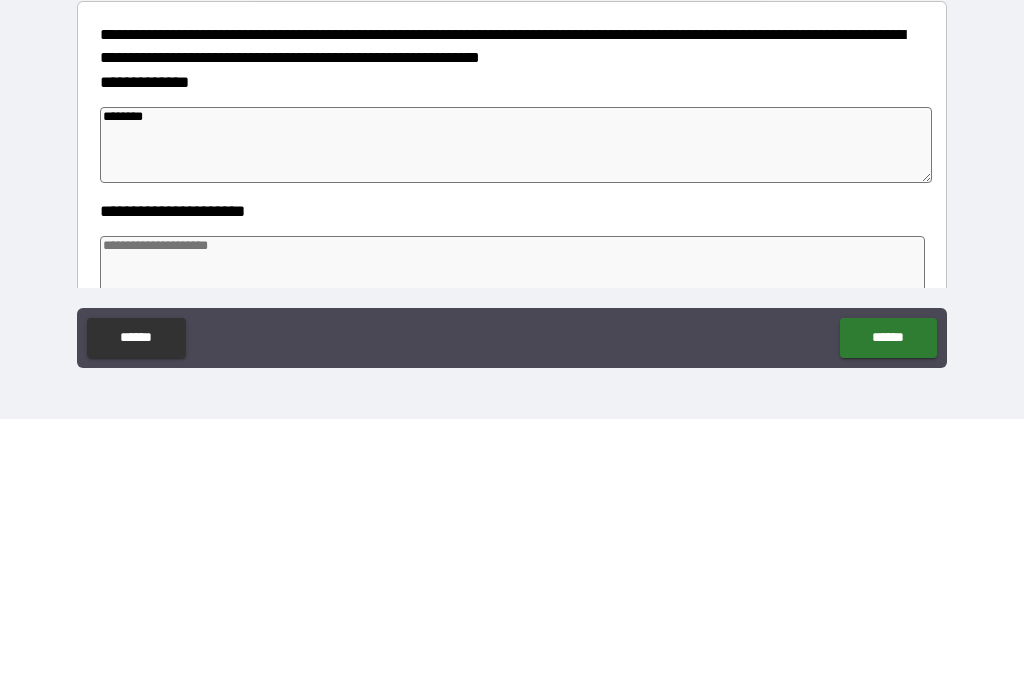 type on "*********" 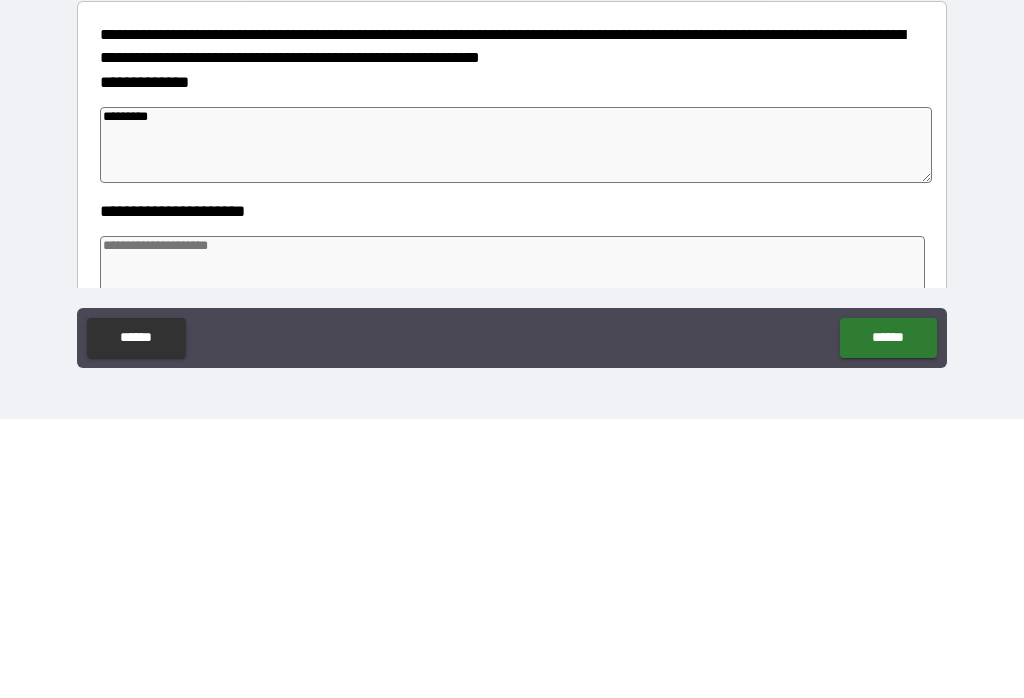 type on "*" 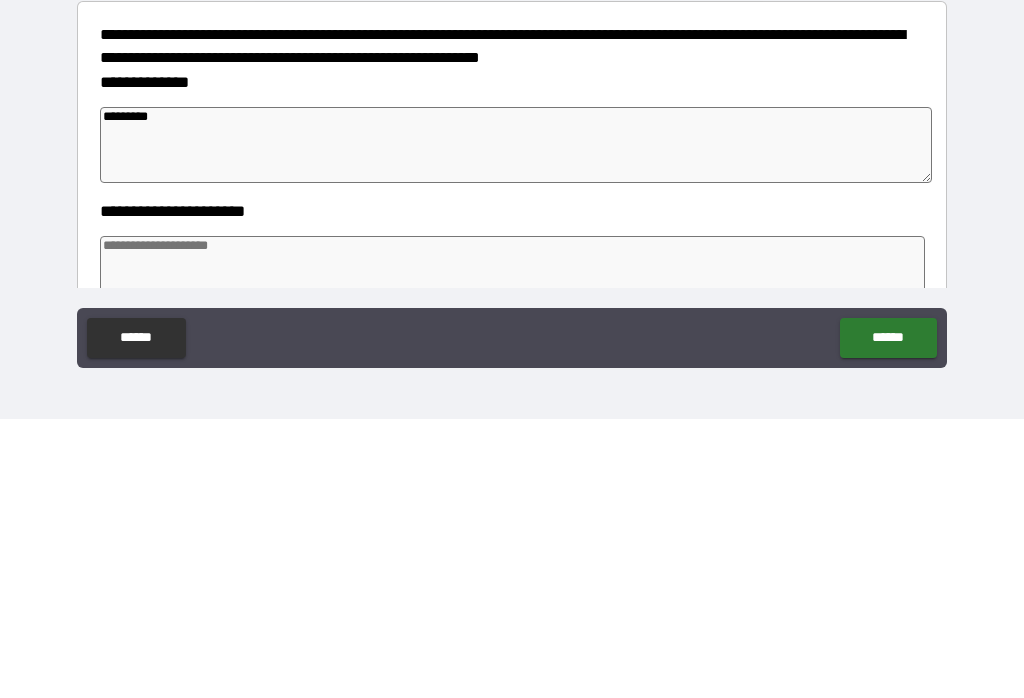 type on "*" 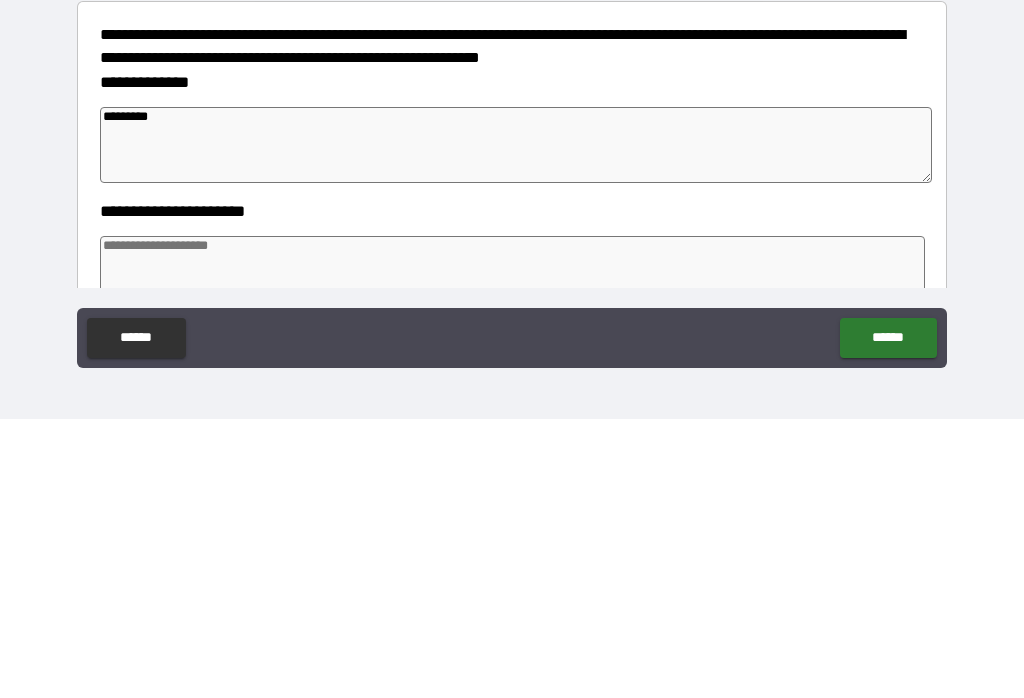 type on "*" 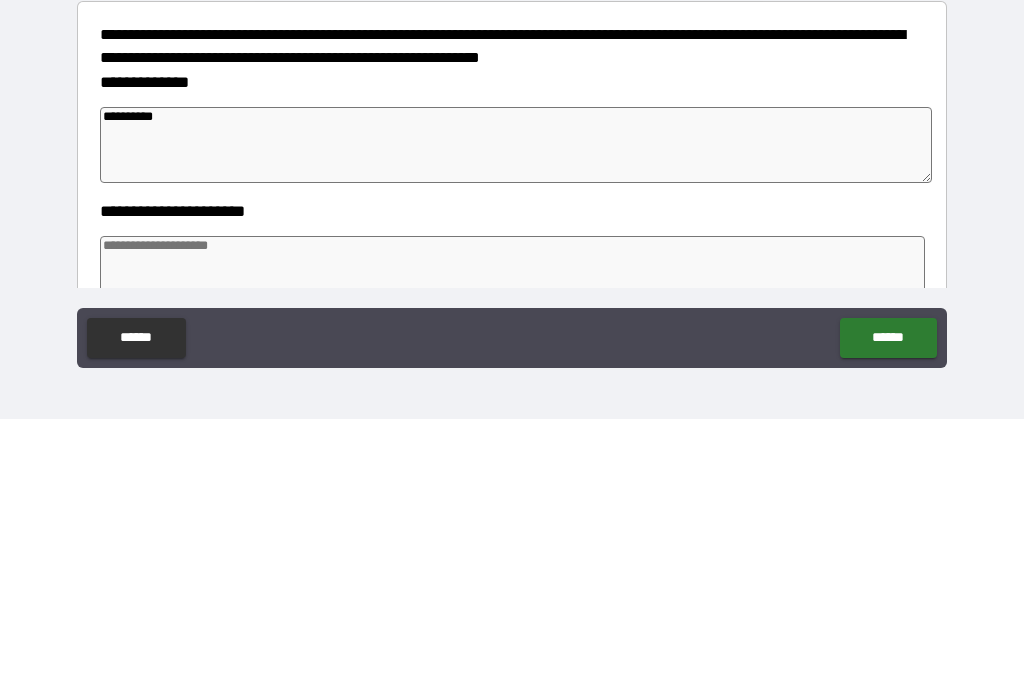 type on "*" 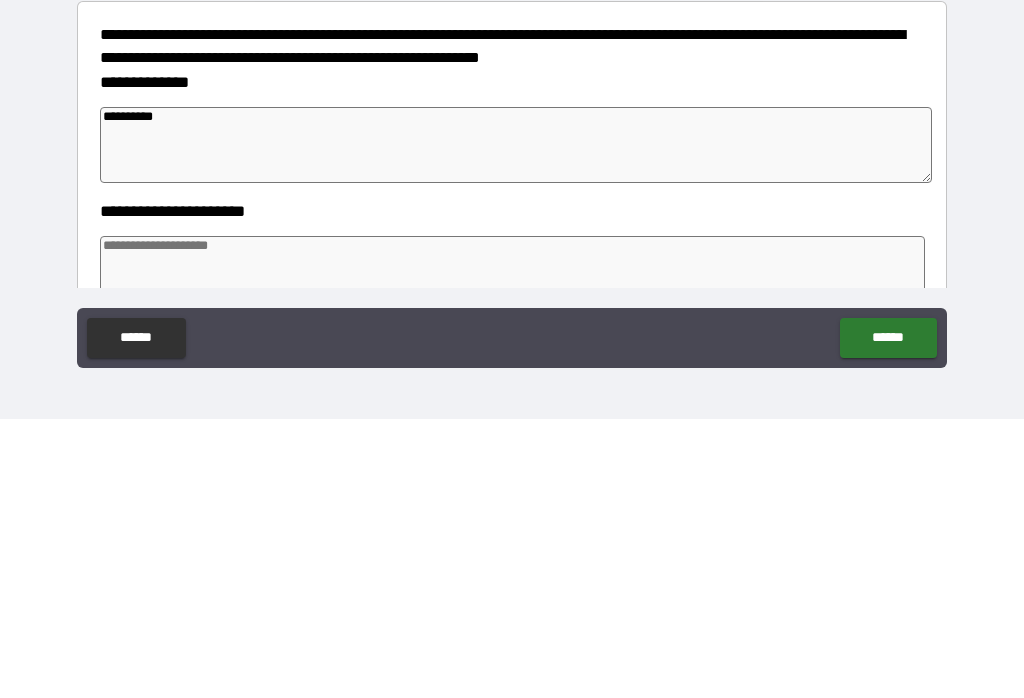 type on "**********" 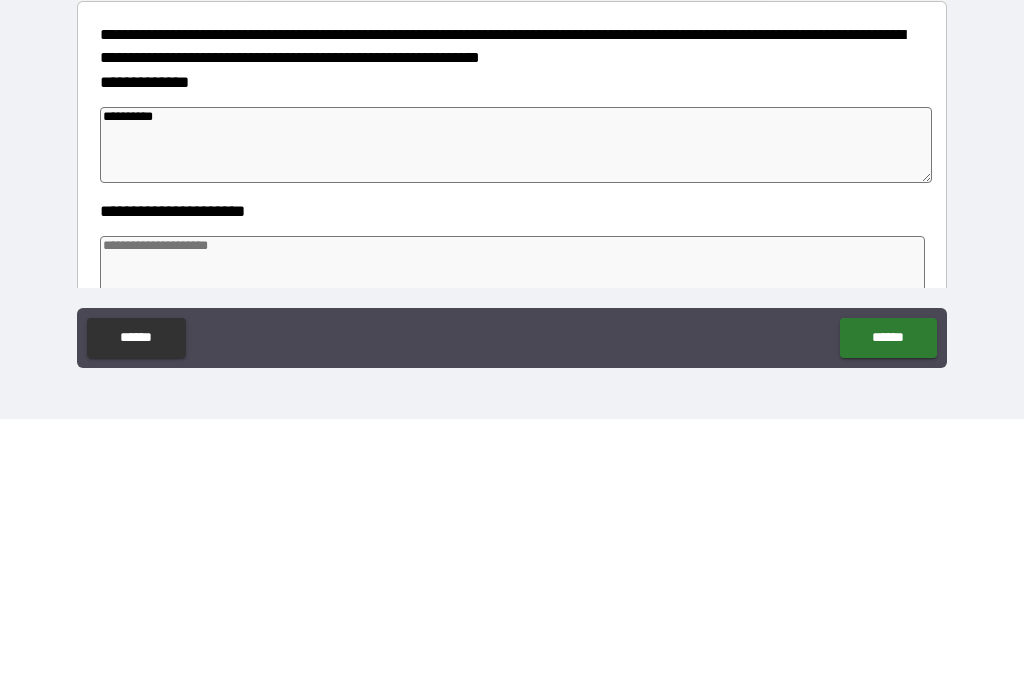 type on "*" 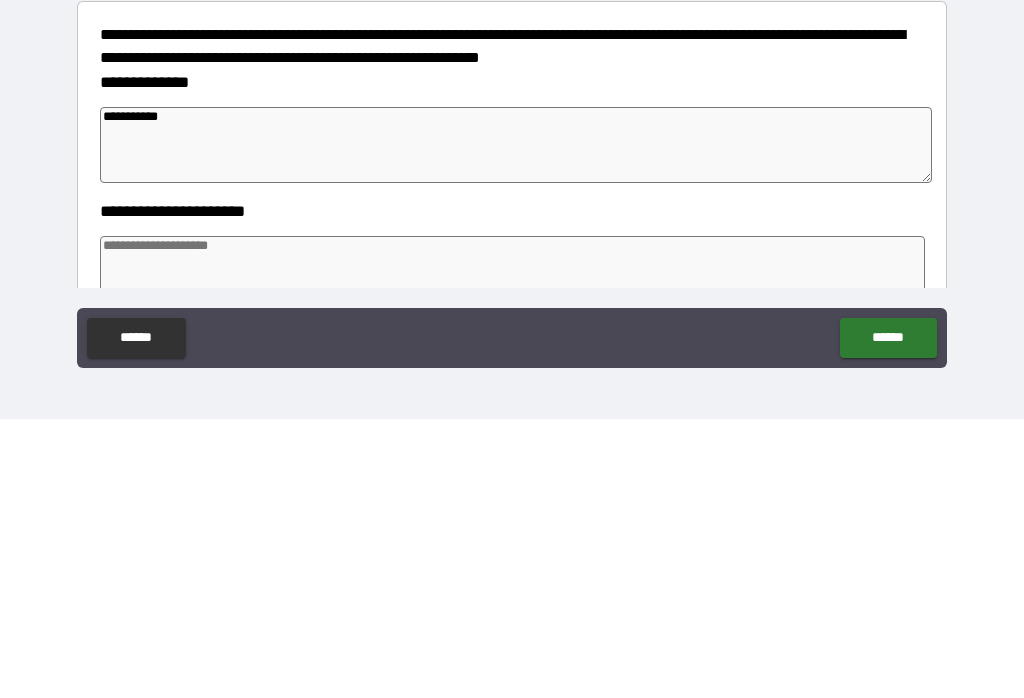 type on "*" 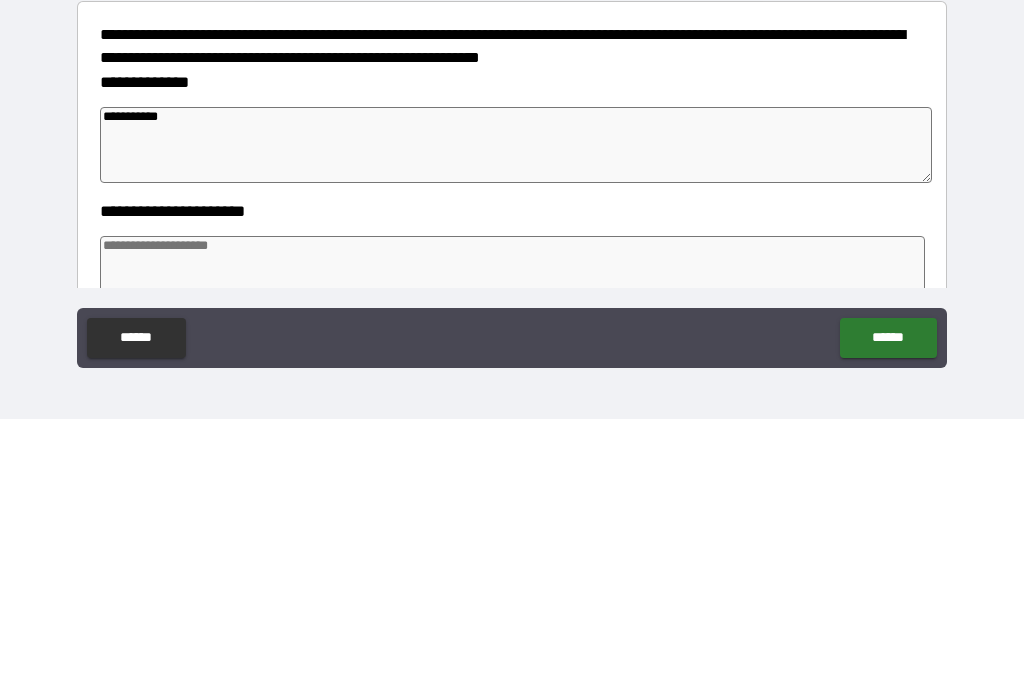 type on "**********" 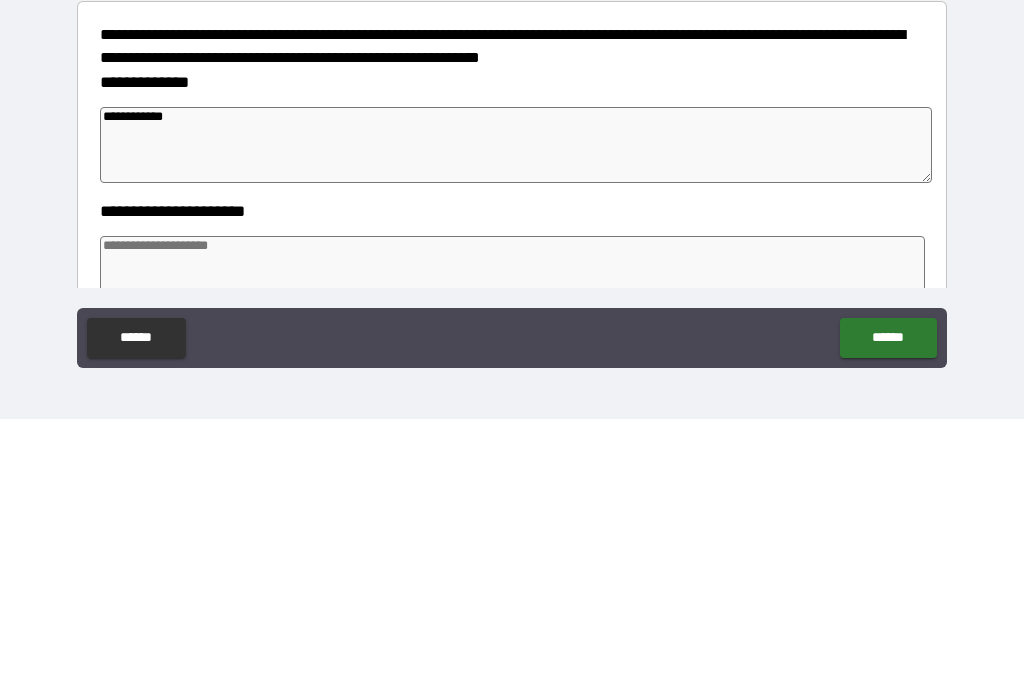 type on "*" 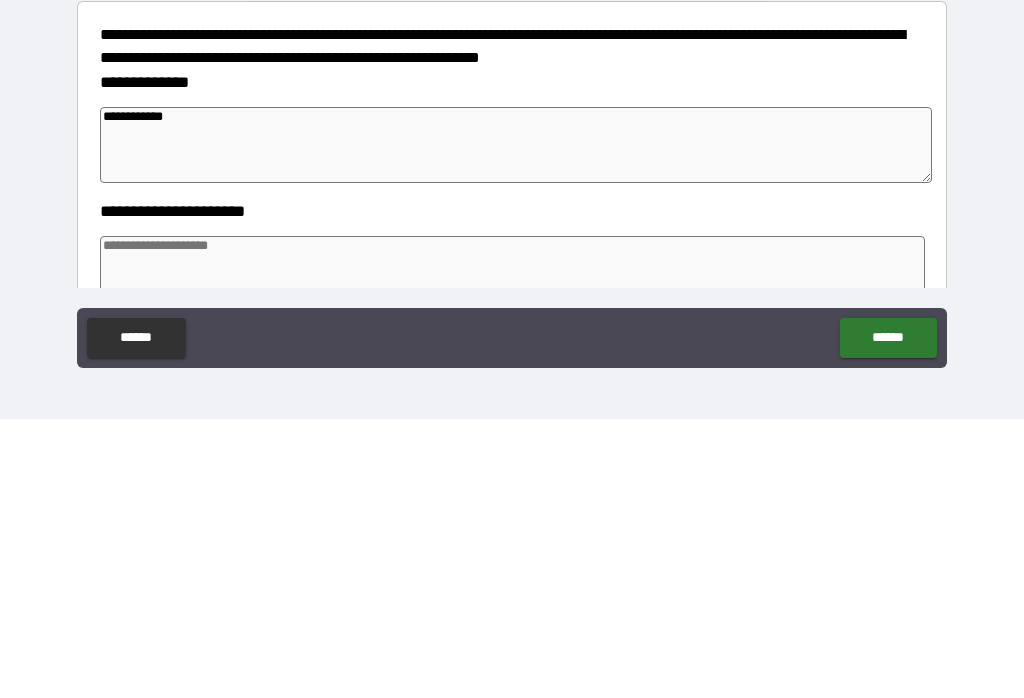 type on "*" 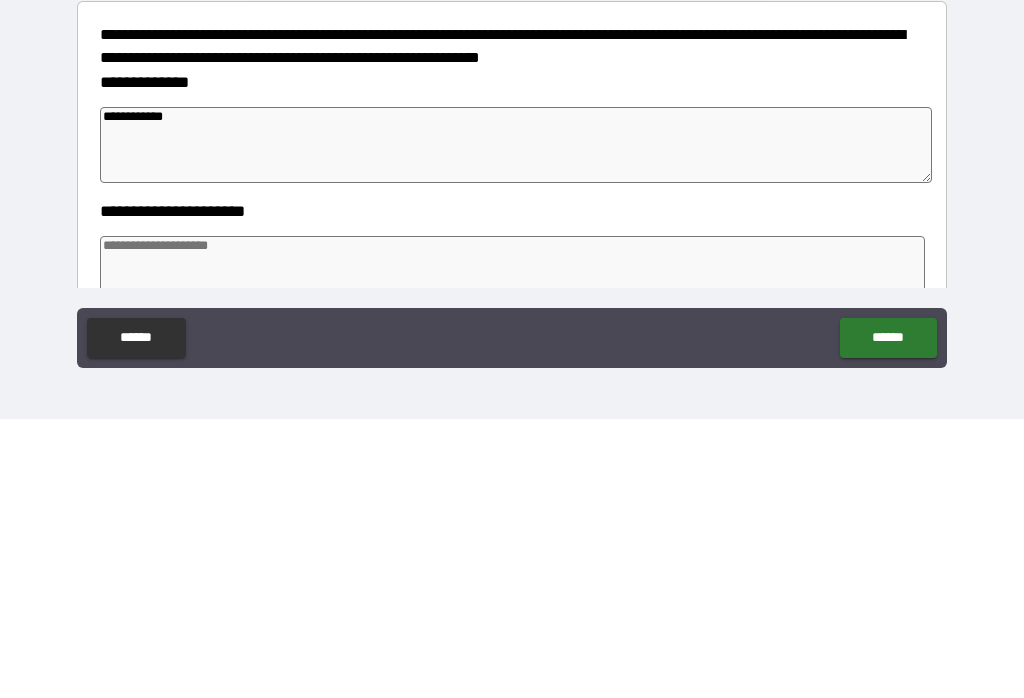 type on "*" 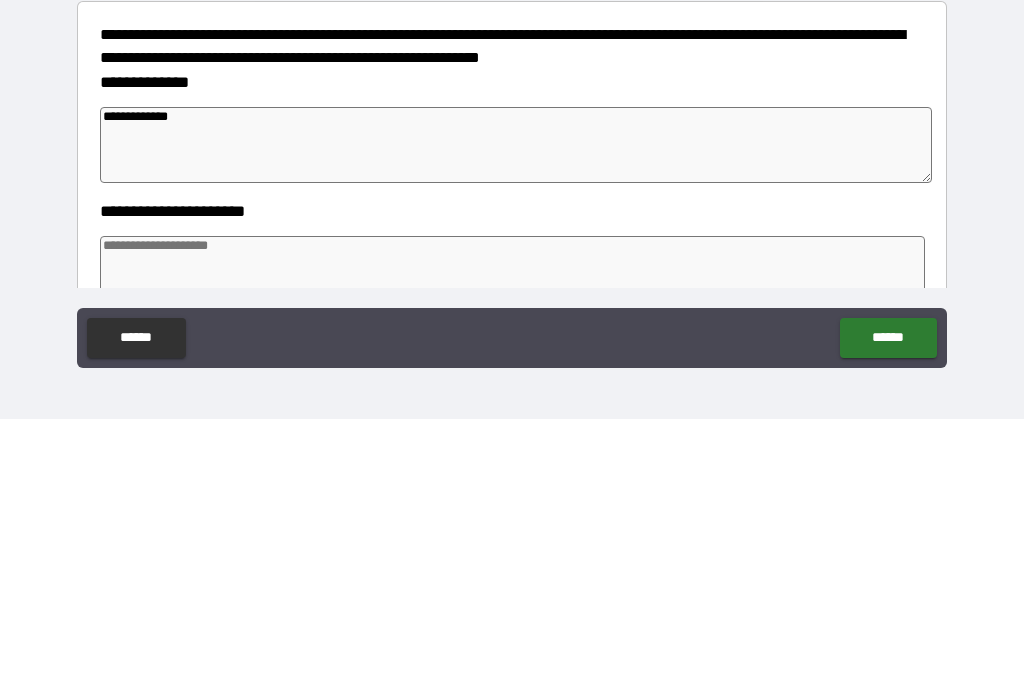 type on "*" 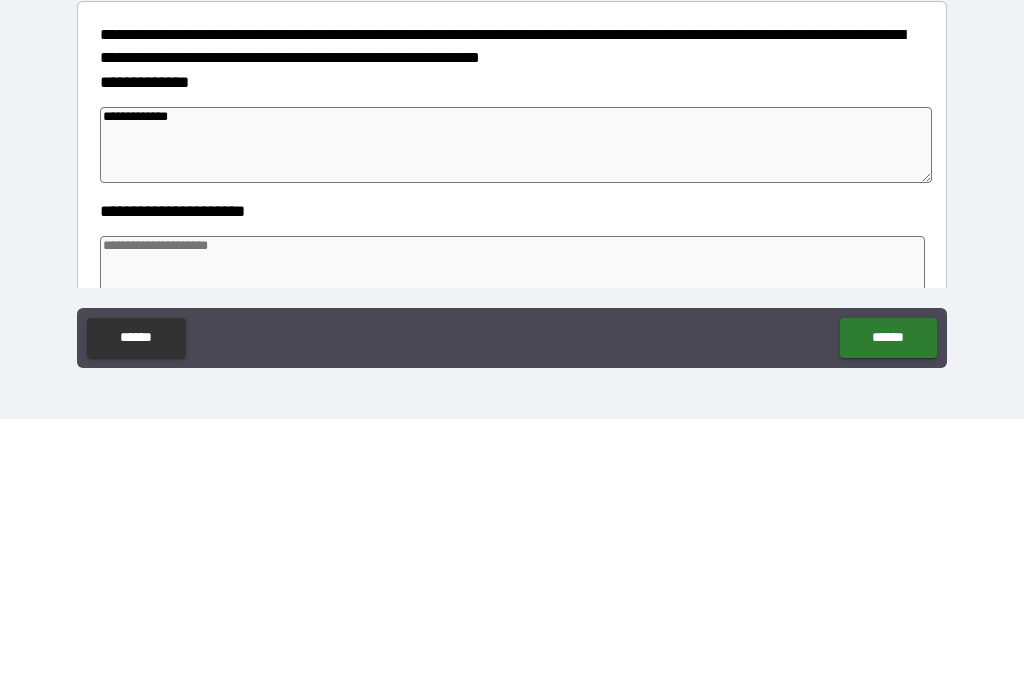 type on "*" 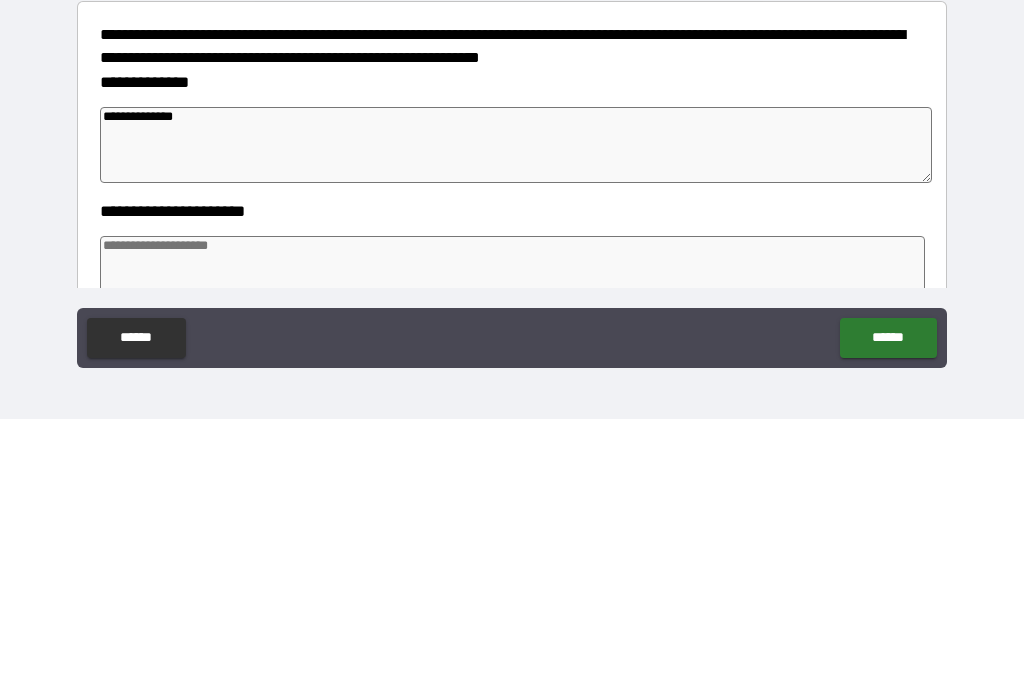 type on "*" 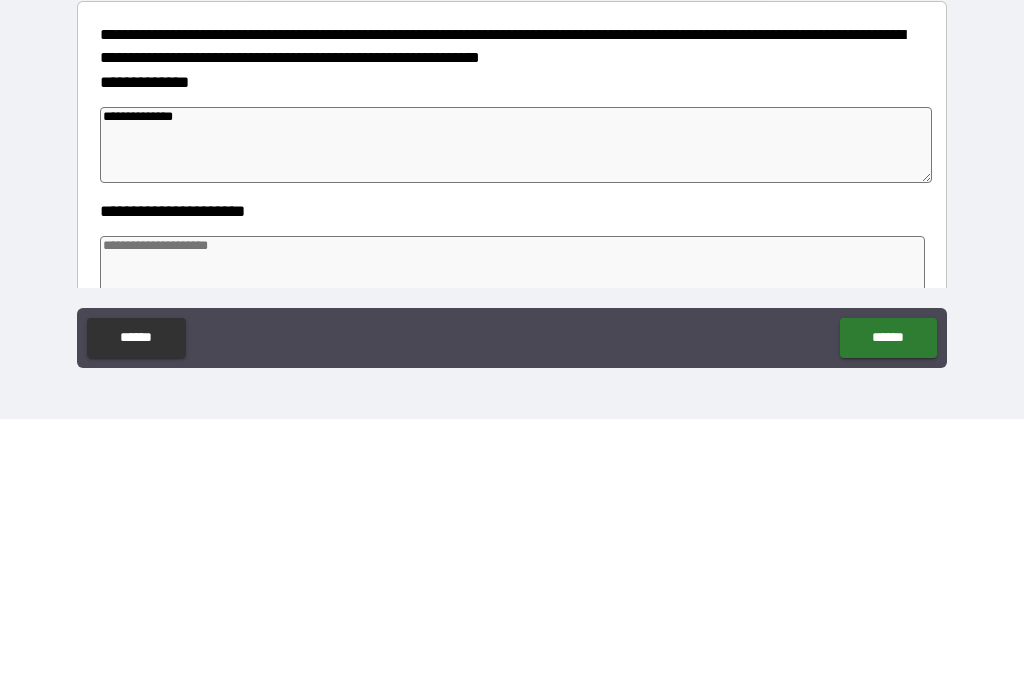 type on "*" 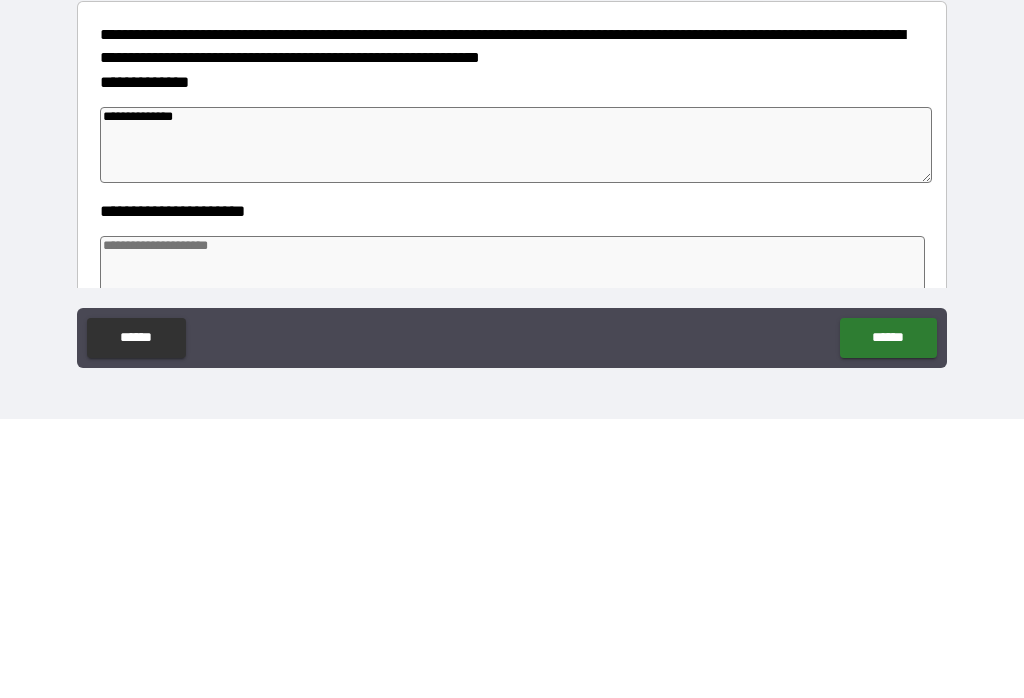 type on "*" 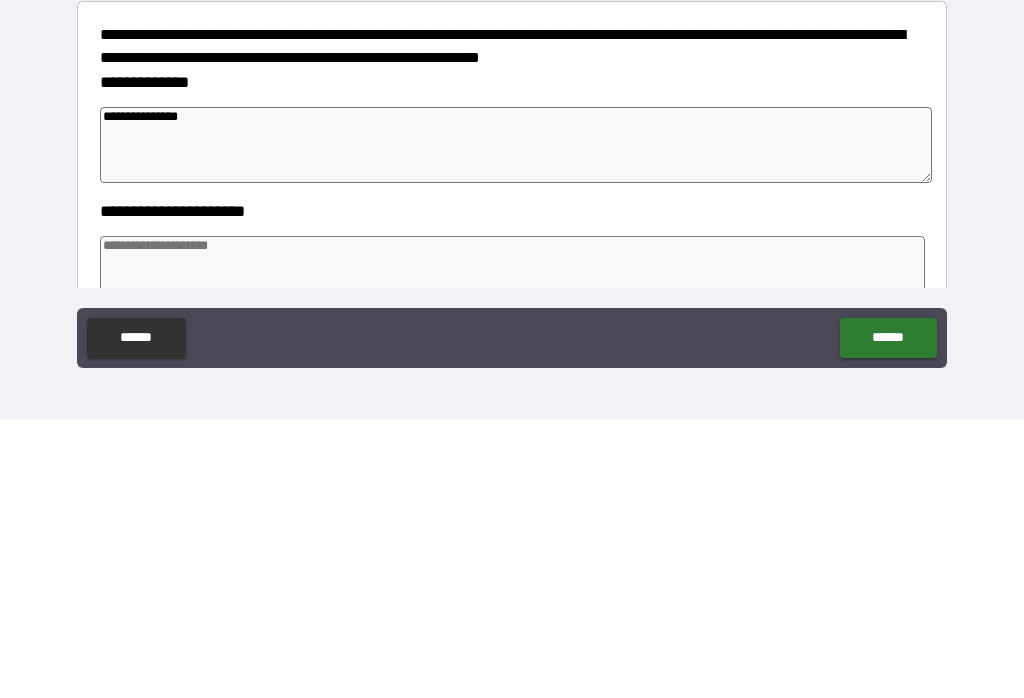 type on "*" 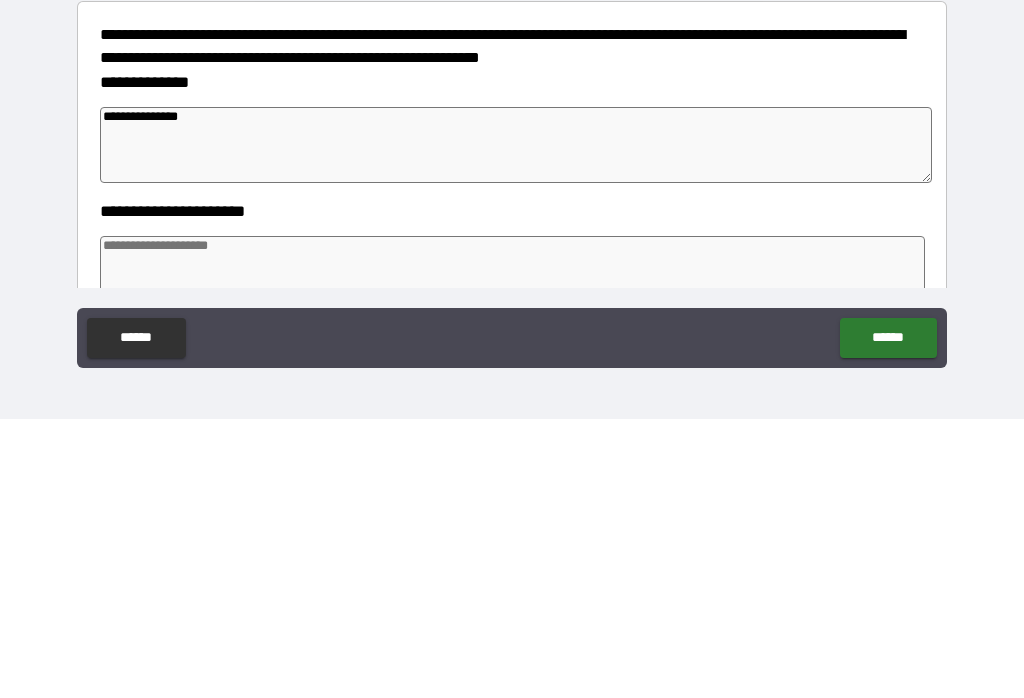 type on "*" 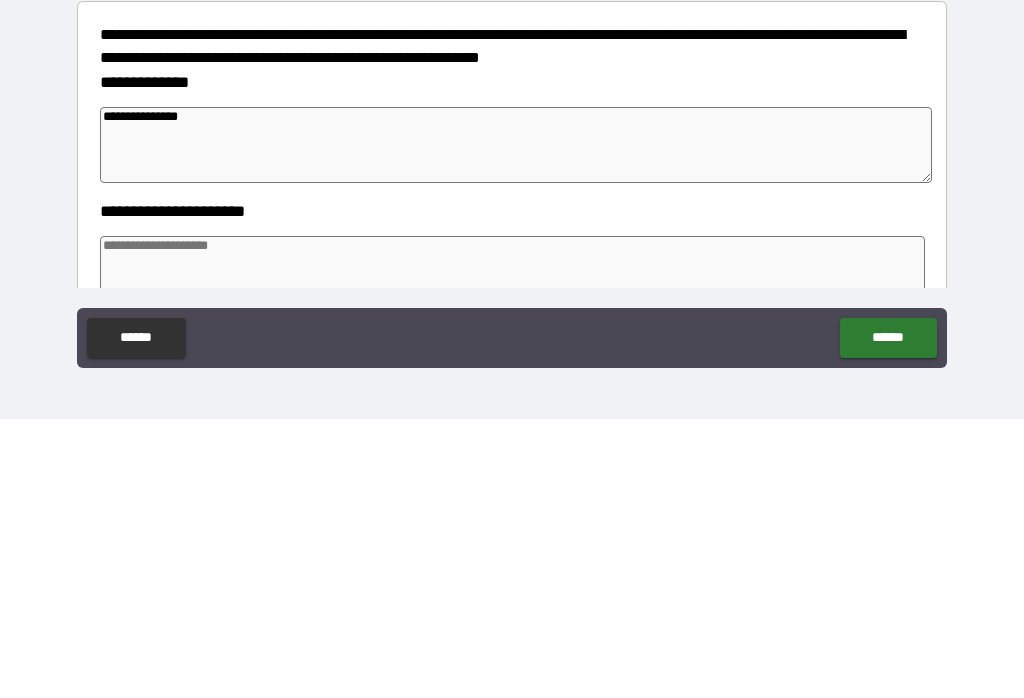 type on "*" 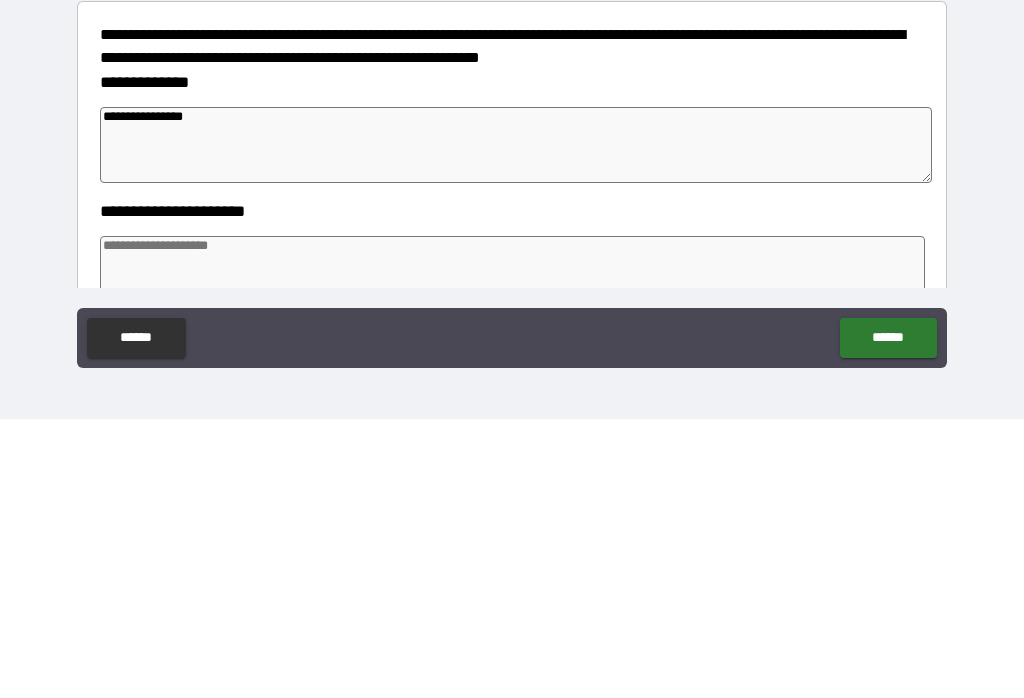 type on "*" 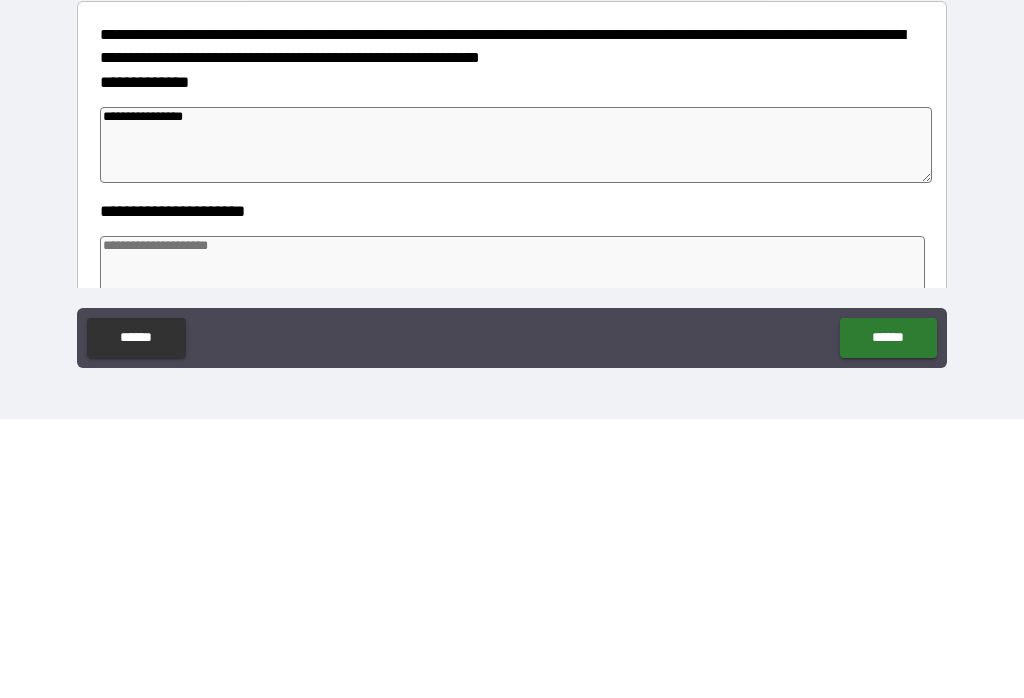 type on "*" 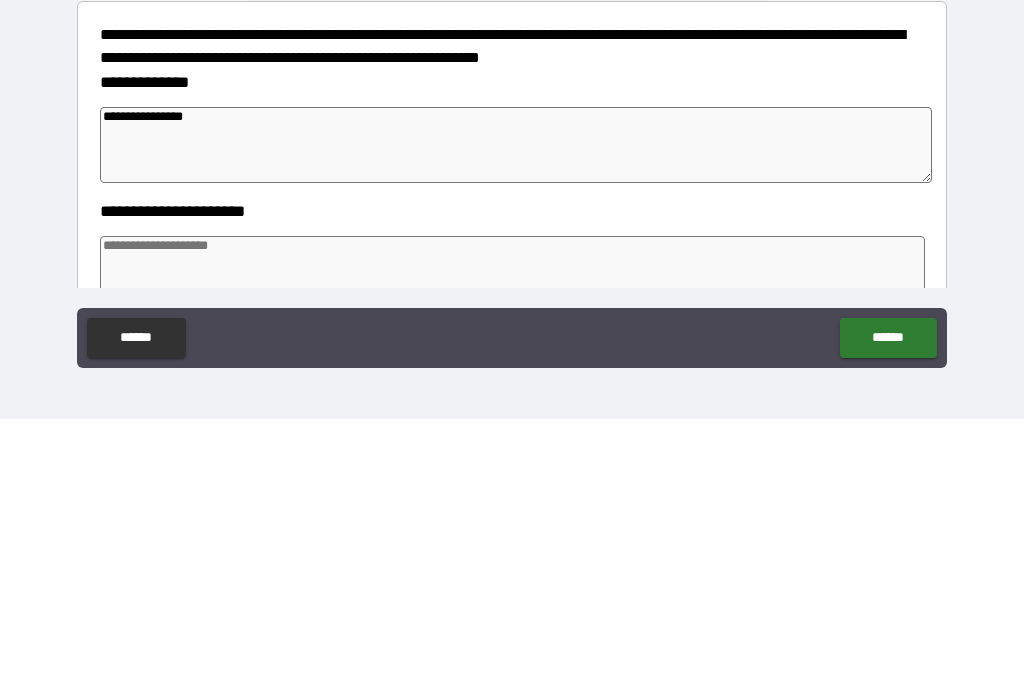 type on "*" 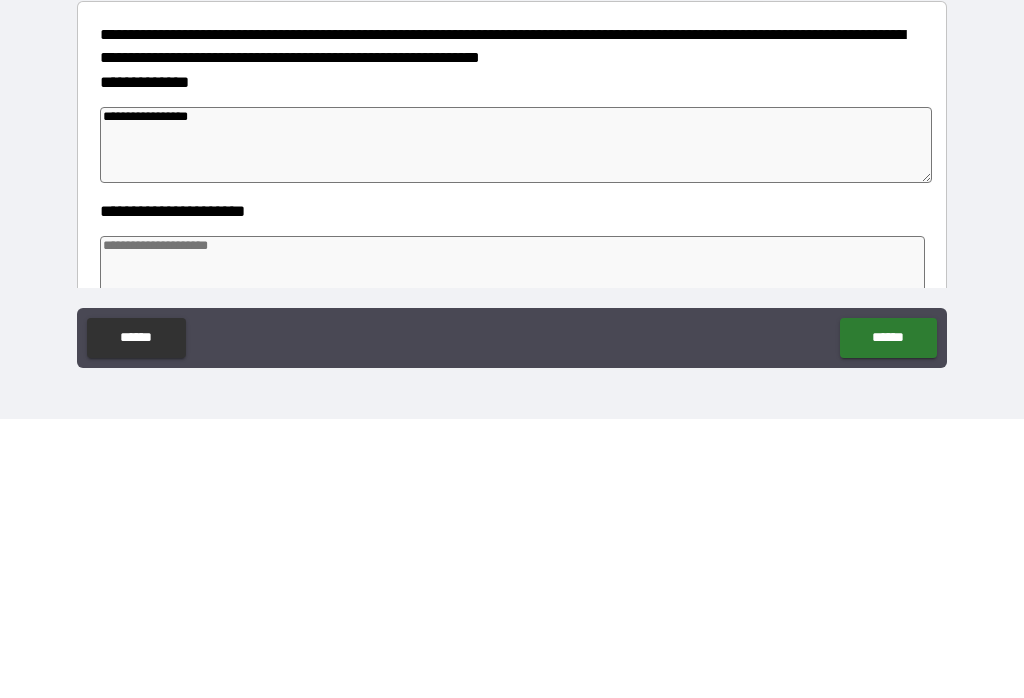 type on "*" 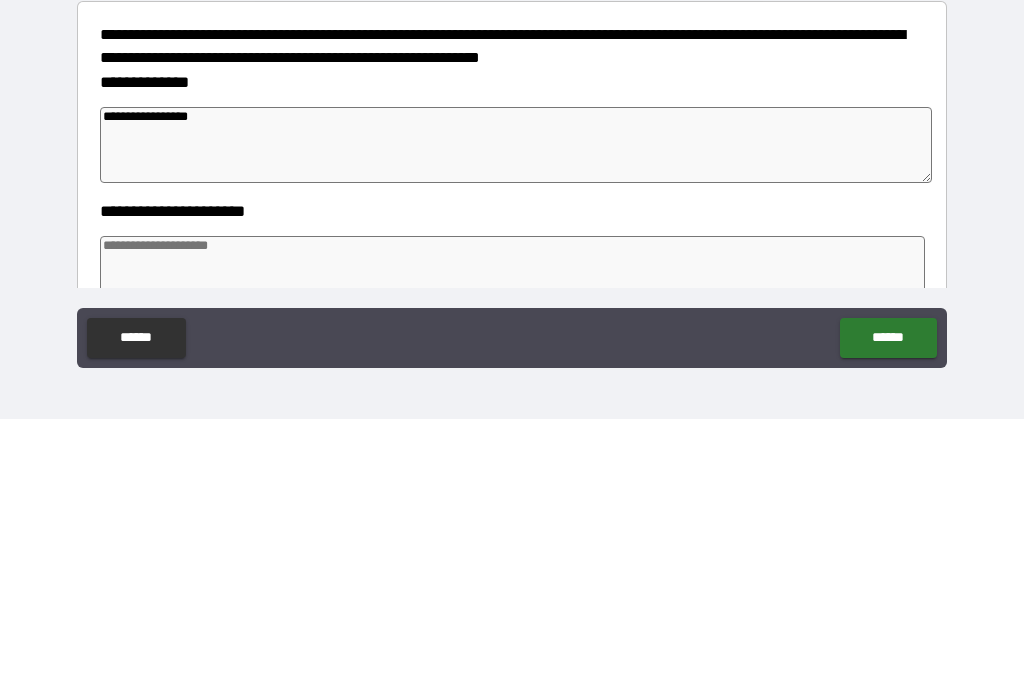 type on "*" 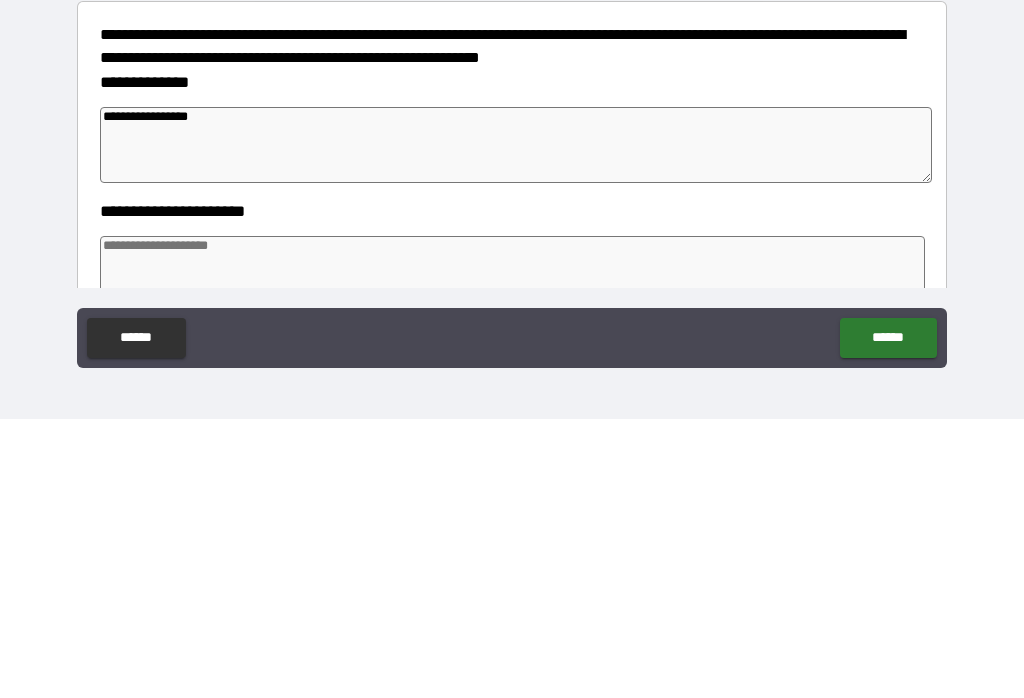 type on "*" 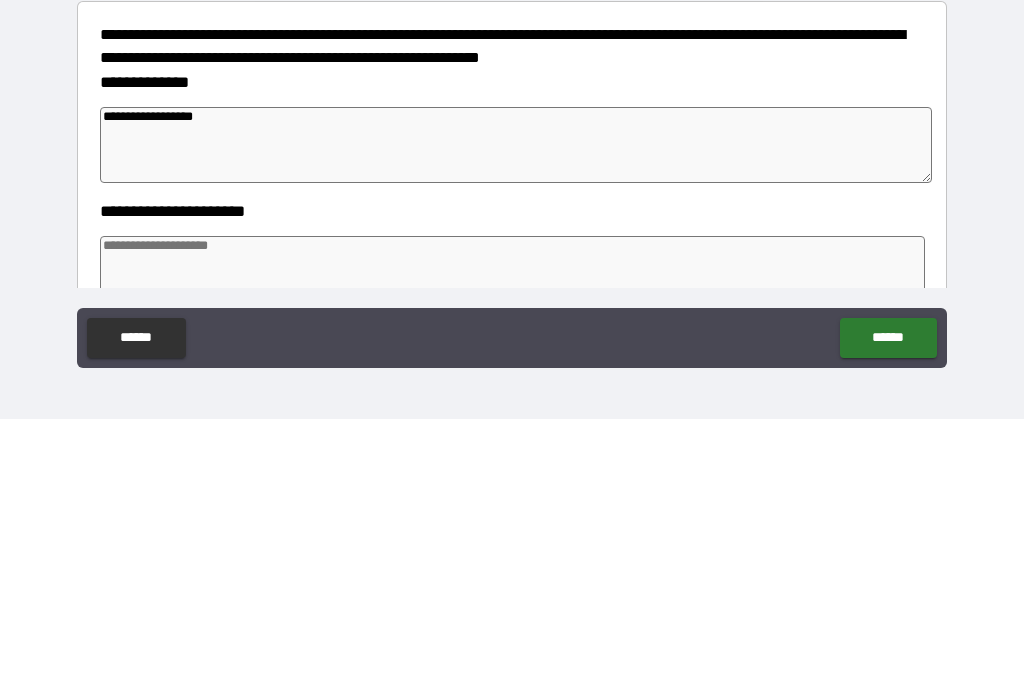 type on "*" 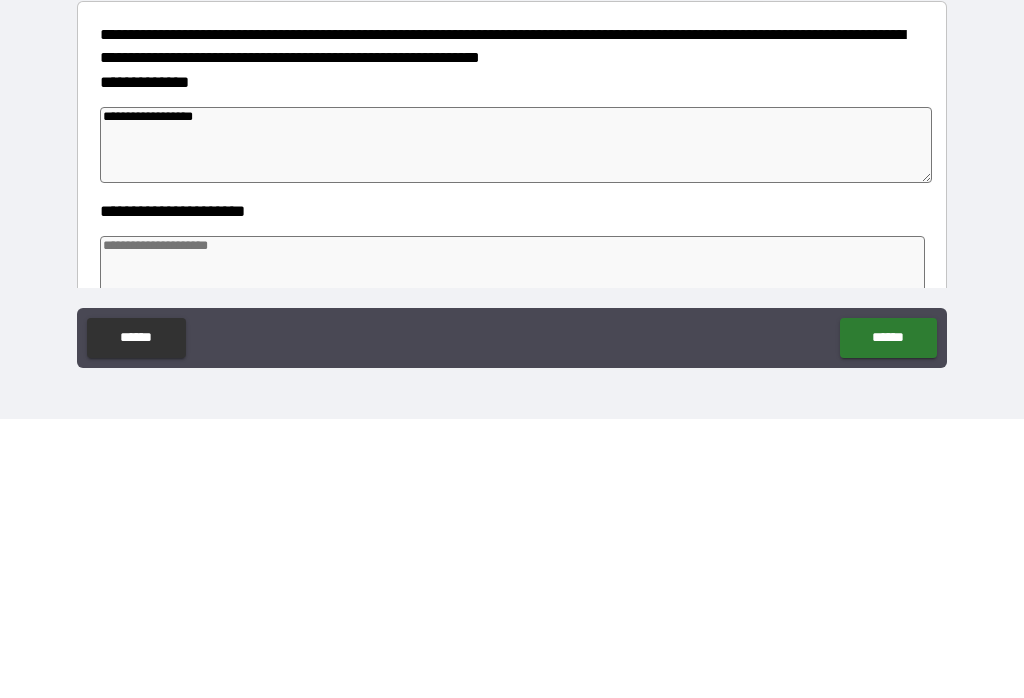 type on "*" 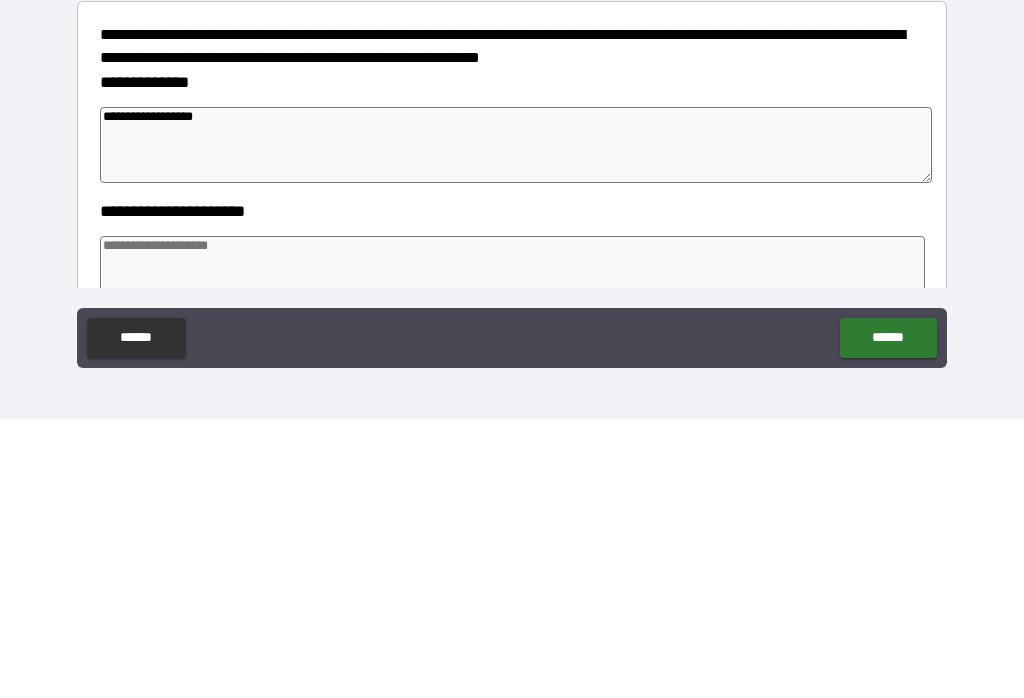 type on "*" 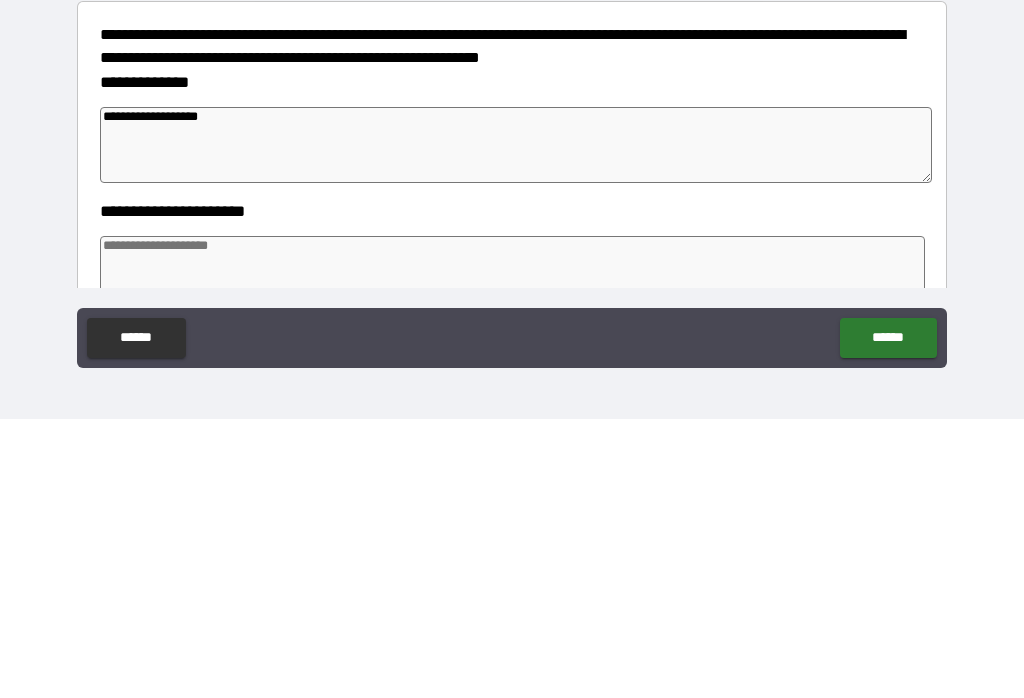 type on "*" 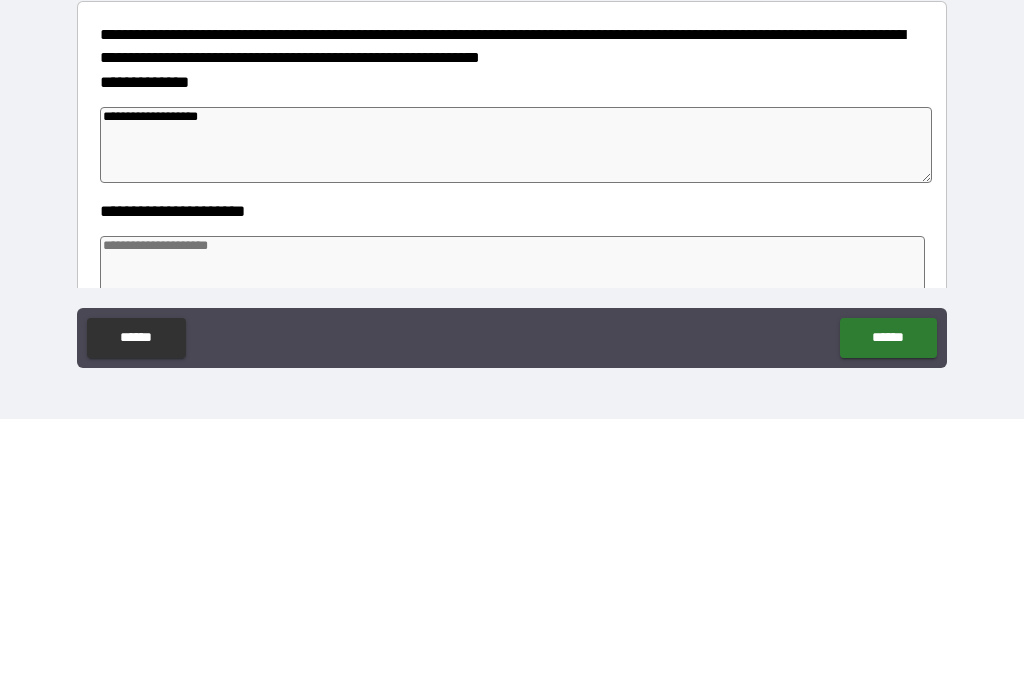 type on "*" 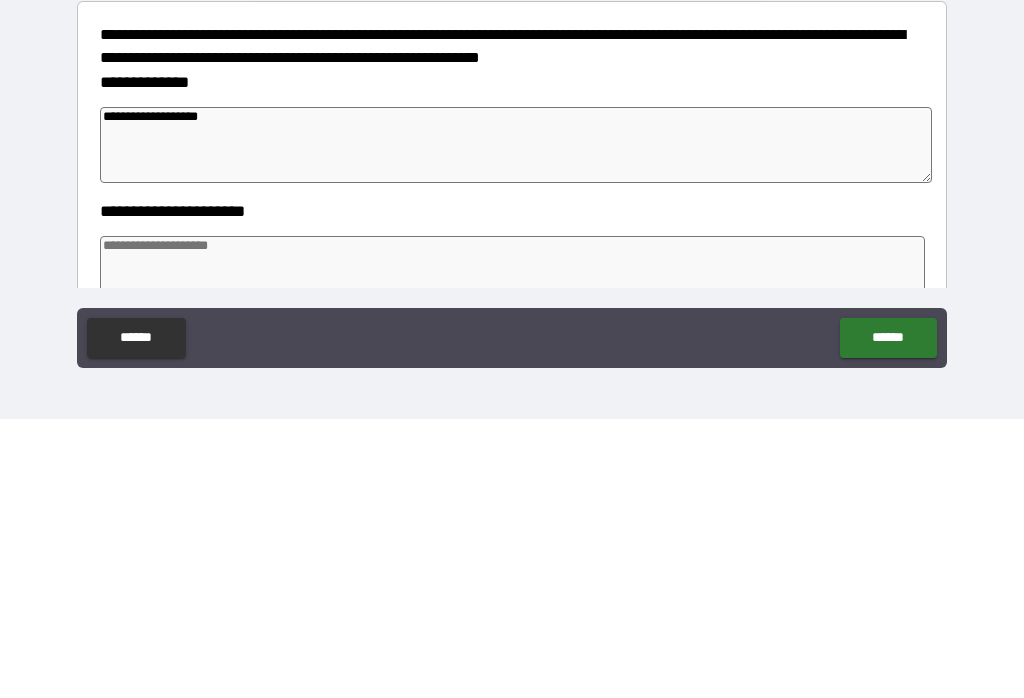 type on "*" 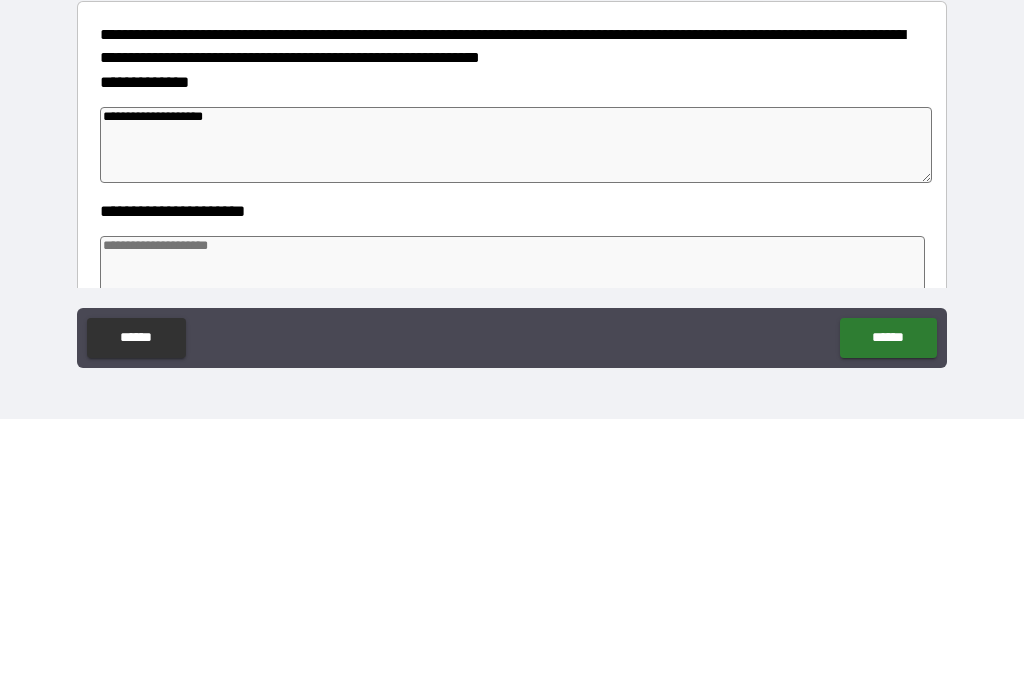 type on "*" 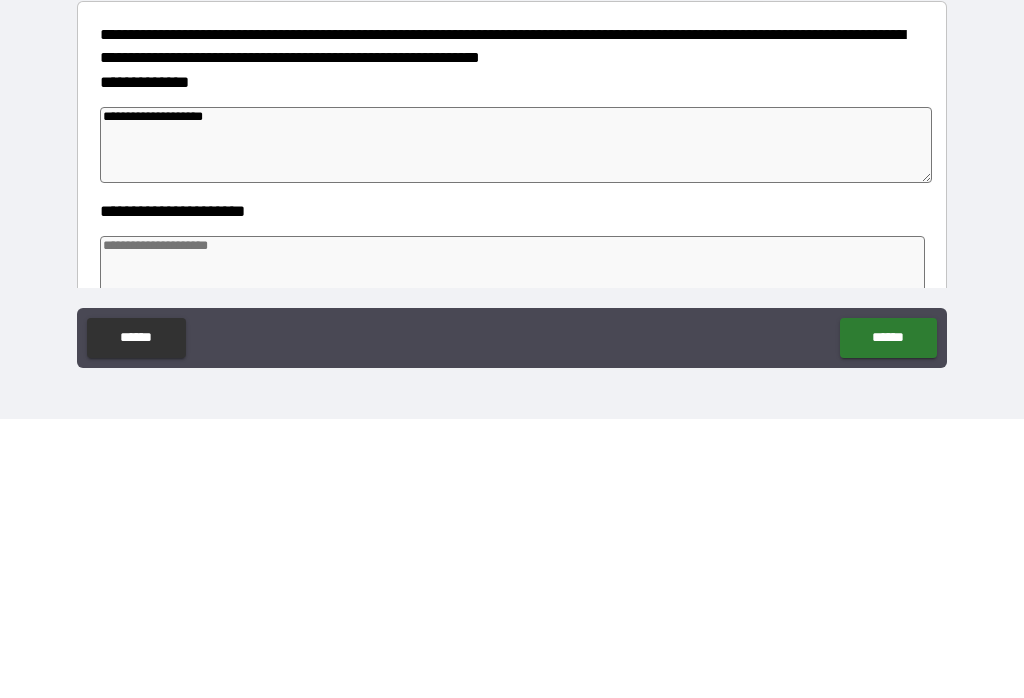 type on "*" 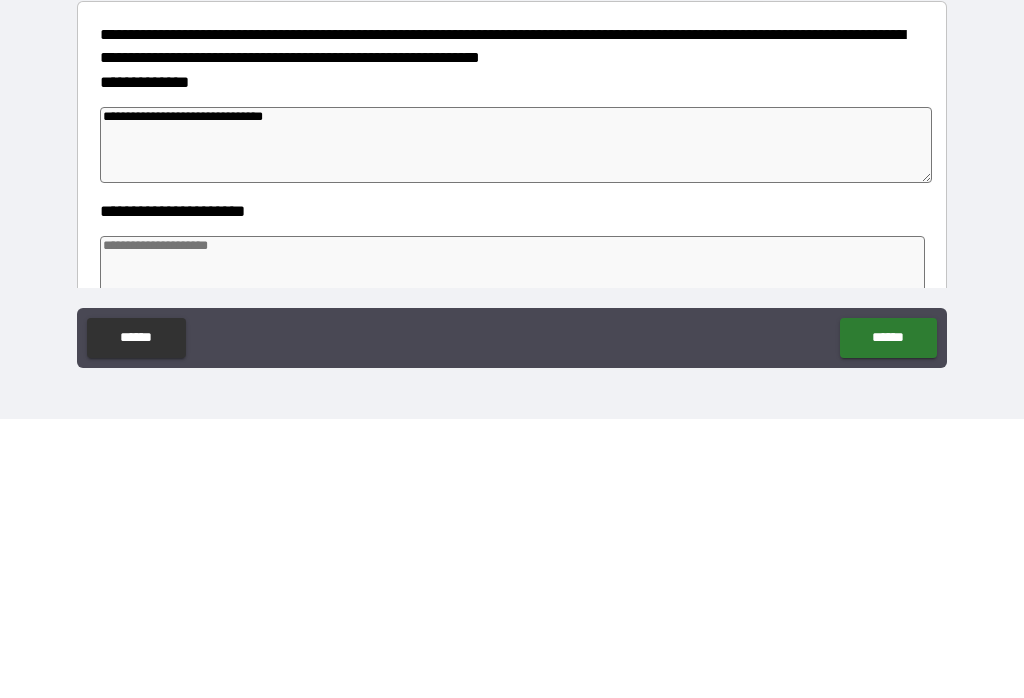 click on "**********" at bounding box center (516, 424) 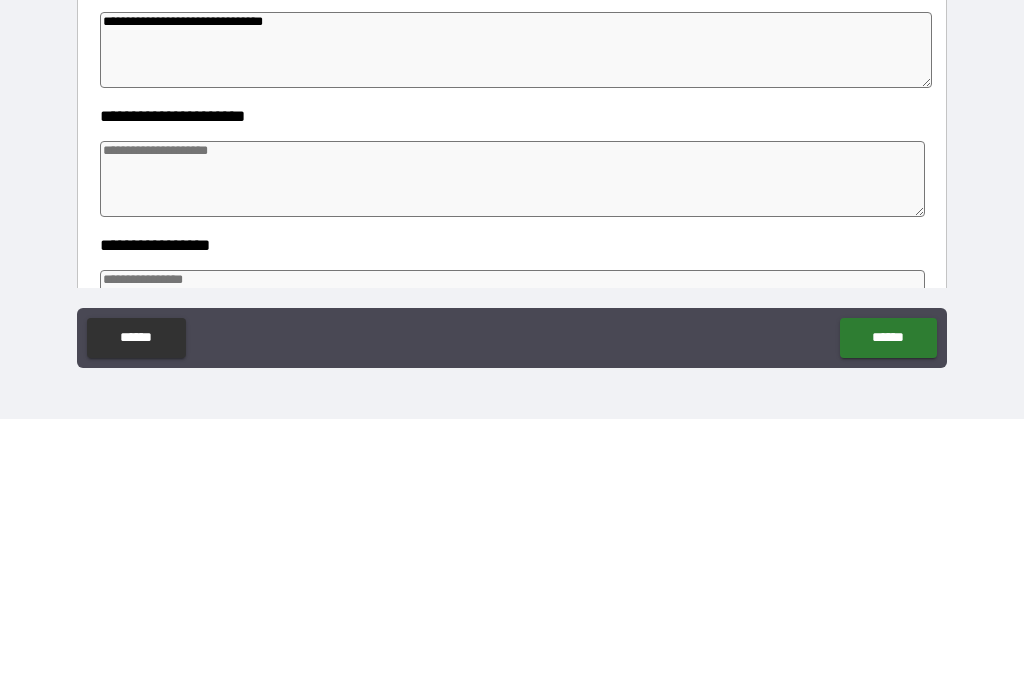 scroll, scrollTop: 97, scrollLeft: 0, axis: vertical 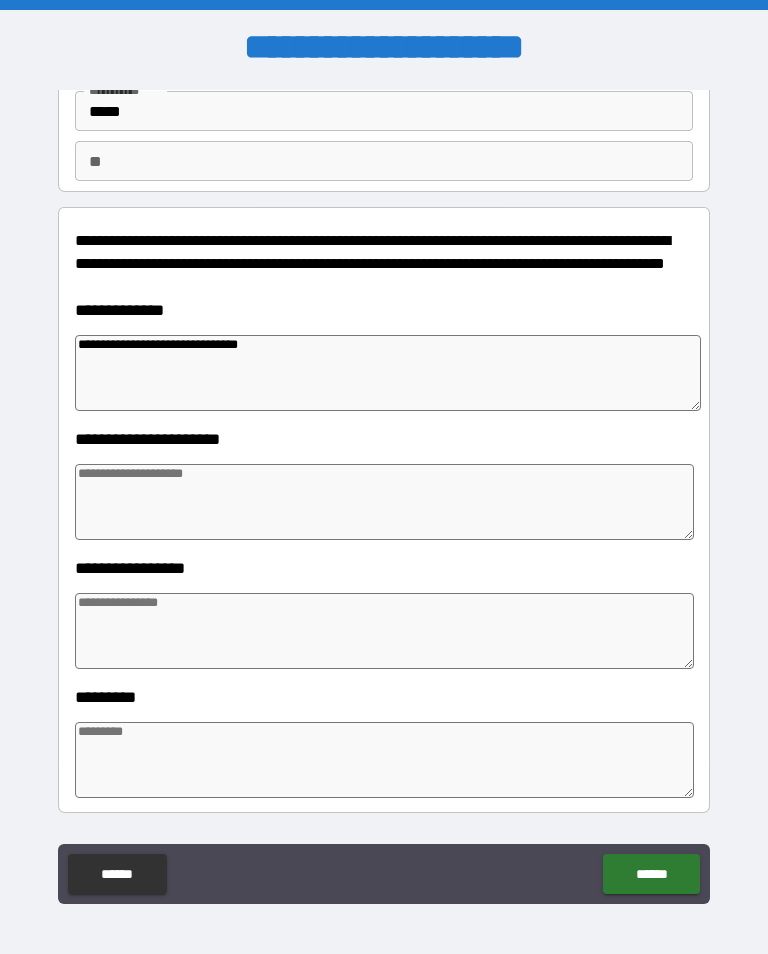 click at bounding box center (384, 502) 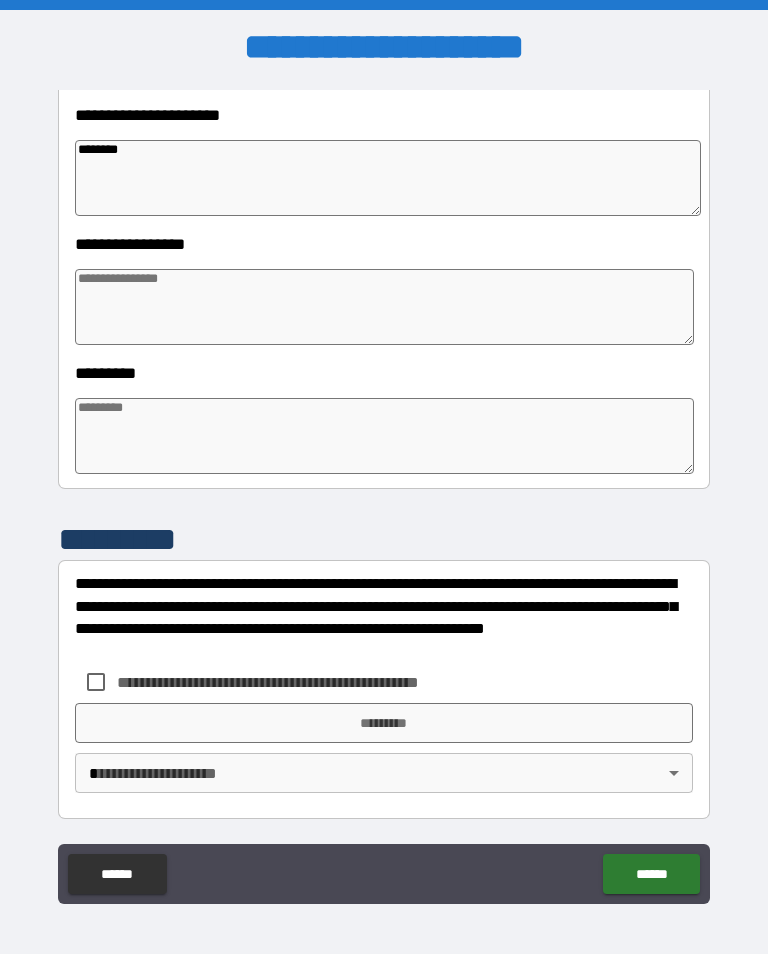 scroll, scrollTop: 466, scrollLeft: 0, axis: vertical 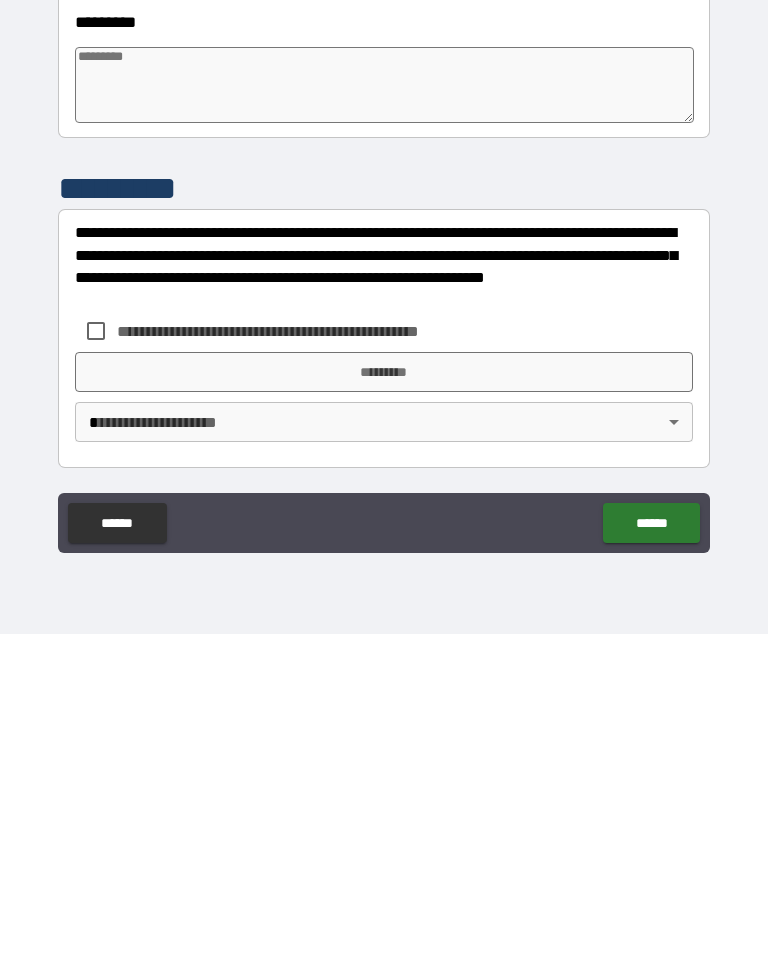 click on "*********" at bounding box center (384, 692) 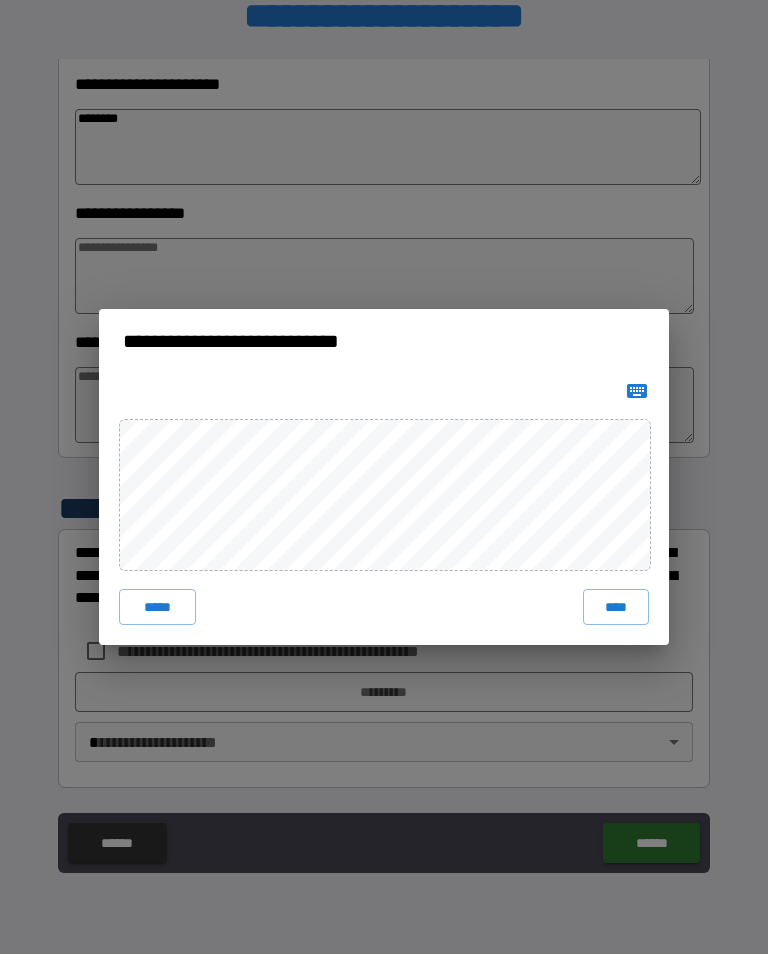 click on "****" at bounding box center [616, 607] 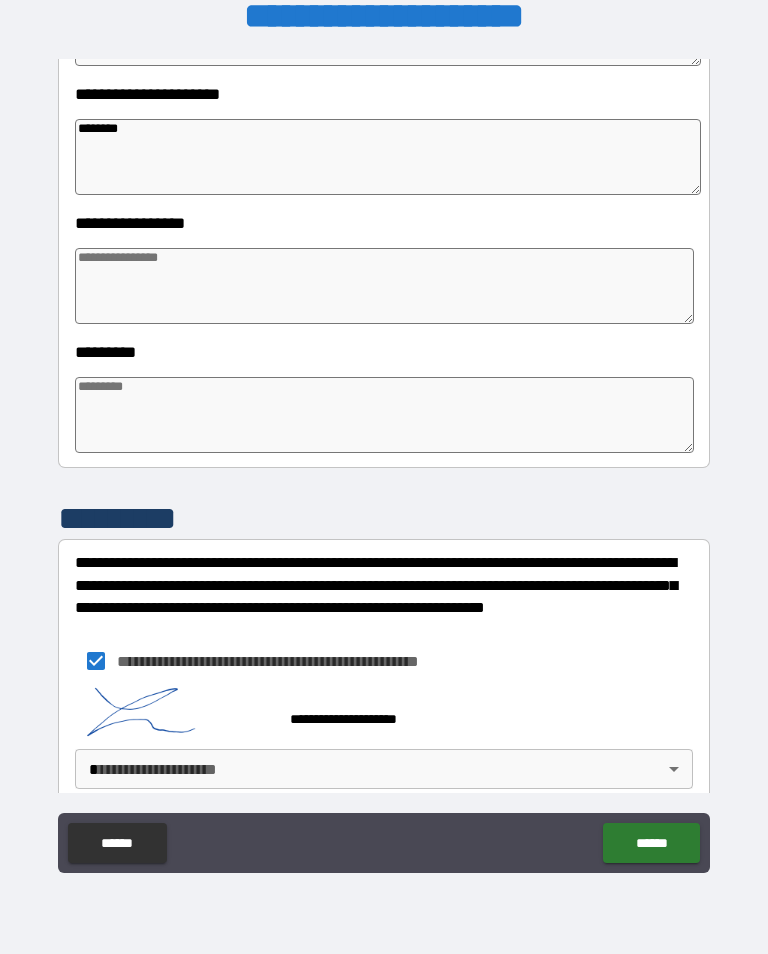 click on "**********" at bounding box center (384, 461) 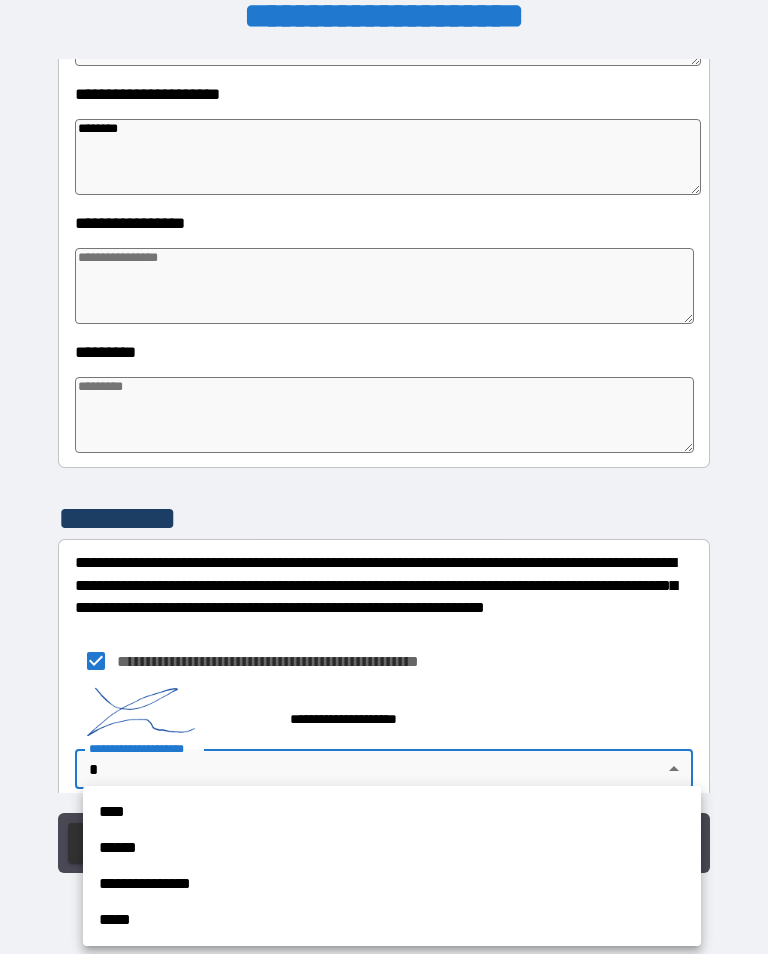 click on "**********" at bounding box center [392, 884] 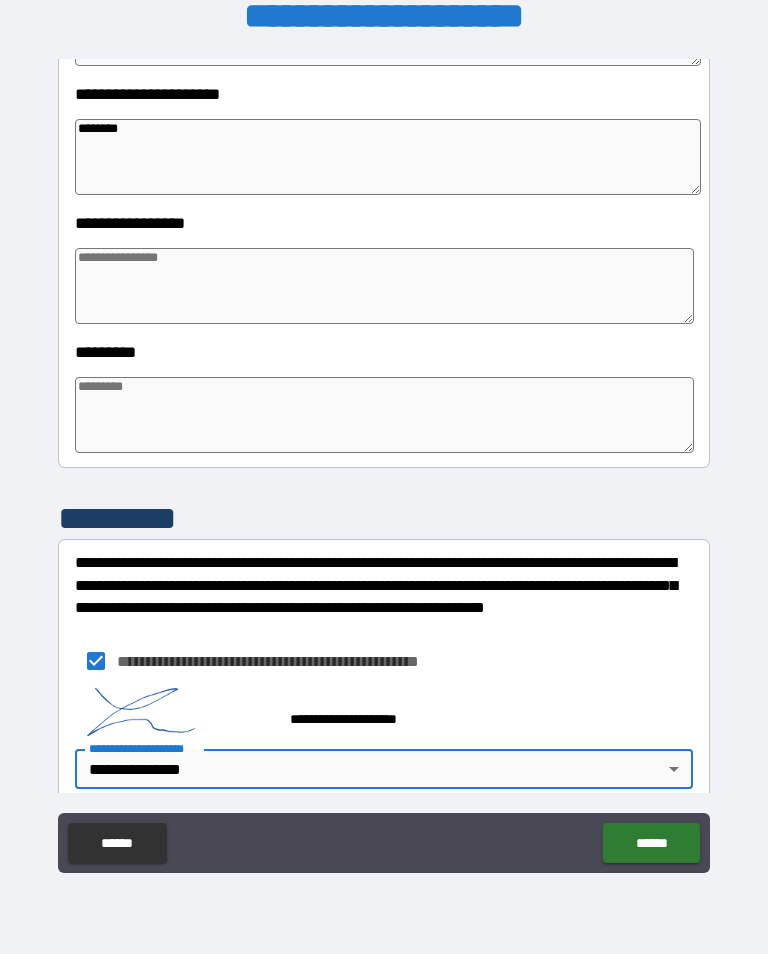 click on "******" at bounding box center [651, 843] 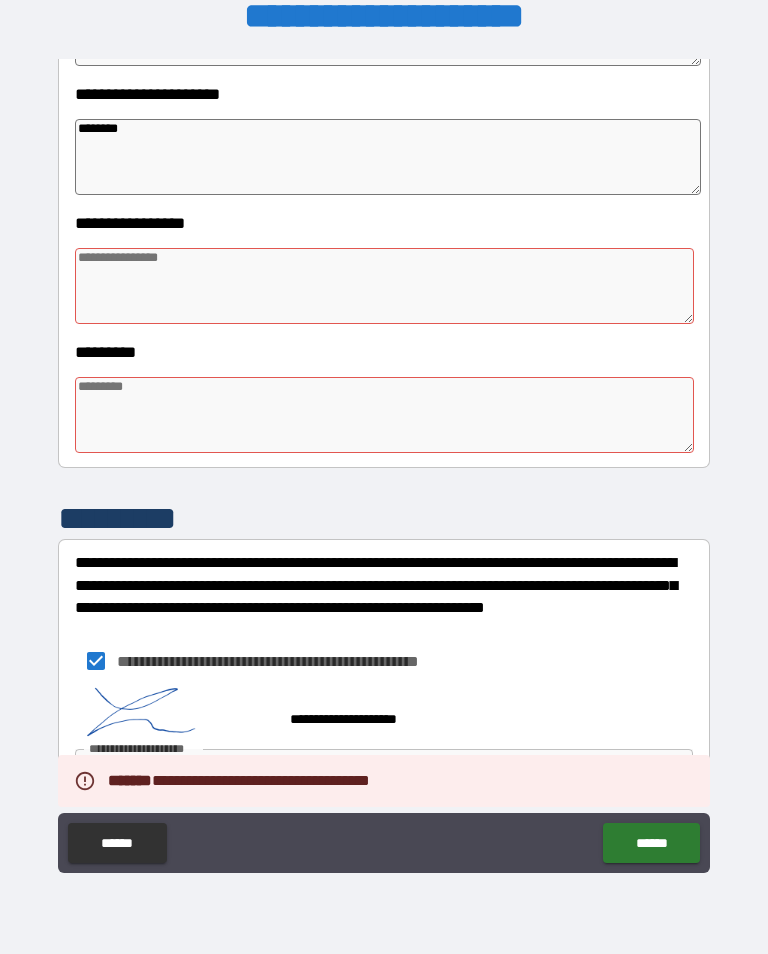 click at bounding box center (384, 286) 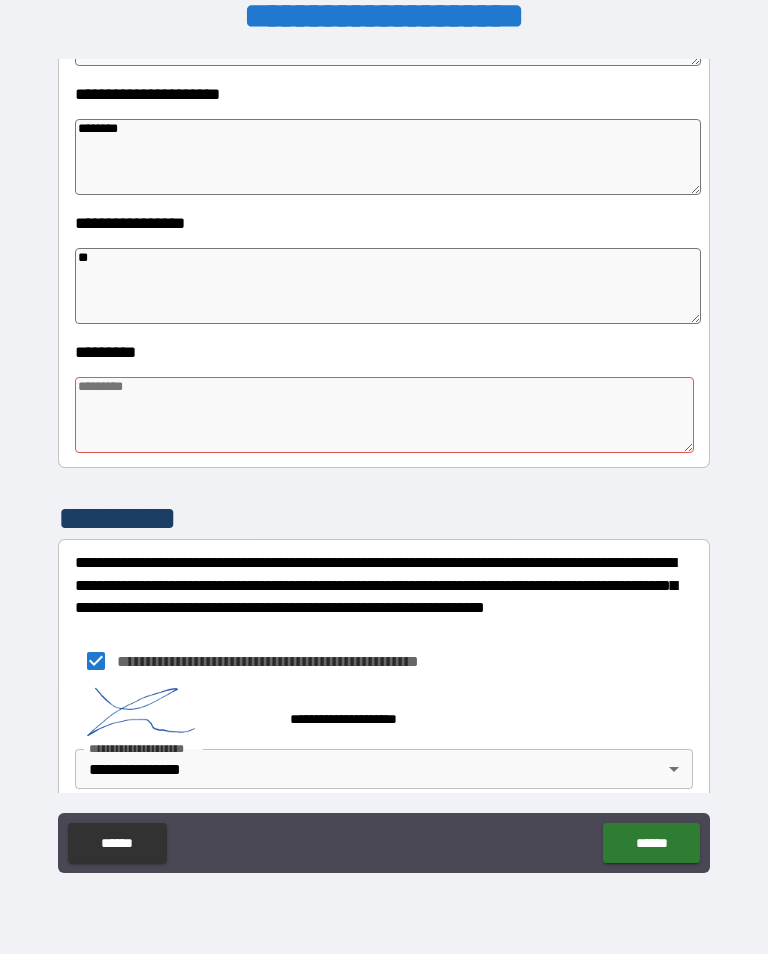 click at bounding box center [384, 415] 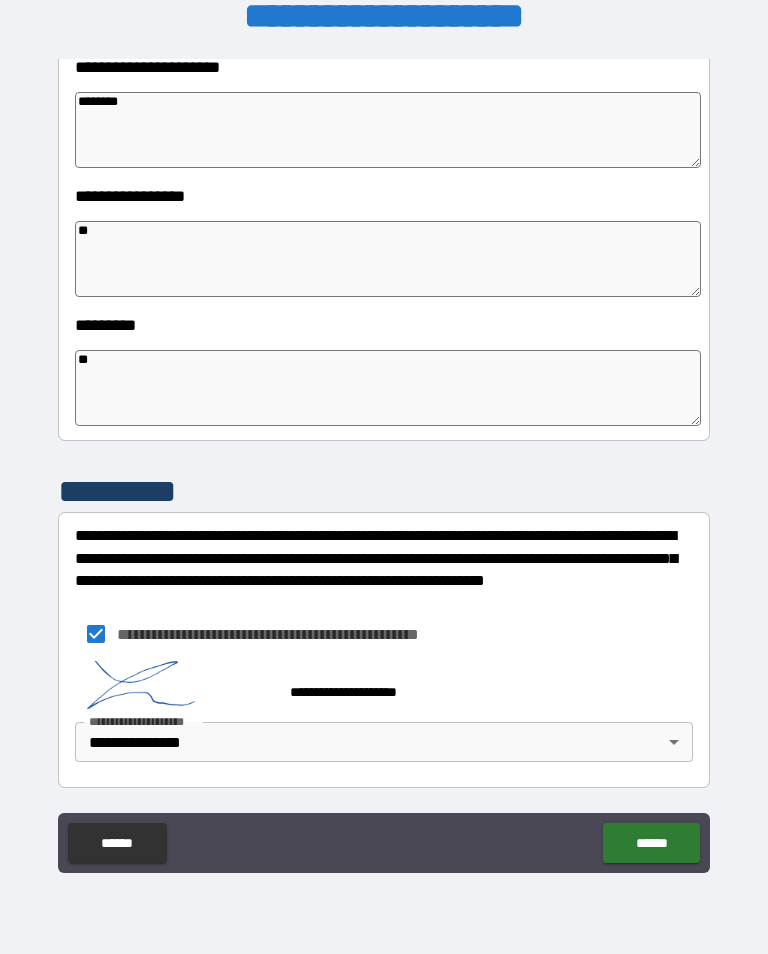 scroll, scrollTop: 483, scrollLeft: 0, axis: vertical 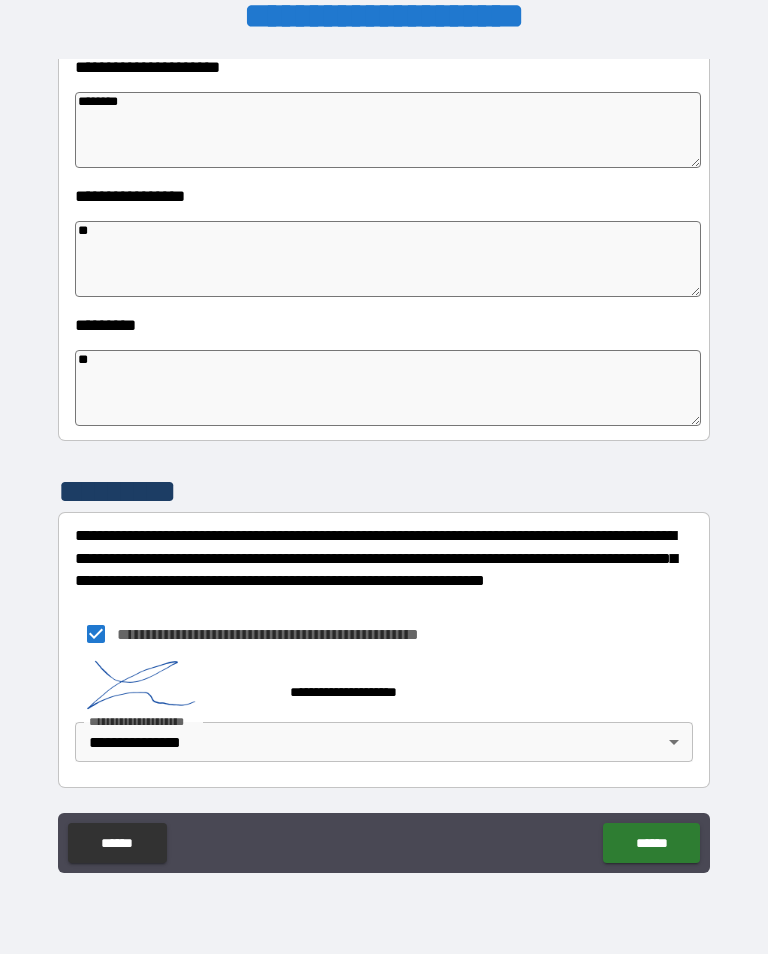 click on "**********" at bounding box center [384, 464] 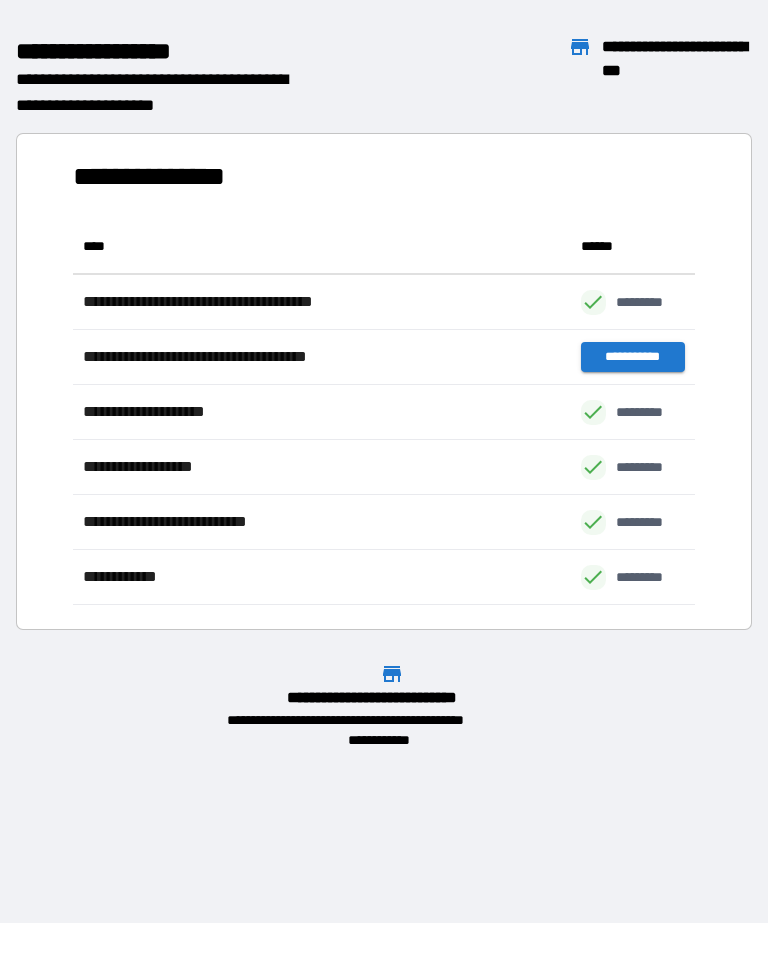 scroll, scrollTop: 1, scrollLeft: 1, axis: both 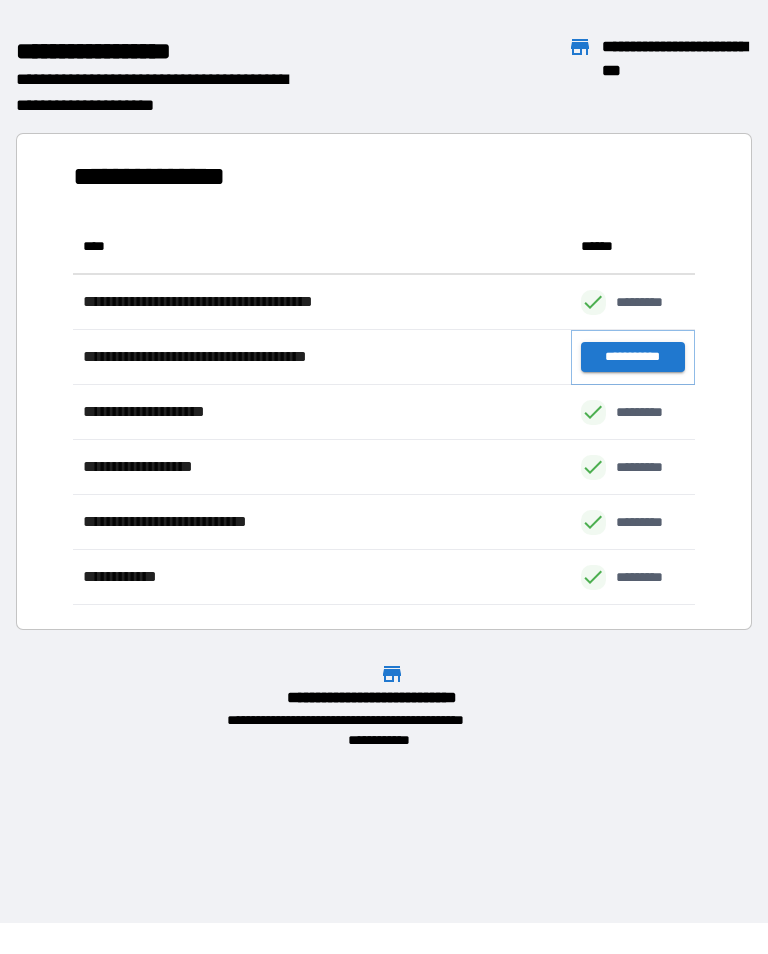 click on "**********" at bounding box center (633, 357) 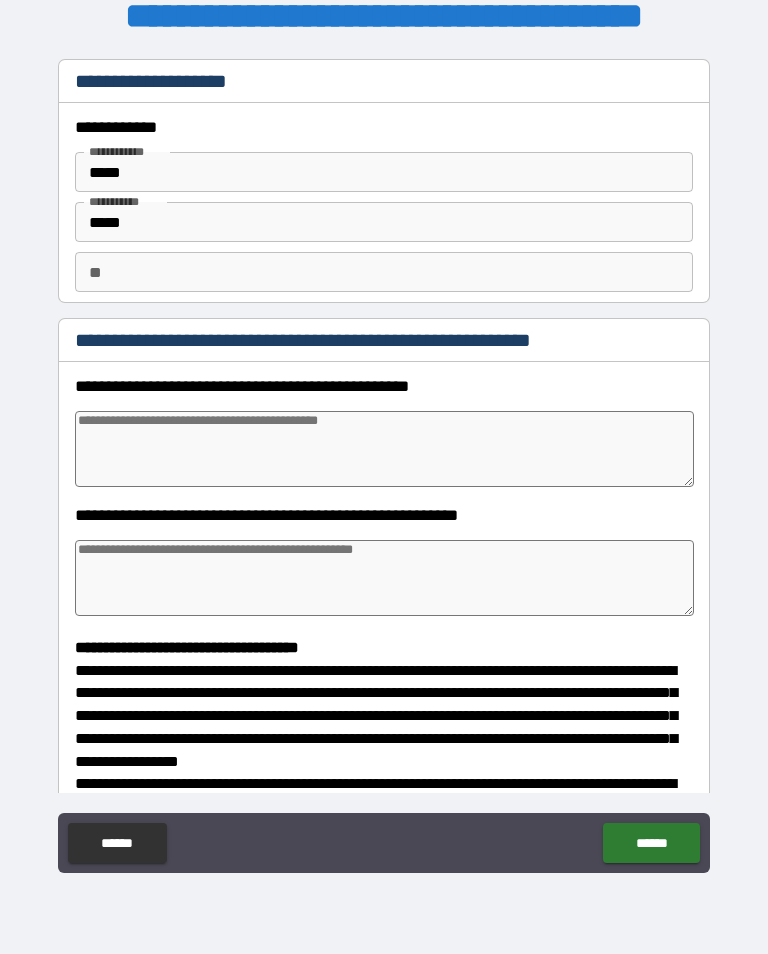 click at bounding box center (384, 449) 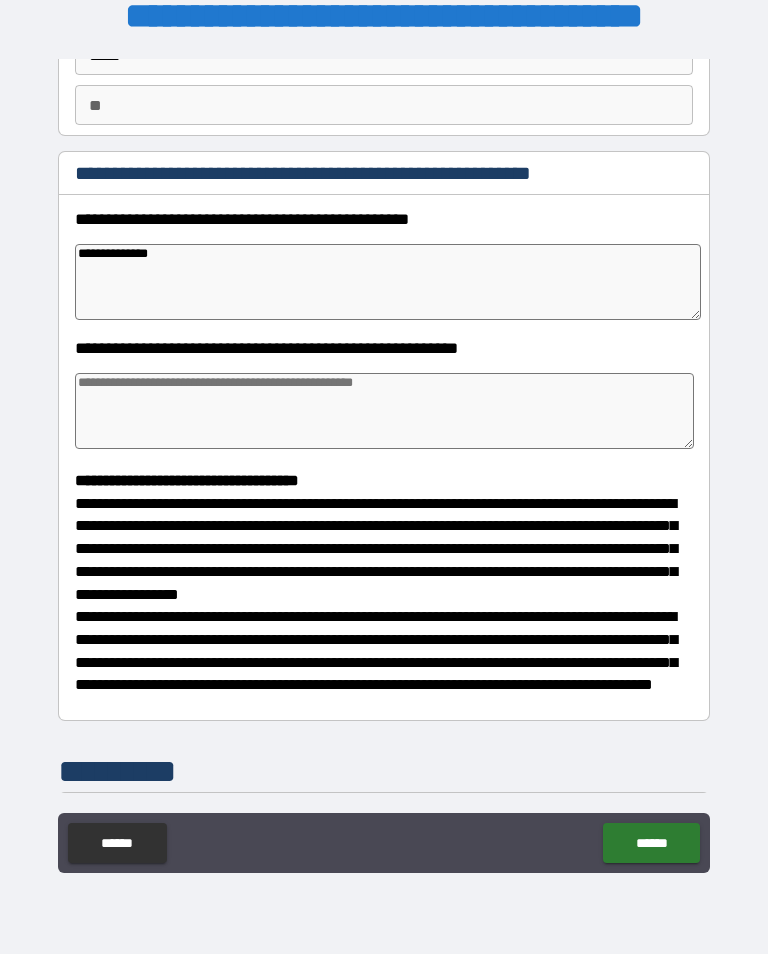 scroll, scrollTop: 168, scrollLeft: 0, axis: vertical 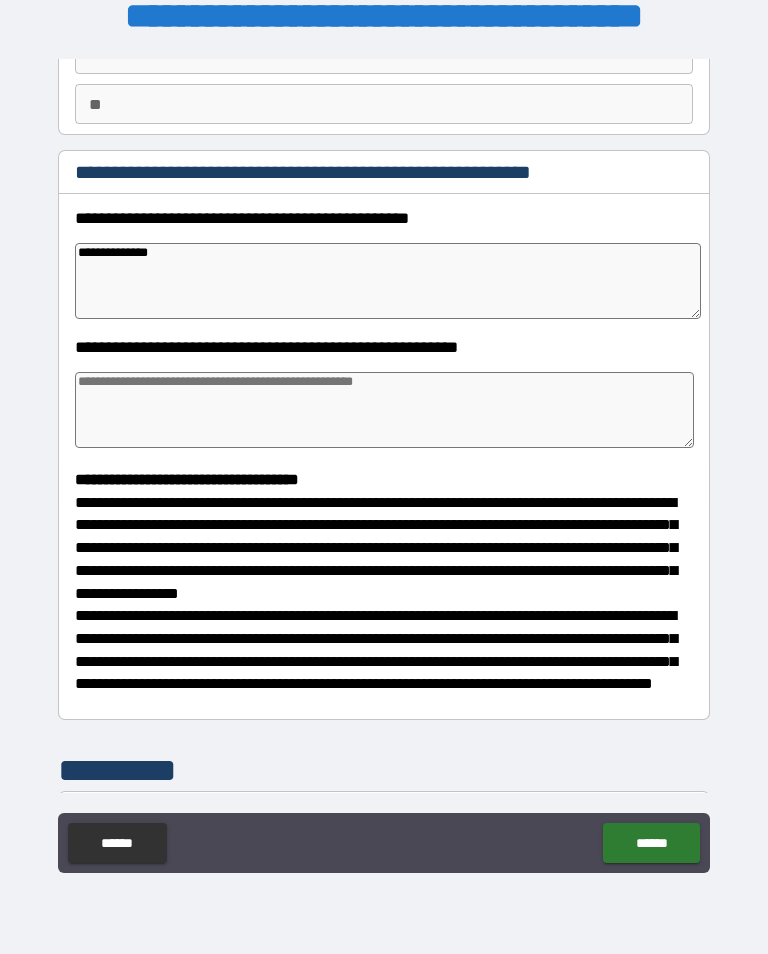 click at bounding box center (384, 410) 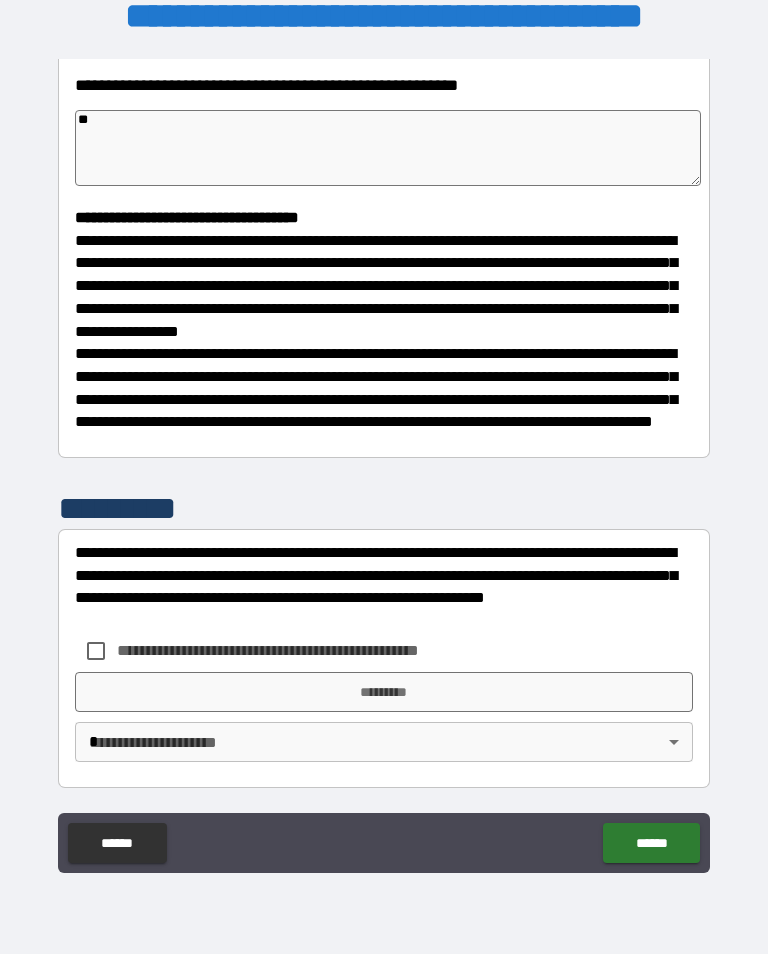 scroll, scrollTop: 444, scrollLeft: 0, axis: vertical 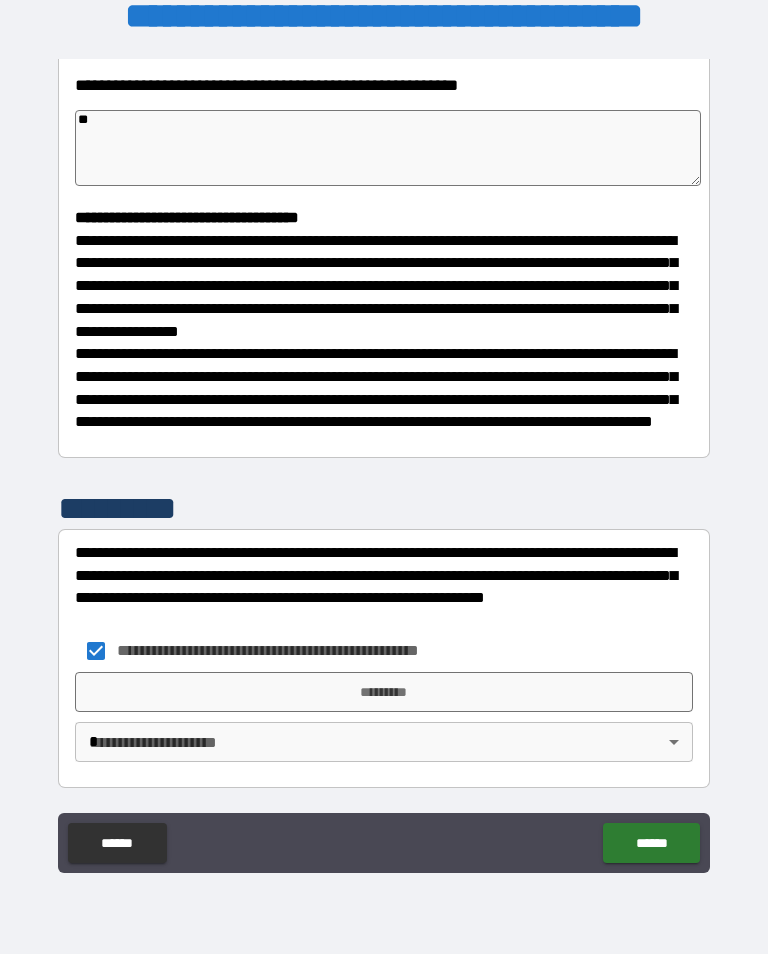 click on "*********" at bounding box center (384, 692) 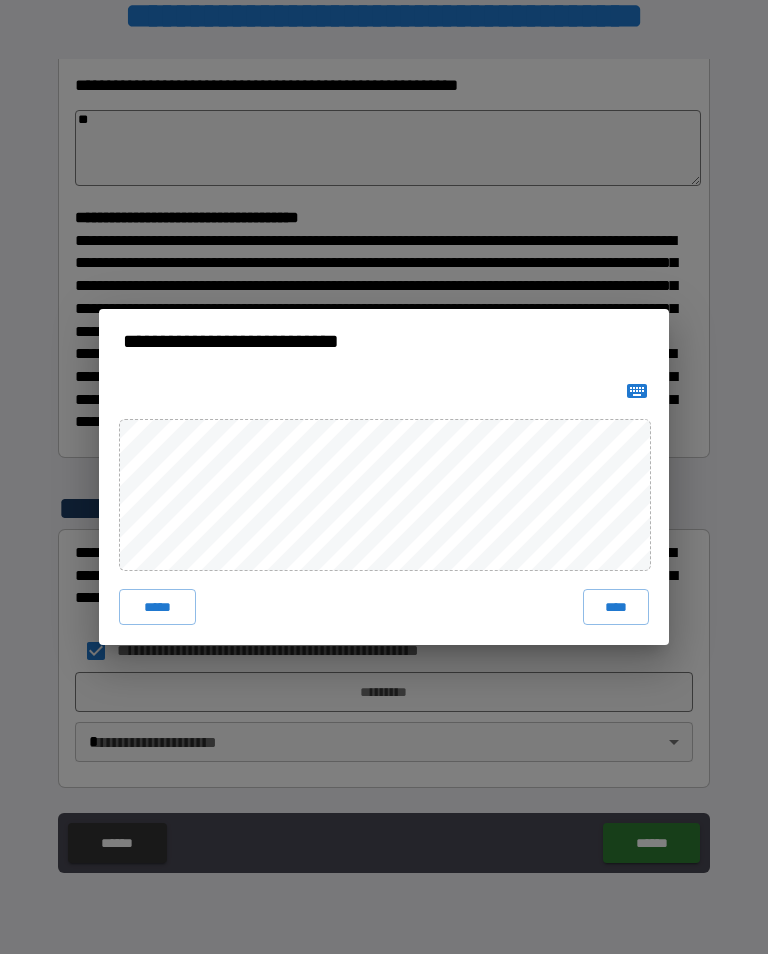 click on "**********" at bounding box center [384, 477] 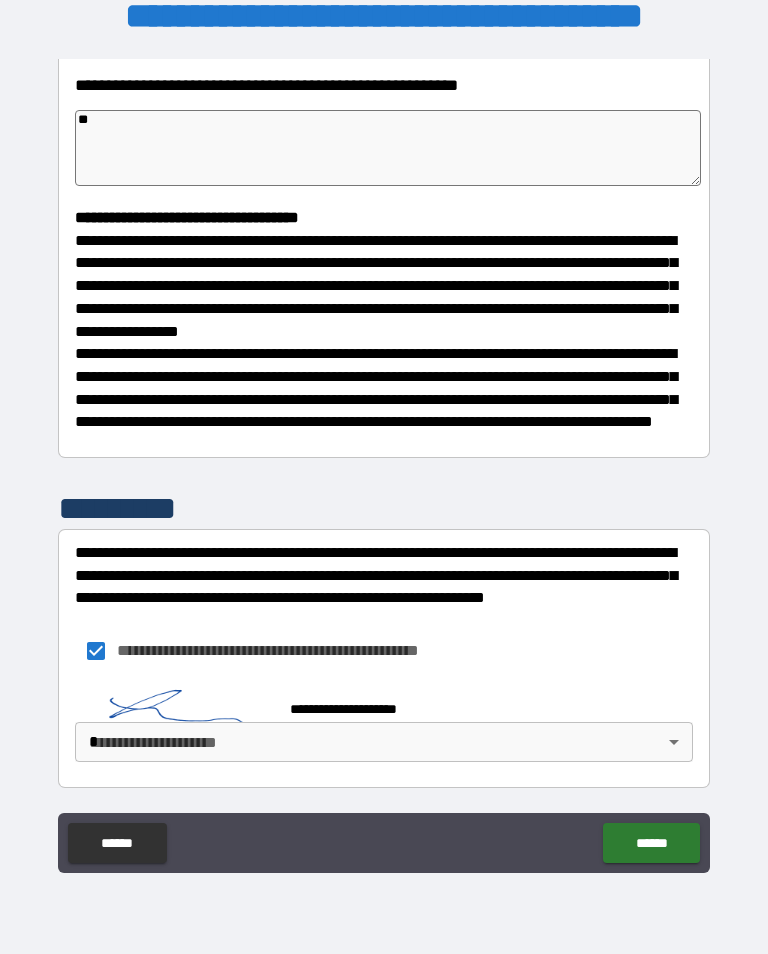 scroll, scrollTop: 434, scrollLeft: 0, axis: vertical 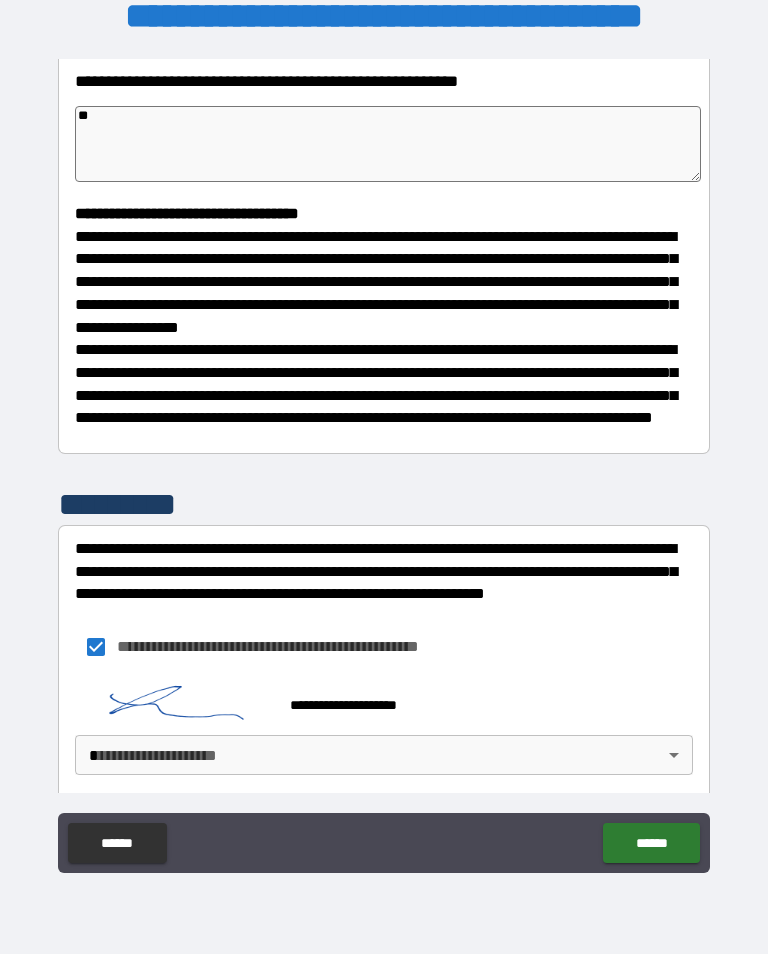 click on "**********" at bounding box center (384, 461) 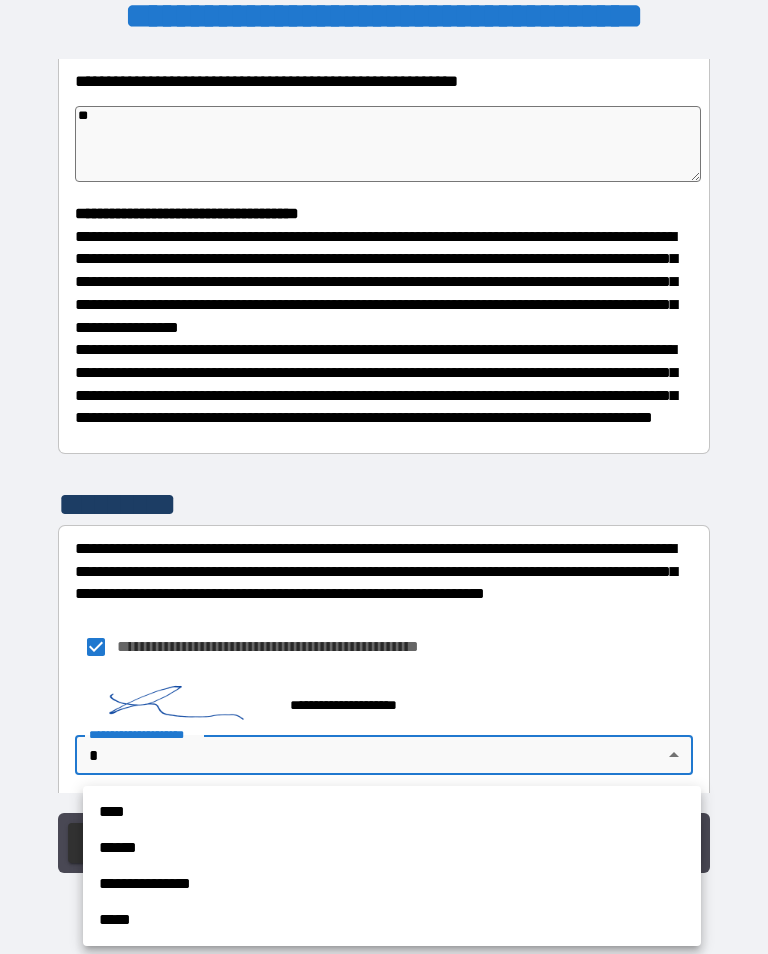 click on "**********" at bounding box center (392, 884) 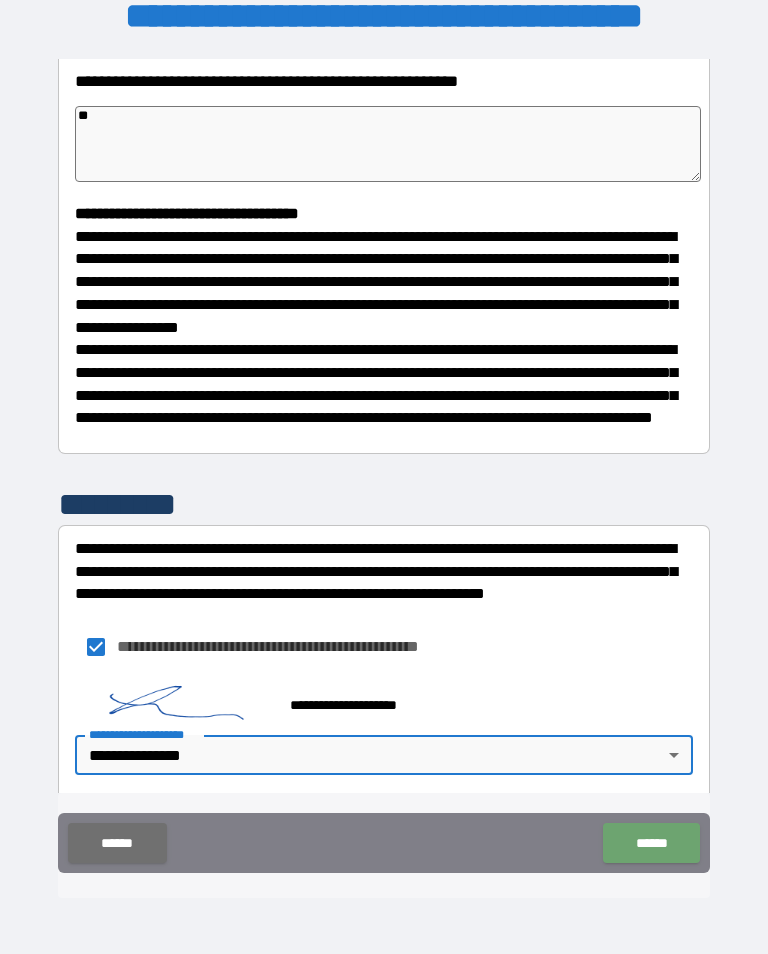click on "******" at bounding box center (651, 843) 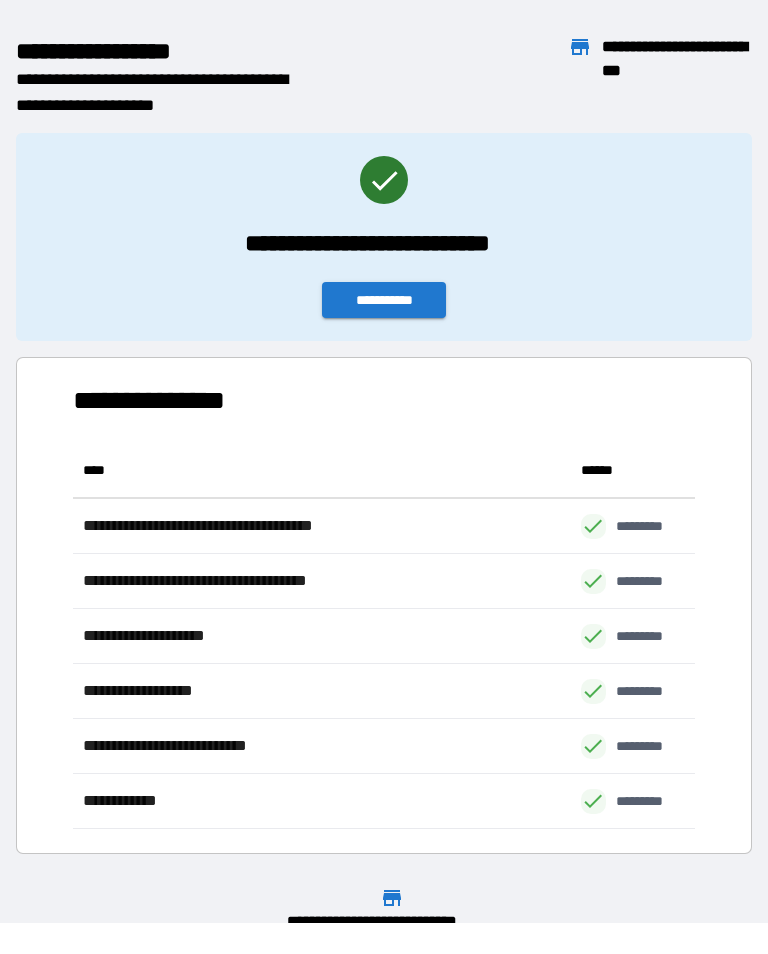 scroll, scrollTop: 1, scrollLeft: 1, axis: both 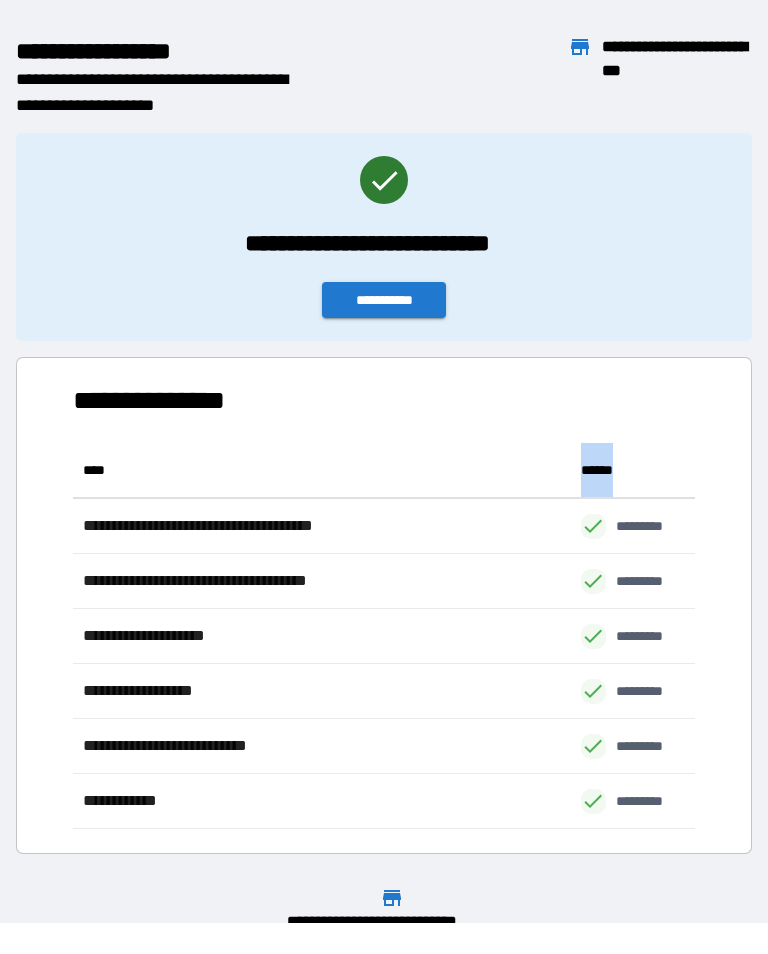 click on "**********" at bounding box center (384, 597) 